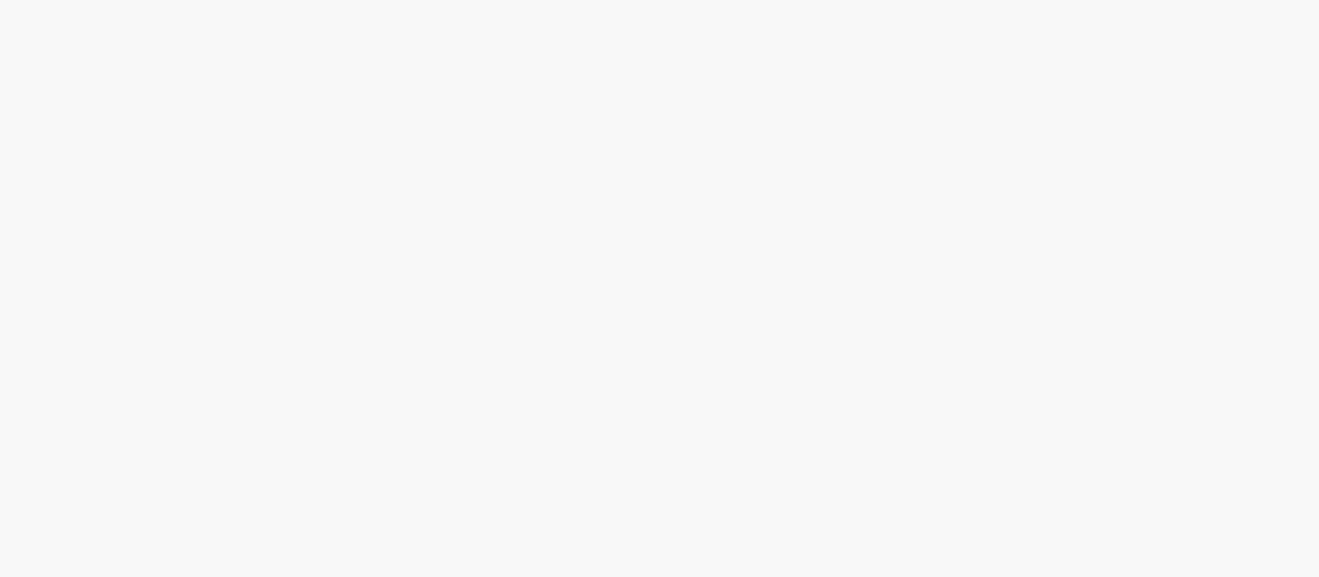 scroll, scrollTop: 0, scrollLeft: 0, axis: both 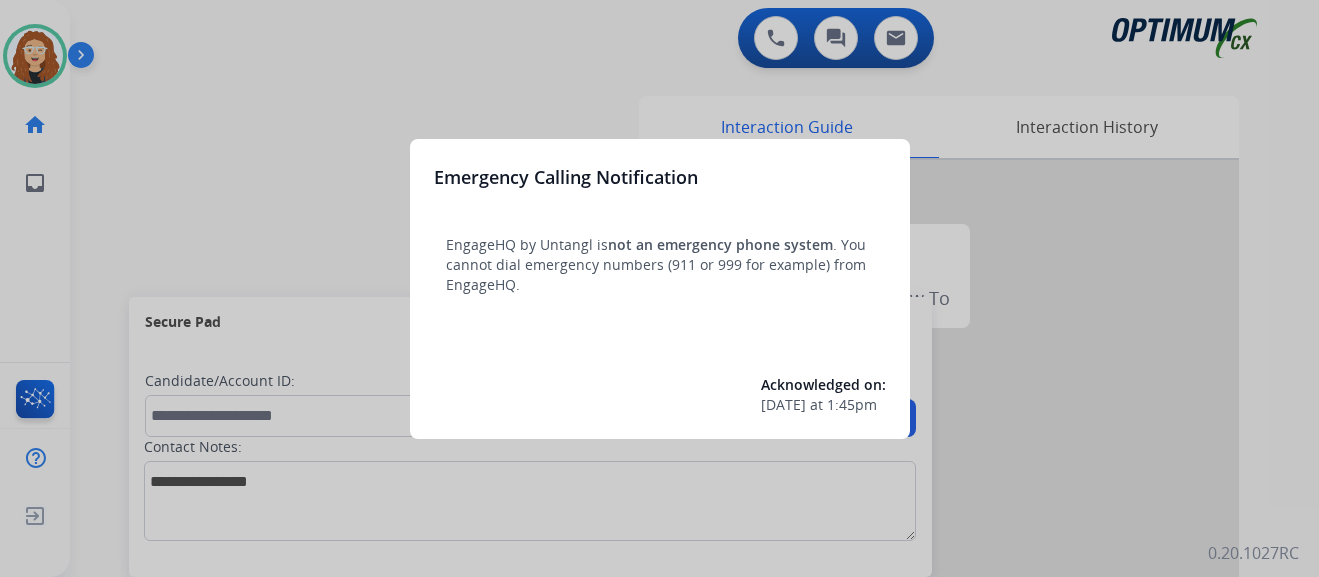 click at bounding box center (659, 288) 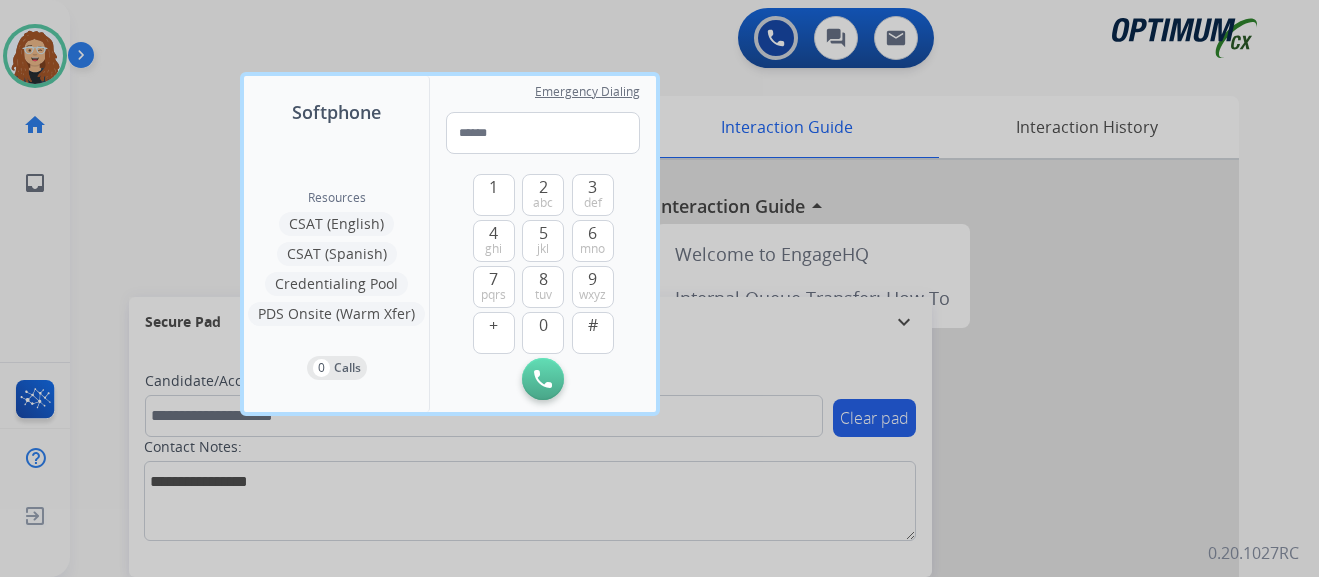 click at bounding box center [659, 288] 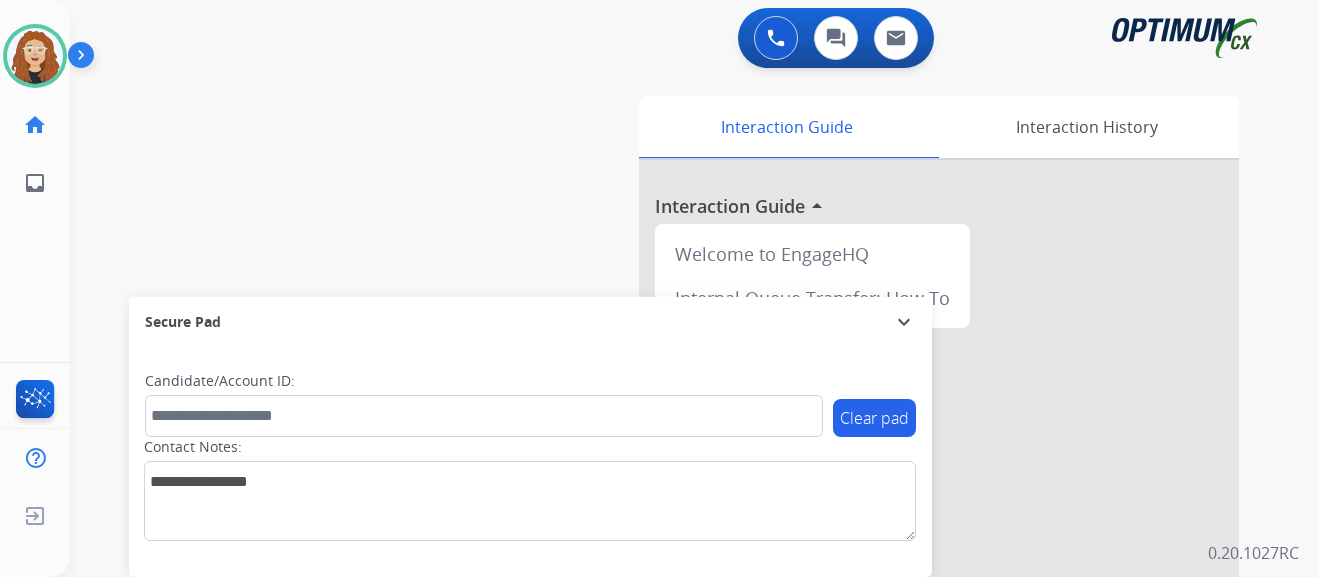 click on "swap_horiz Break voice bridge close_fullscreen Connect 3-Way Call merge_type Separate 3-Way Call  Interaction Guide   Interaction History  Interaction Guide arrow_drop_up  Welcome to EngageHQ   Internal Queue Transfer: How To  Secure Pad expand_more Clear pad Candidate/Account ID: Contact Notes:" at bounding box center (670, 489) 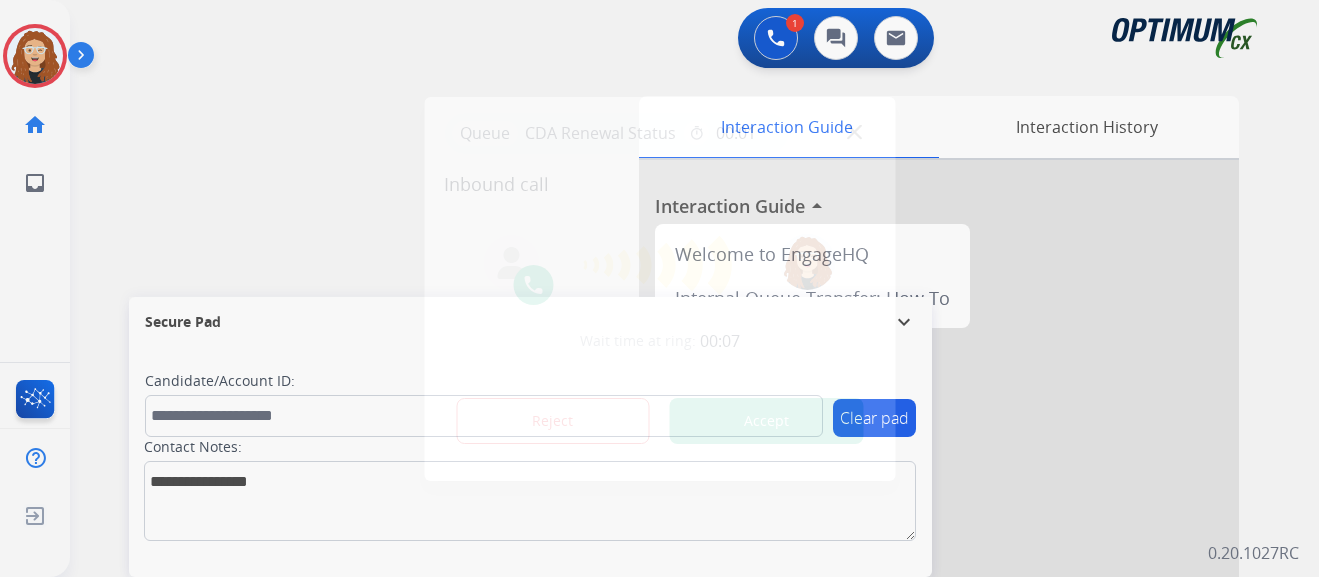 click at bounding box center (659, 288) 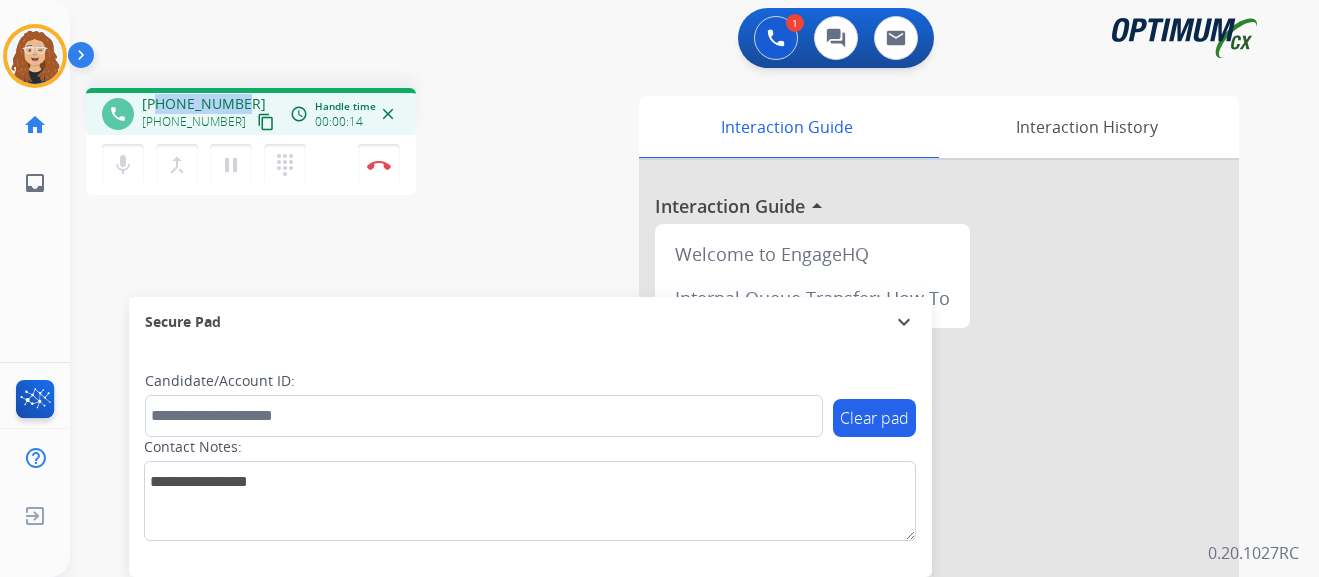 drag, startPoint x: 160, startPoint y: 105, endPoint x: 241, endPoint y: 102, distance: 81.055534 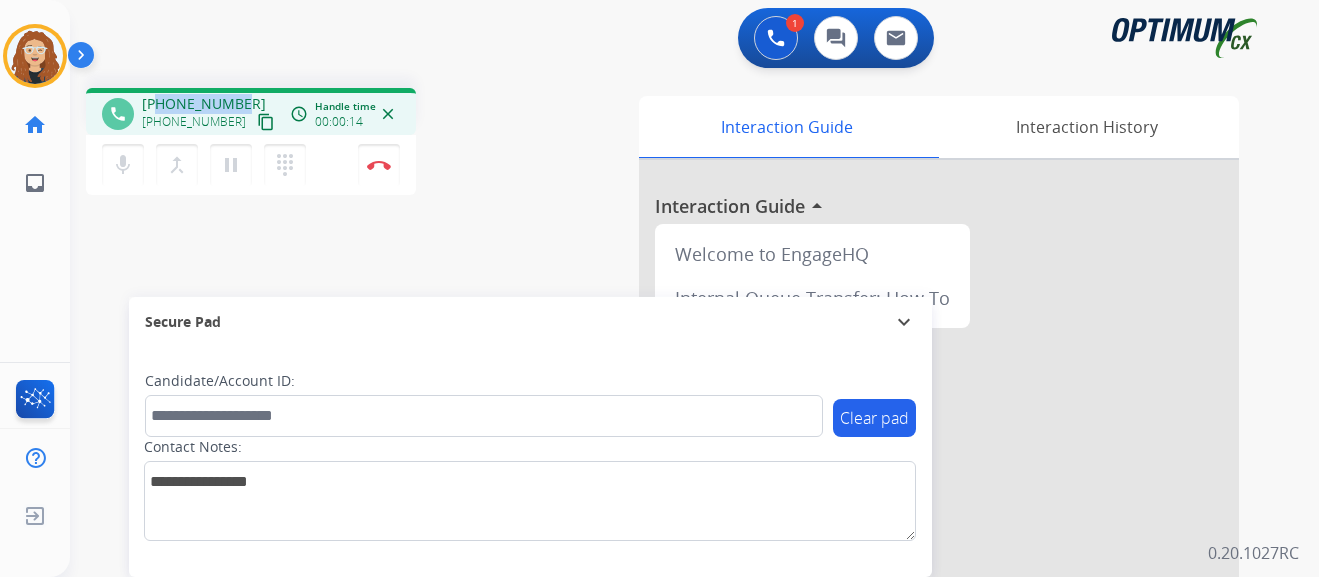 click on "[PHONE_NUMBER] [PHONE_NUMBER] content_copy" at bounding box center [210, 114] 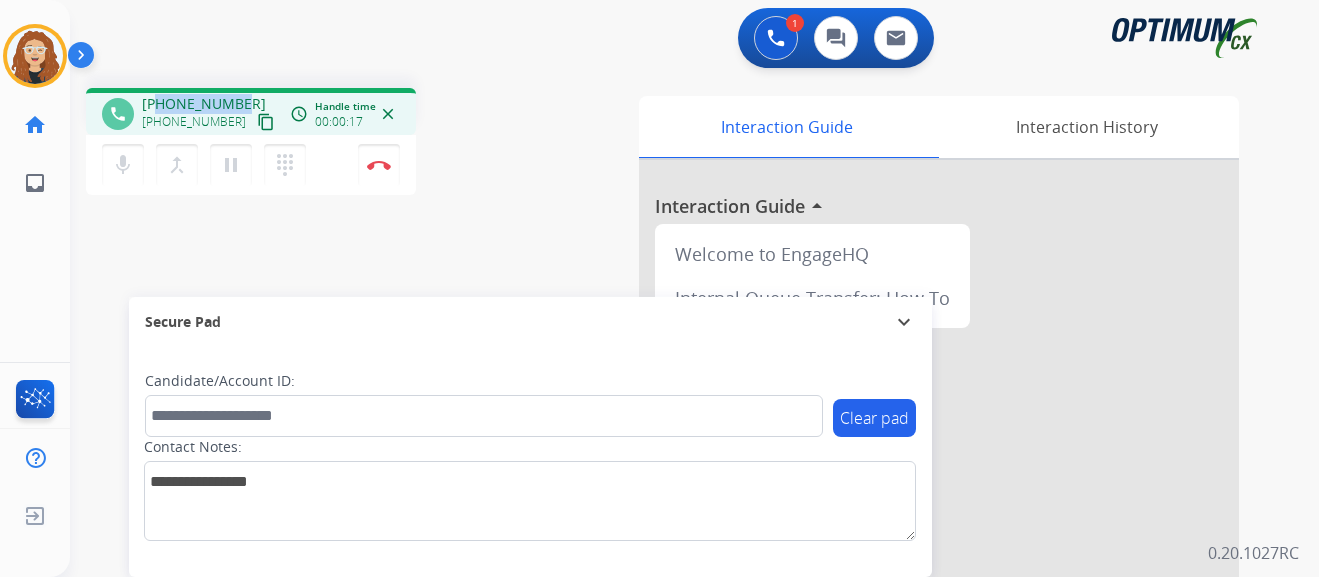 copy on "8592745189" 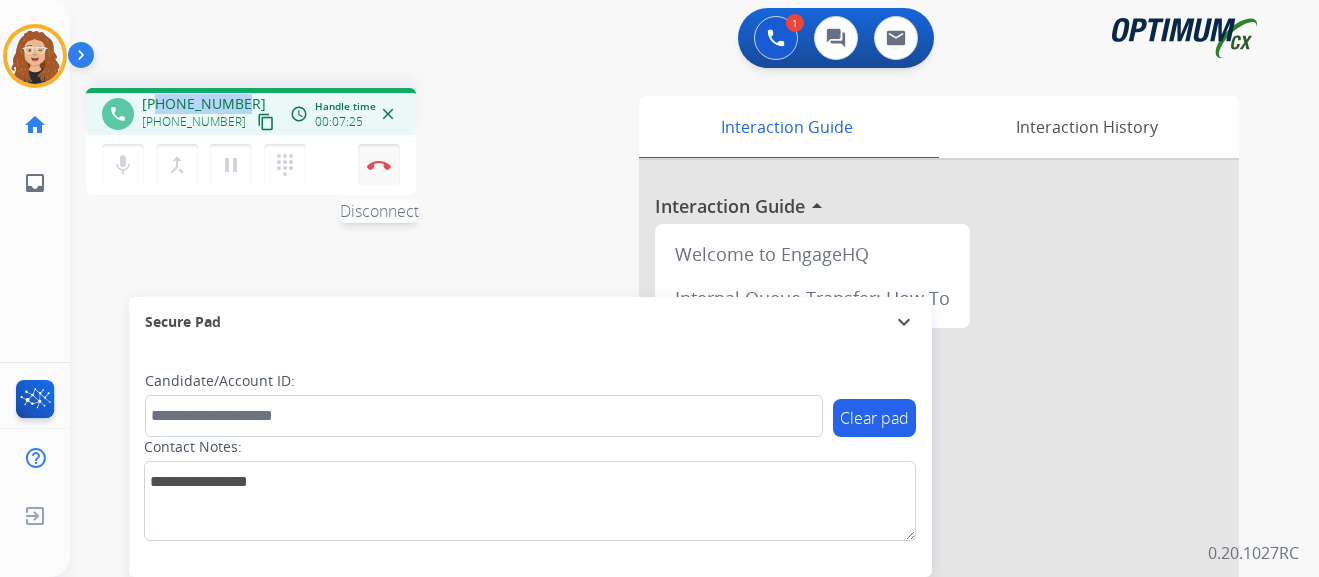 click at bounding box center [379, 165] 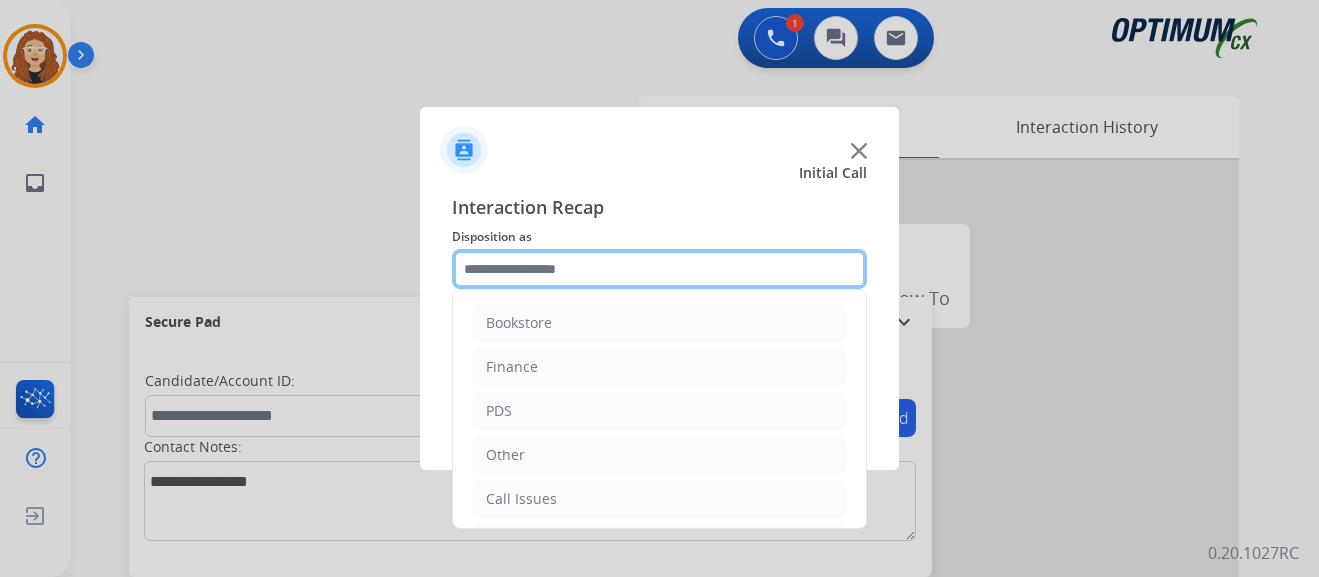 click 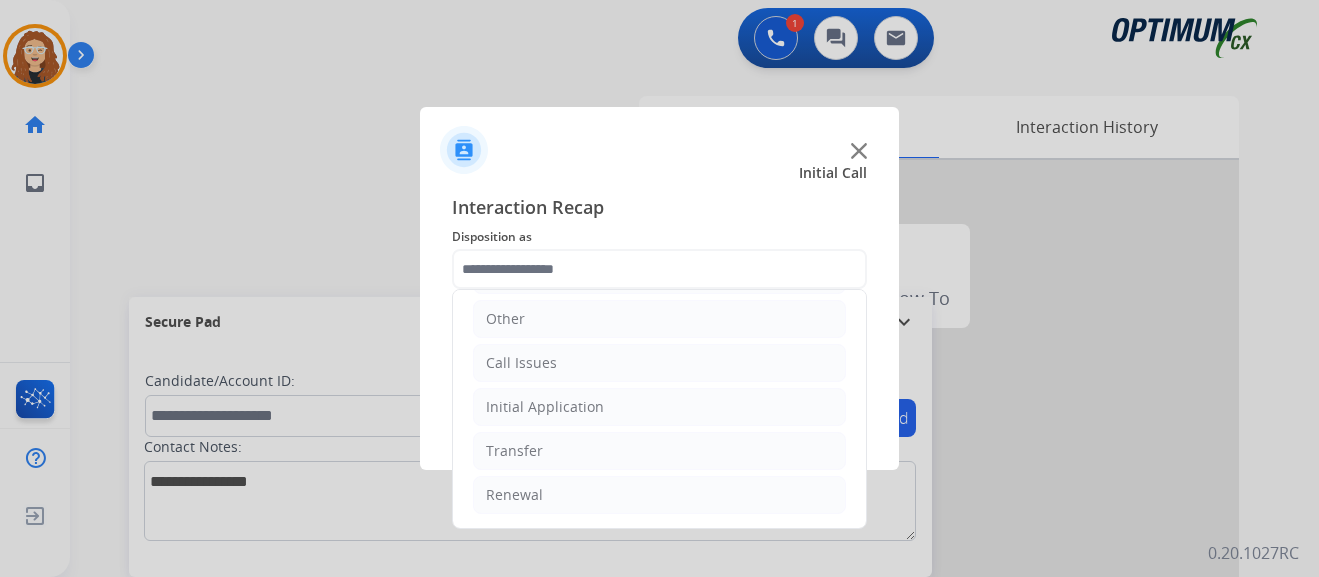 drag, startPoint x: 628, startPoint y: 503, endPoint x: 849, endPoint y: 436, distance: 230.93289 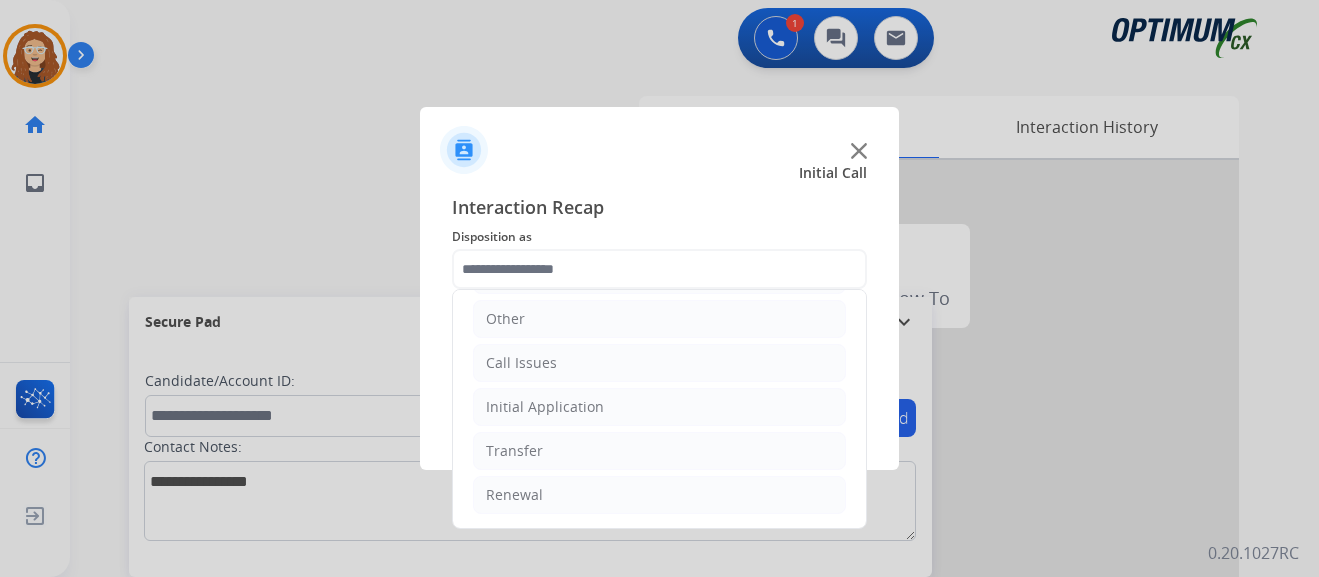 click on "Renewal" 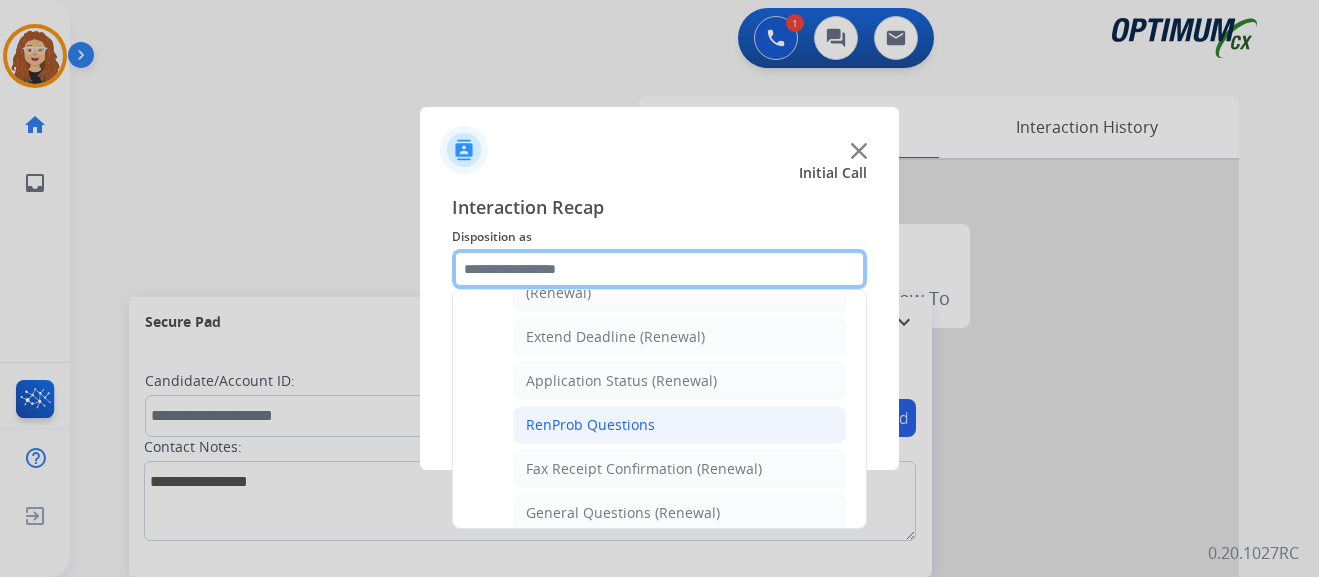 scroll, scrollTop: 403, scrollLeft: 0, axis: vertical 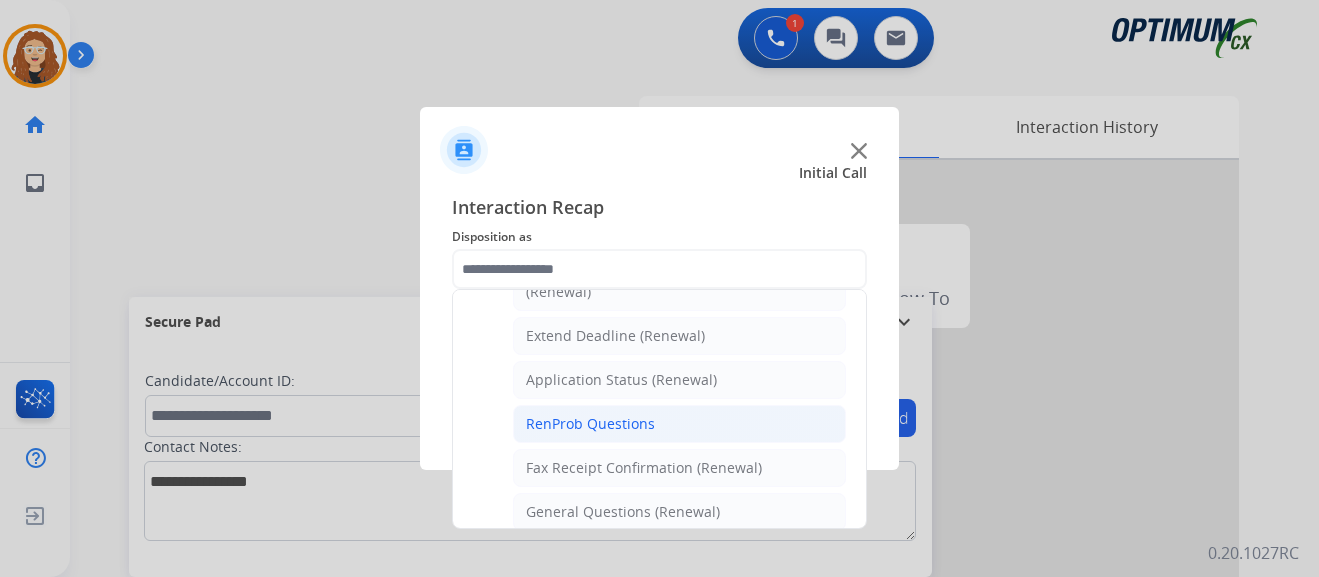 click on "RenProb Questions" 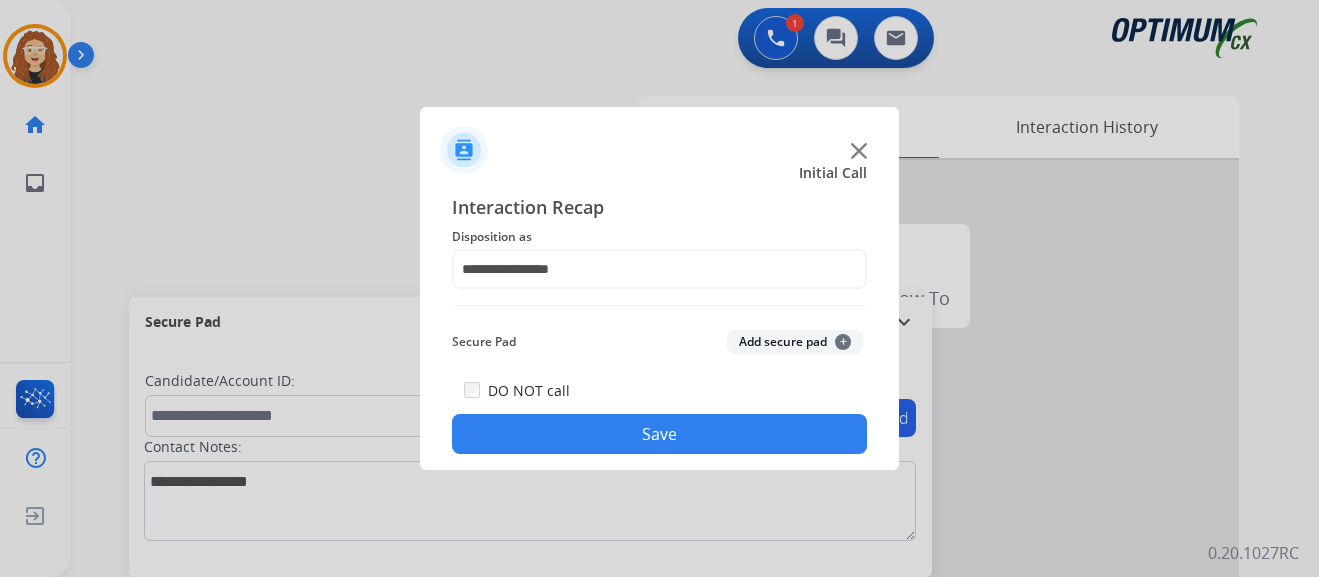 click on "Save" 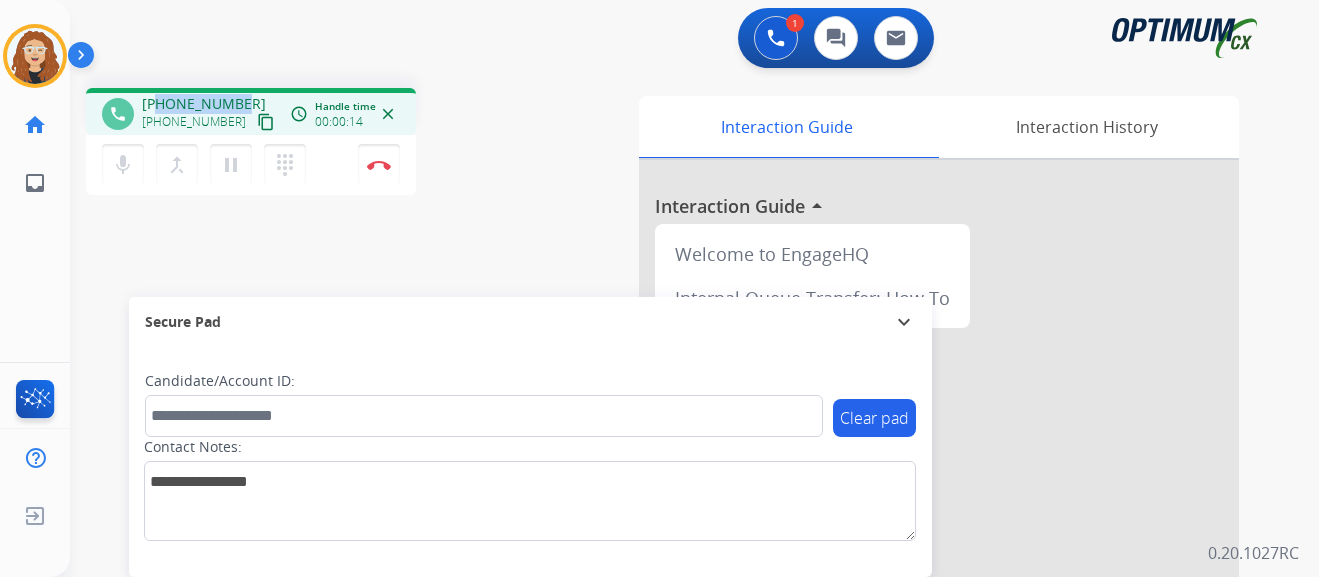 drag, startPoint x: 158, startPoint y: 100, endPoint x: 243, endPoint y: 96, distance: 85.09406 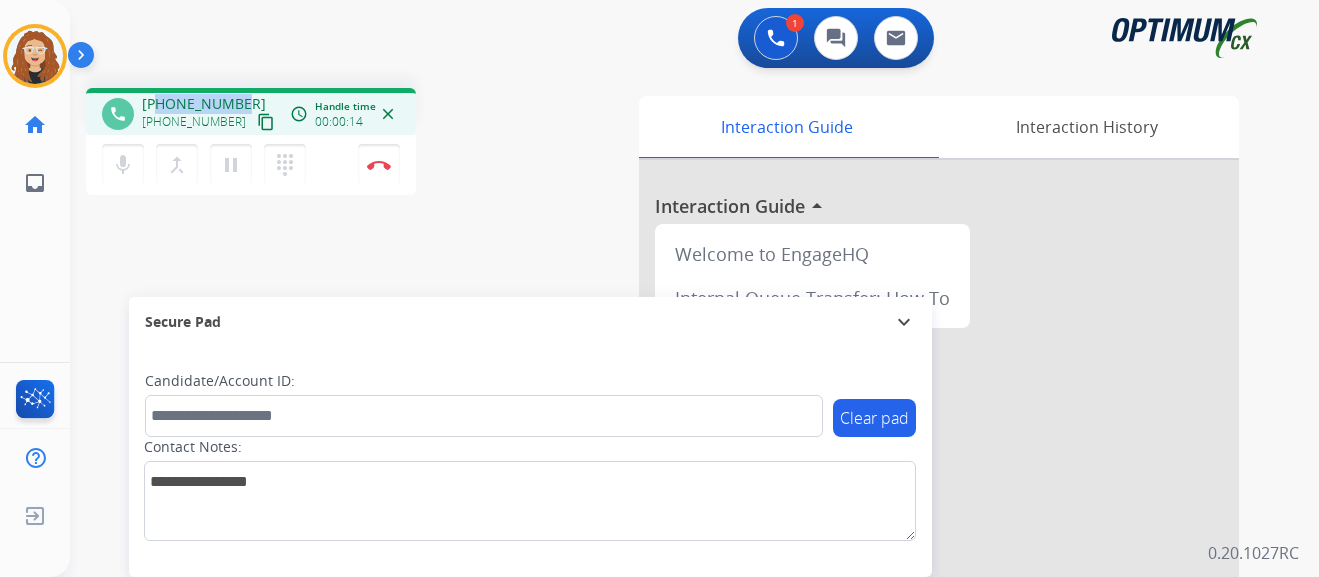 click on "[PHONE_NUMBER] [PHONE_NUMBER] content_copy" at bounding box center [210, 114] 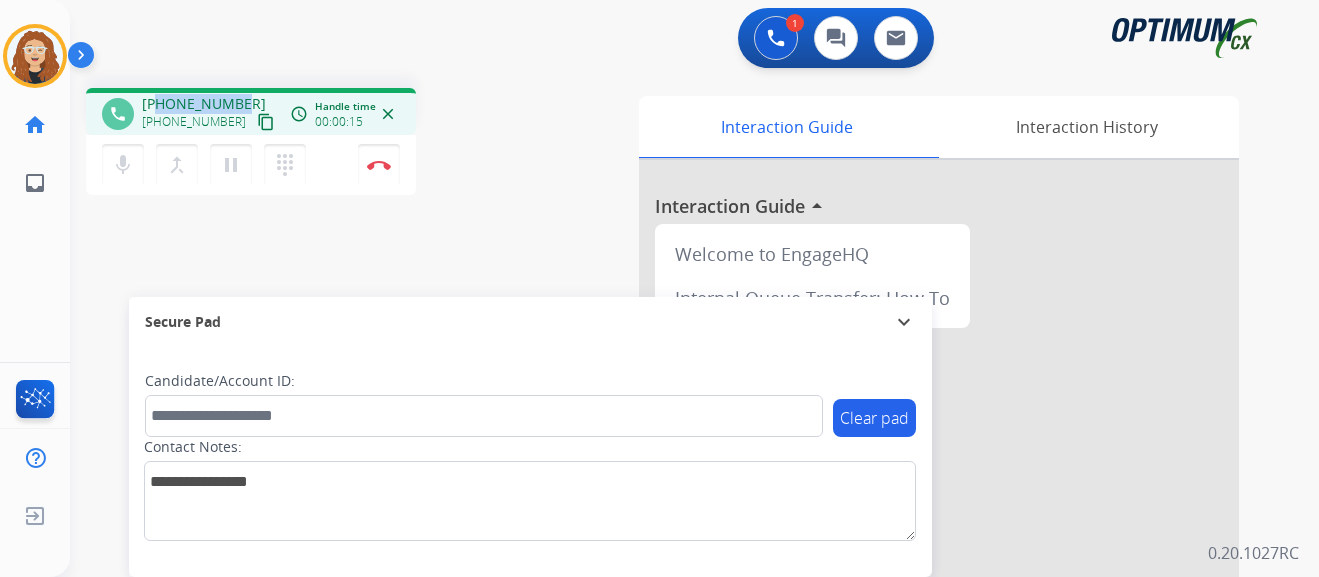 copy on "6109725191" 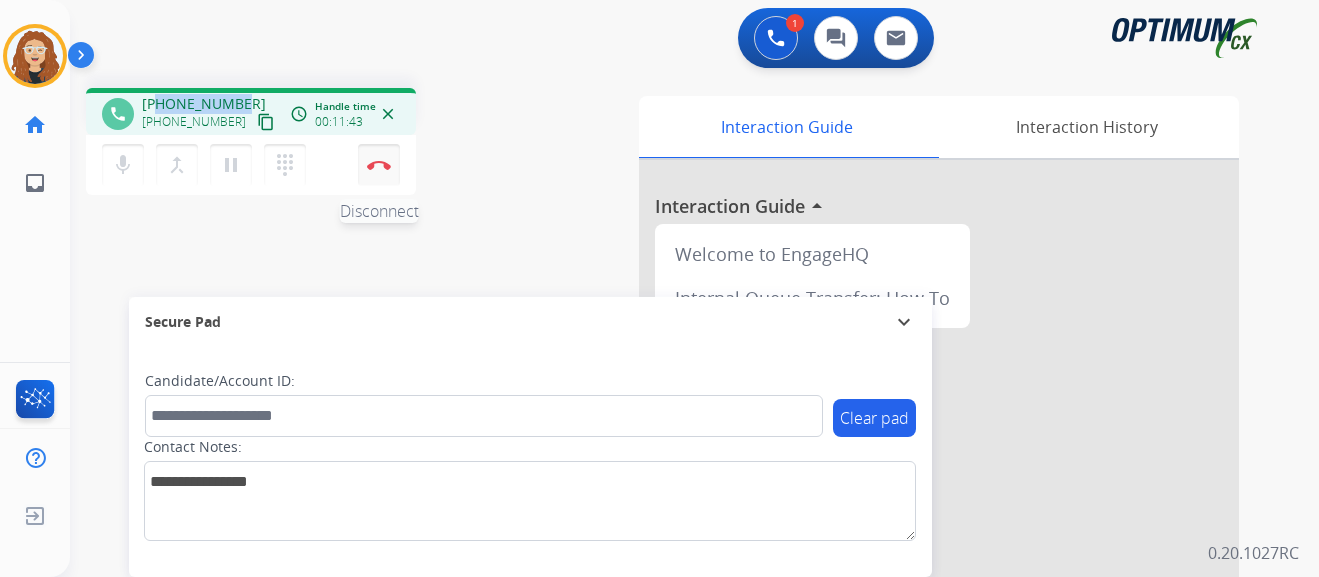 click at bounding box center (379, 165) 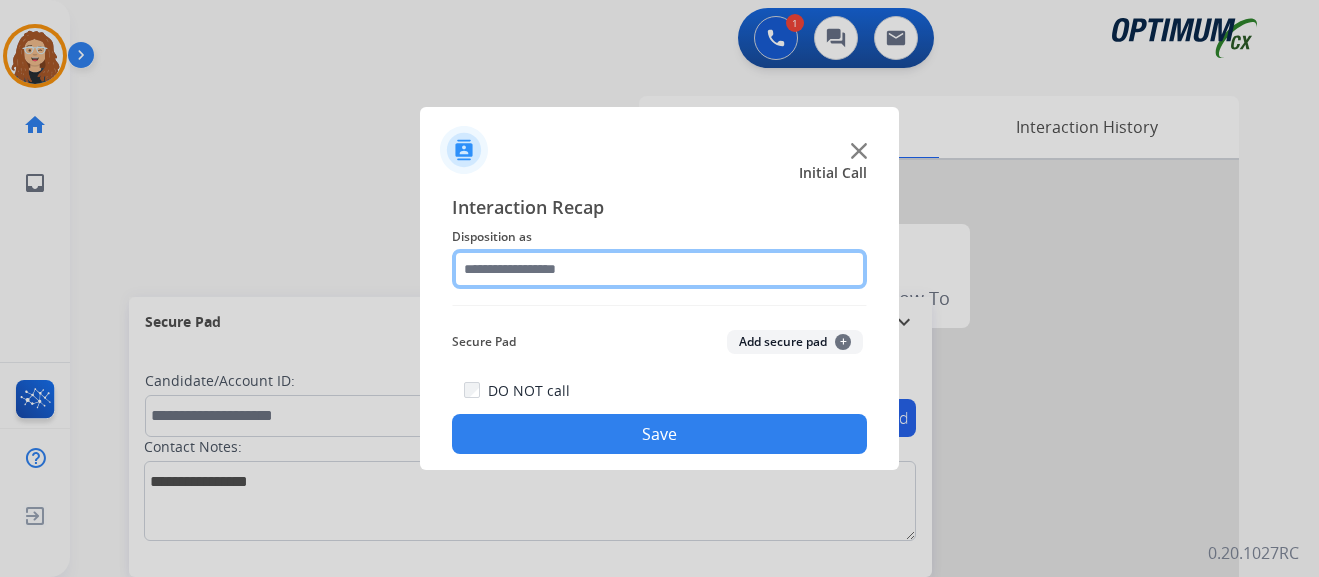 click 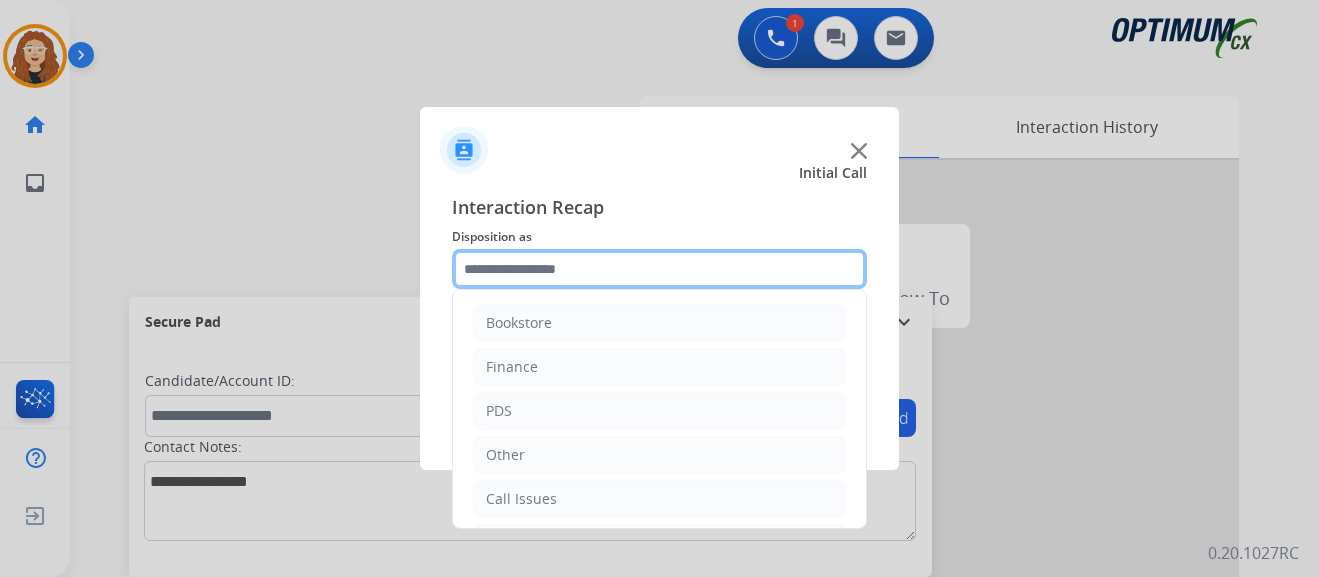 scroll, scrollTop: 136, scrollLeft: 0, axis: vertical 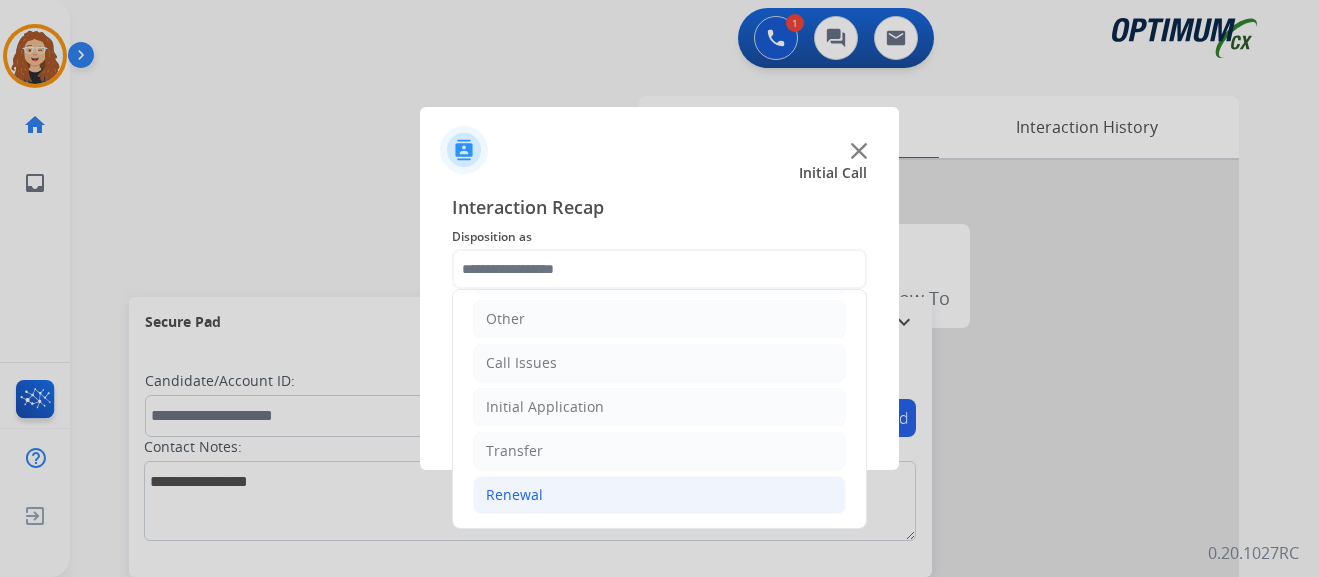 click on "Renewal" 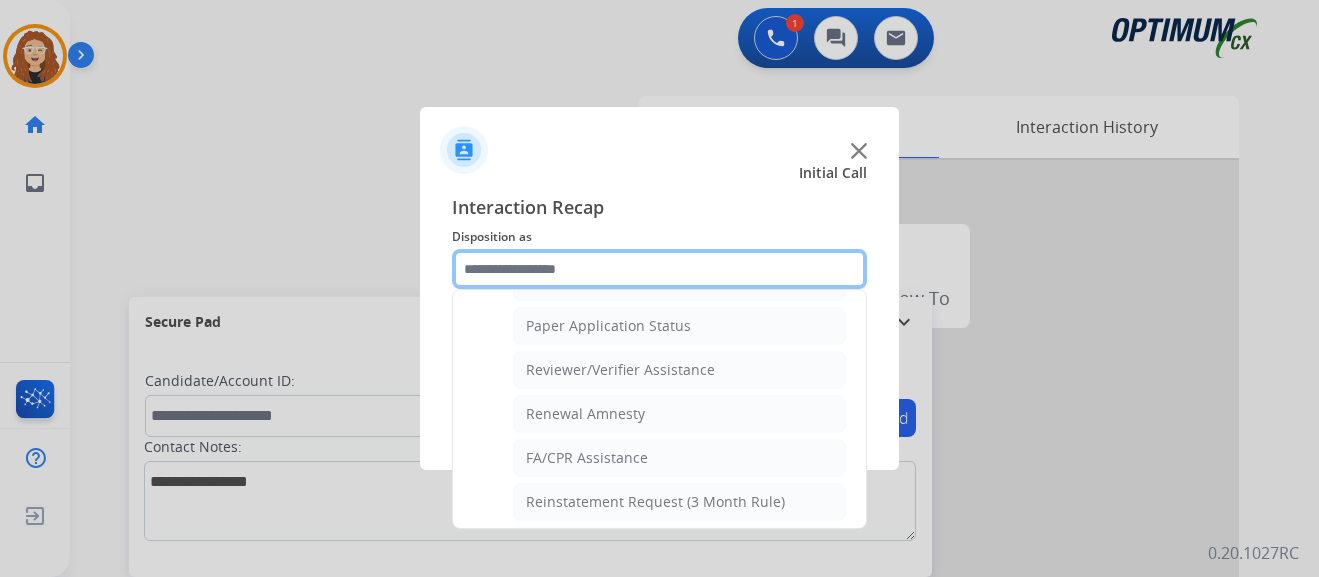 scroll, scrollTop: 725, scrollLeft: 0, axis: vertical 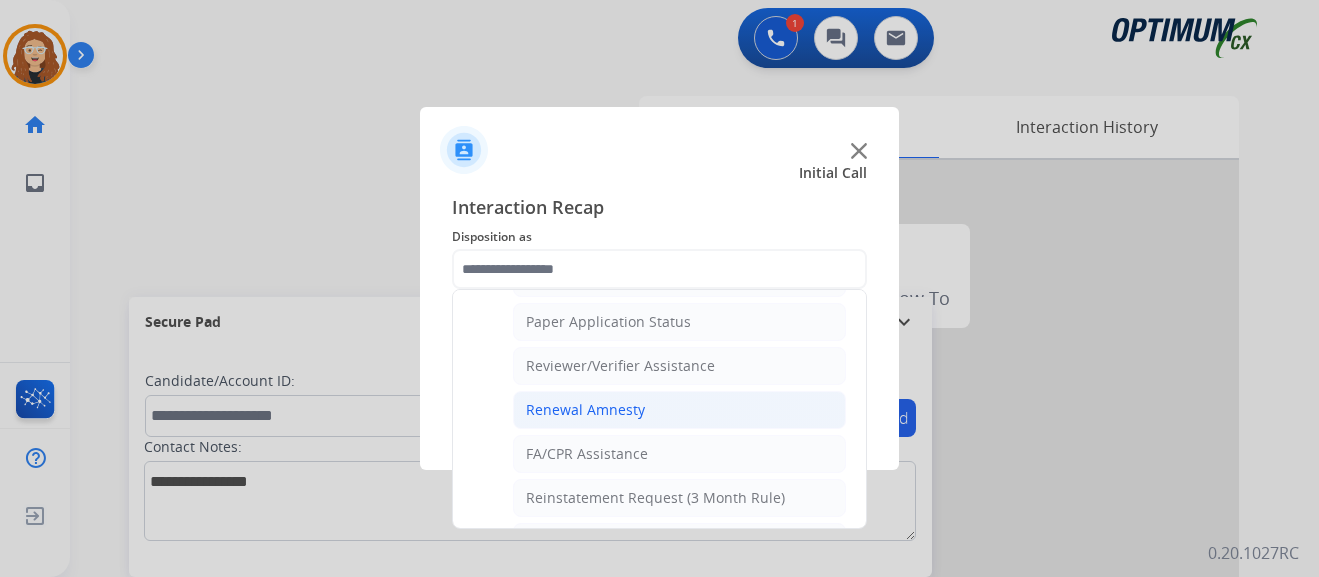 click on "Renewal Amnesty" 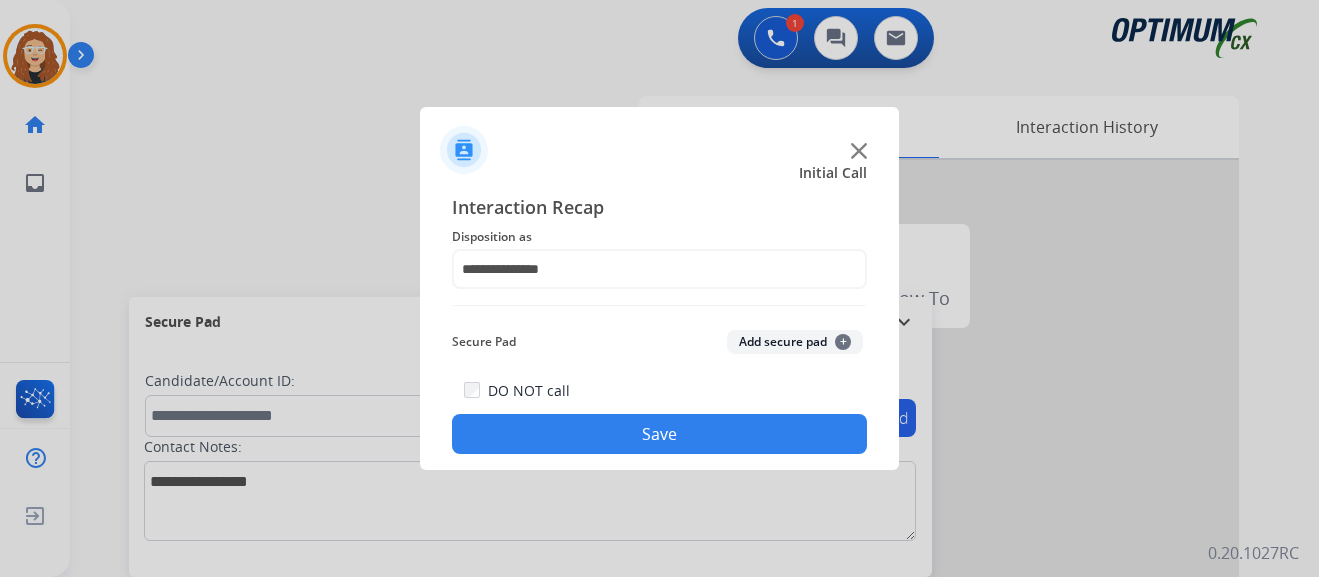 click on "Save" 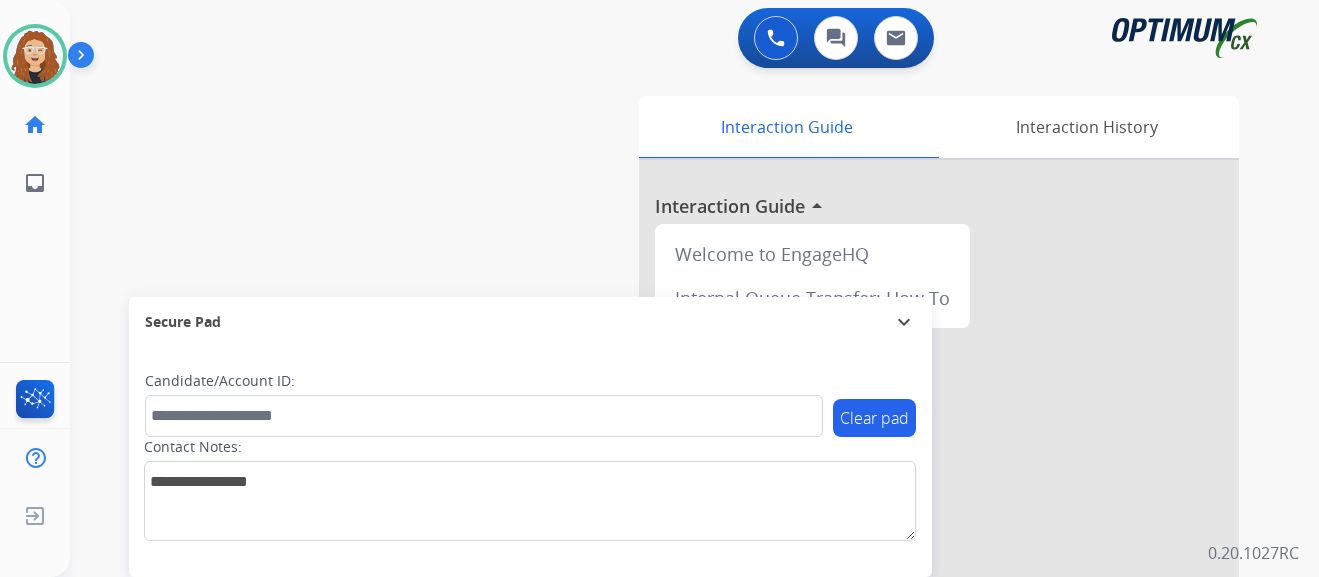 click on "swap_horiz Break voice bridge close_fullscreen Connect 3-Way Call merge_type Separate 3-Way Call  Interaction Guide   Interaction History  Interaction Guide arrow_drop_up  Welcome to EngageHQ   Internal Queue Transfer: How To  Secure Pad expand_more Clear pad Candidate/Account ID: Contact Notes:" at bounding box center (670, 489) 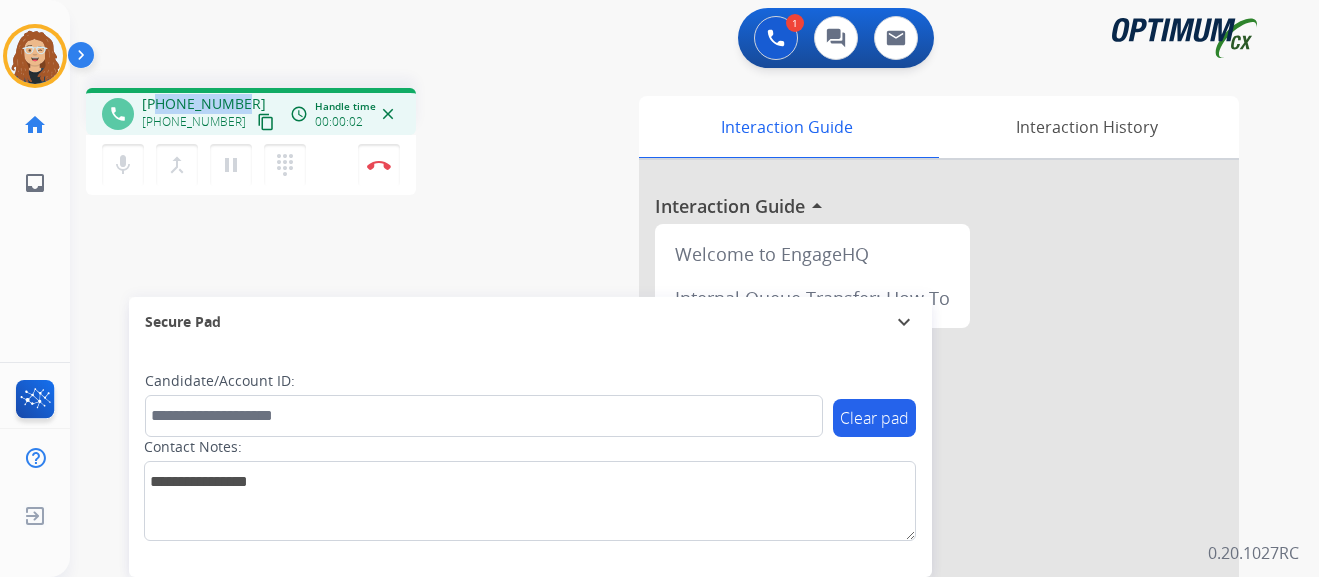 drag, startPoint x: 158, startPoint y: 105, endPoint x: 236, endPoint y: 103, distance: 78.025635 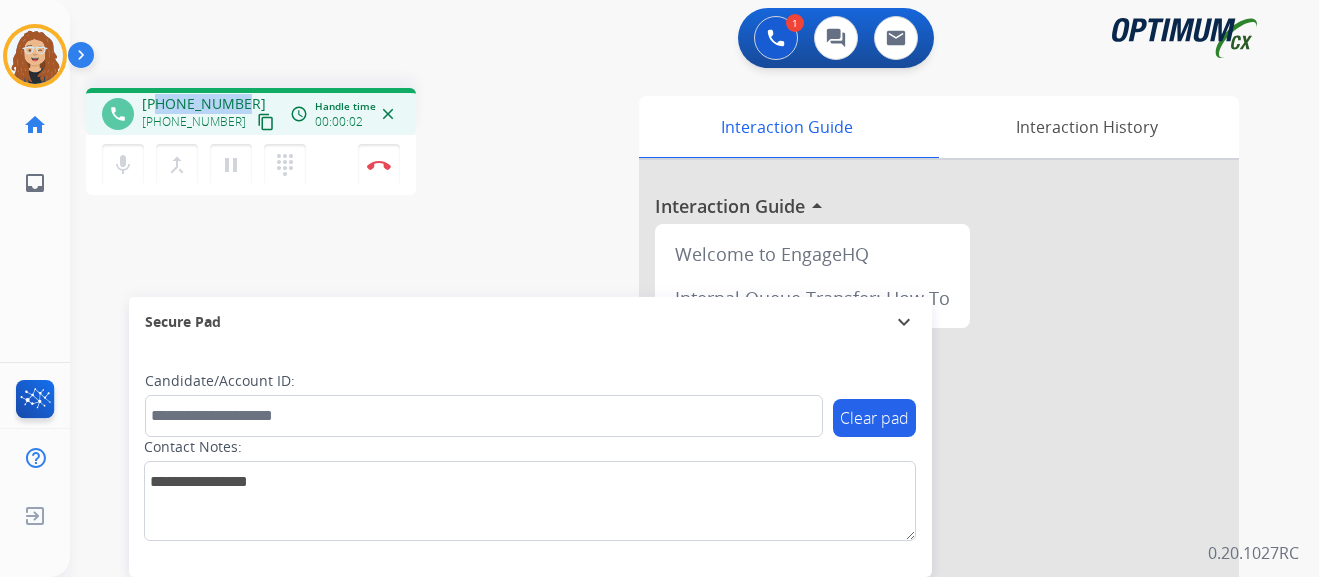 click on "[PHONE_NUMBER] [PHONE_NUMBER] content_copy" at bounding box center (210, 114) 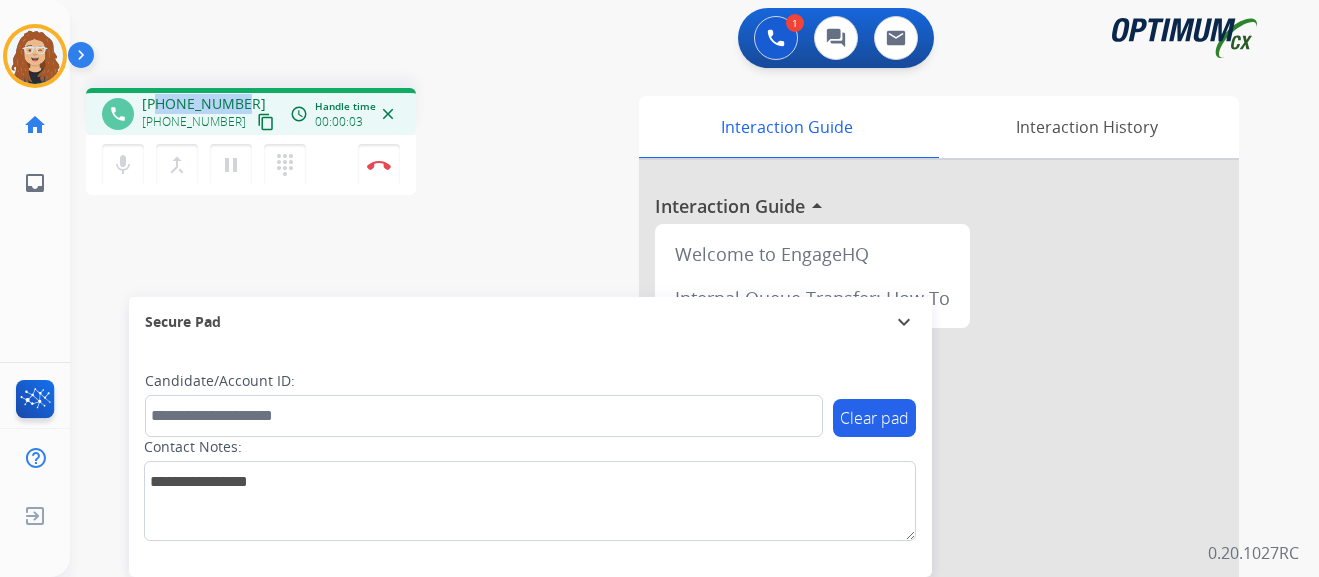 copy on "7209715498" 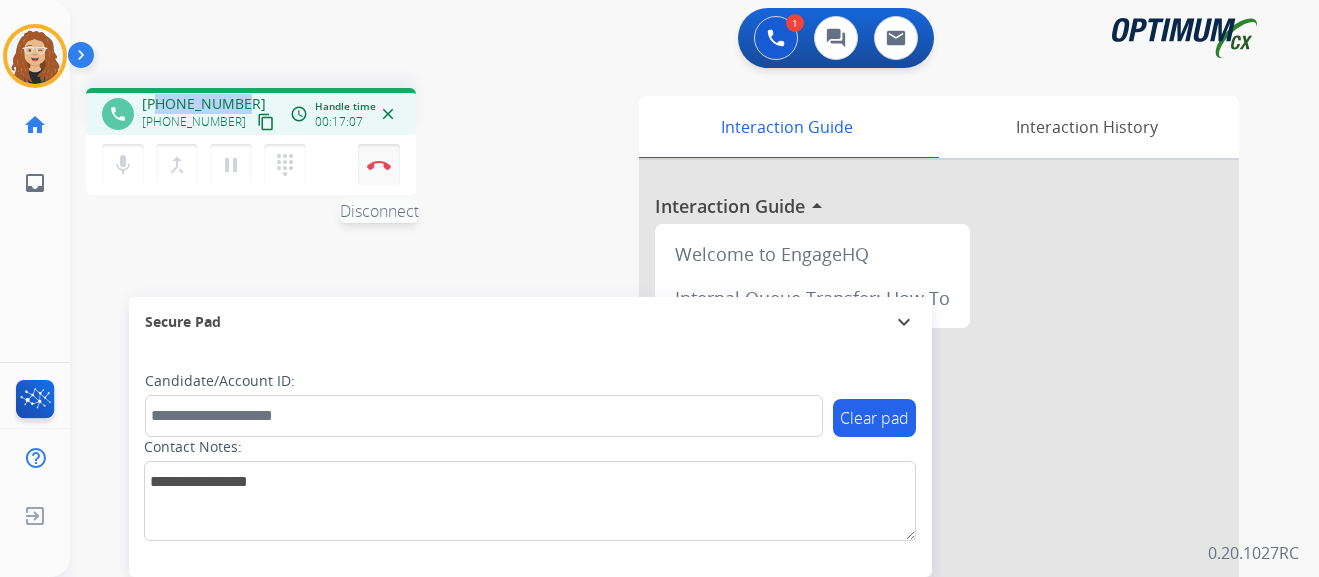 click at bounding box center [379, 165] 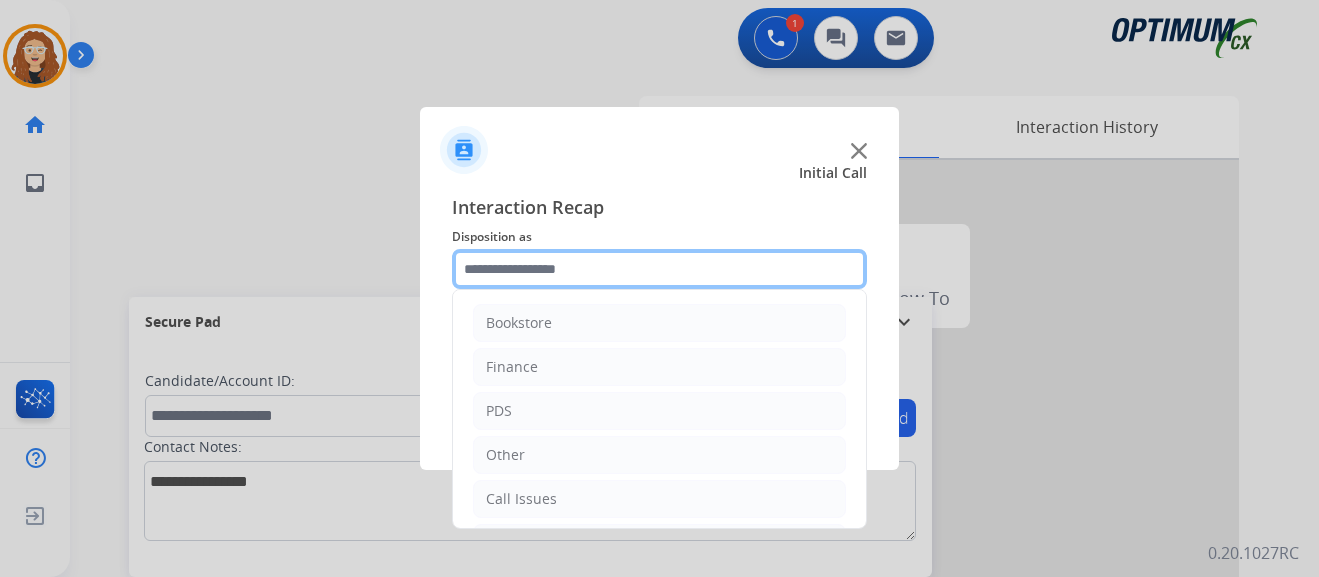 click 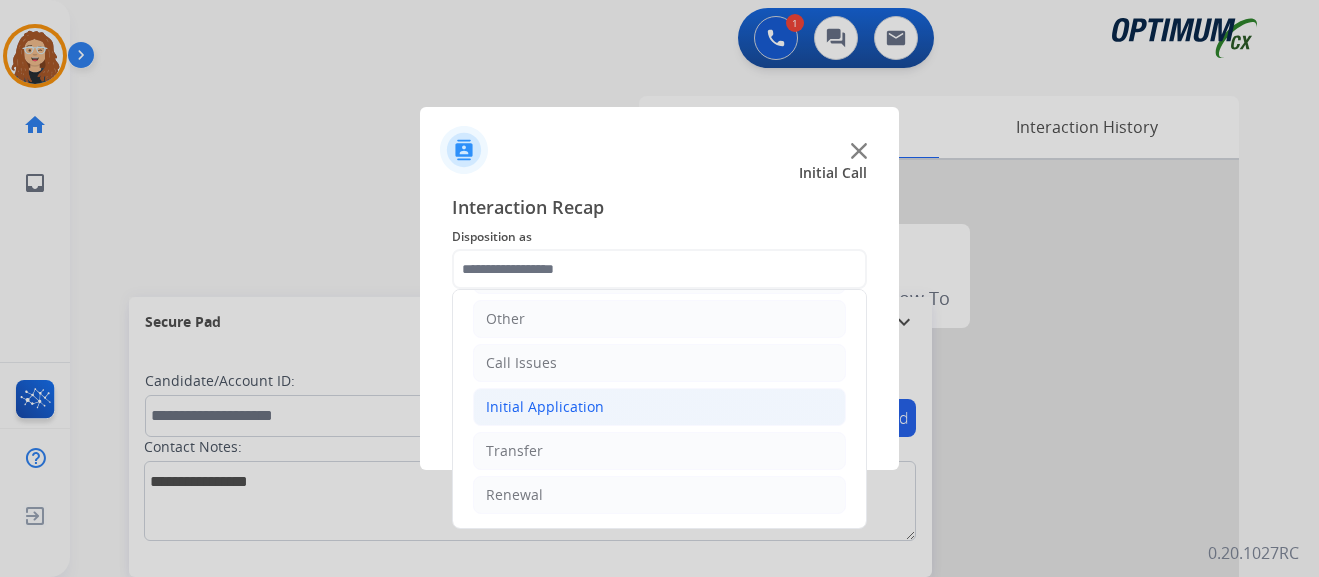 click on "Initial Application" 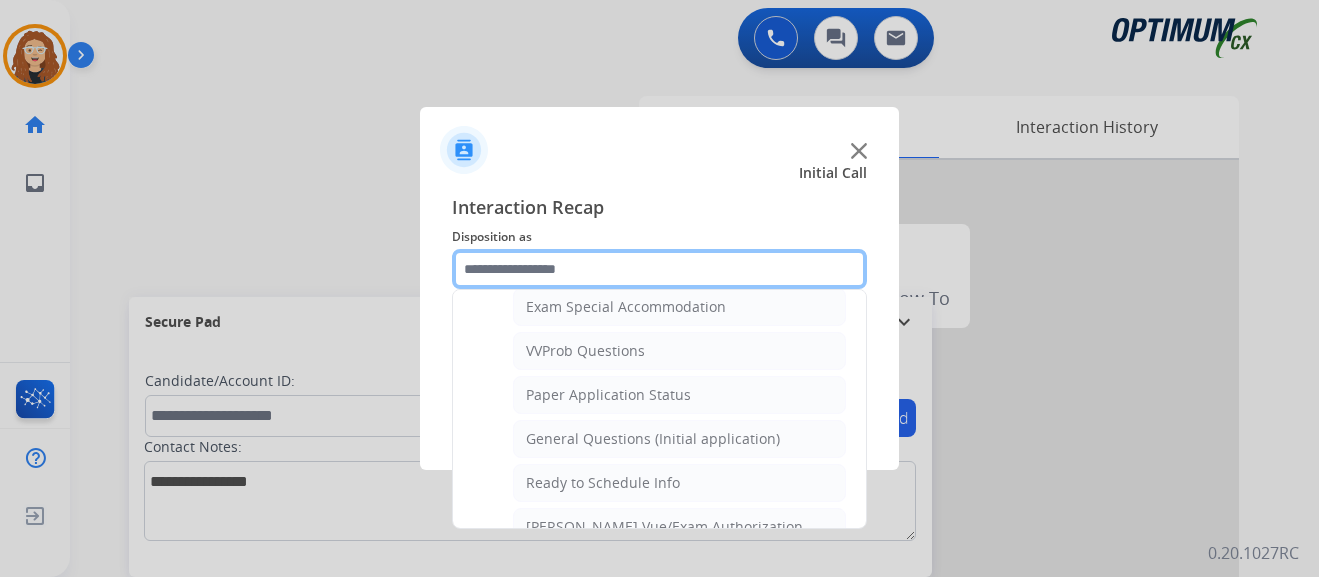 scroll, scrollTop: 1066, scrollLeft: 0, axis: vertical 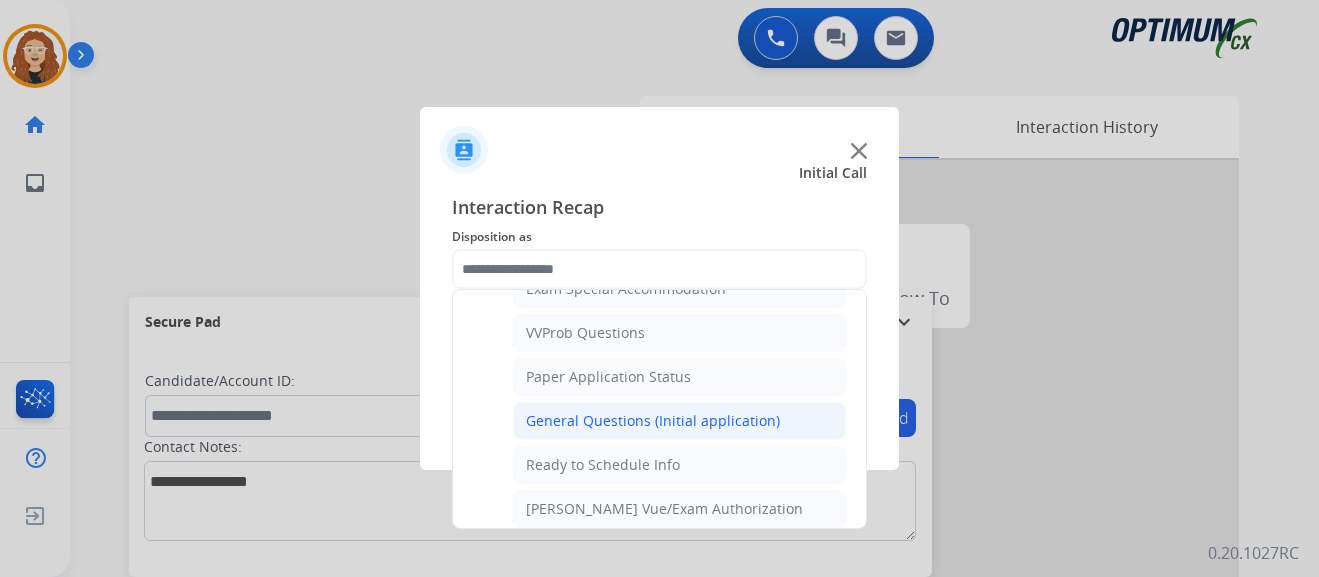 click on "General Questions (Initial application)" 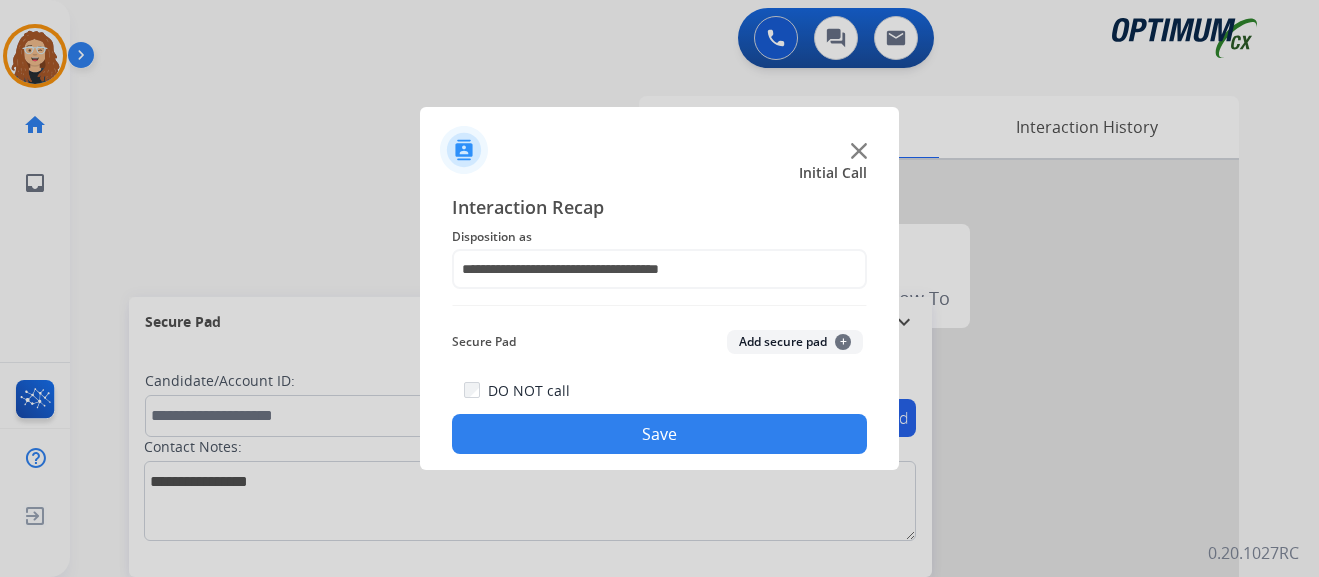 click on "Save" 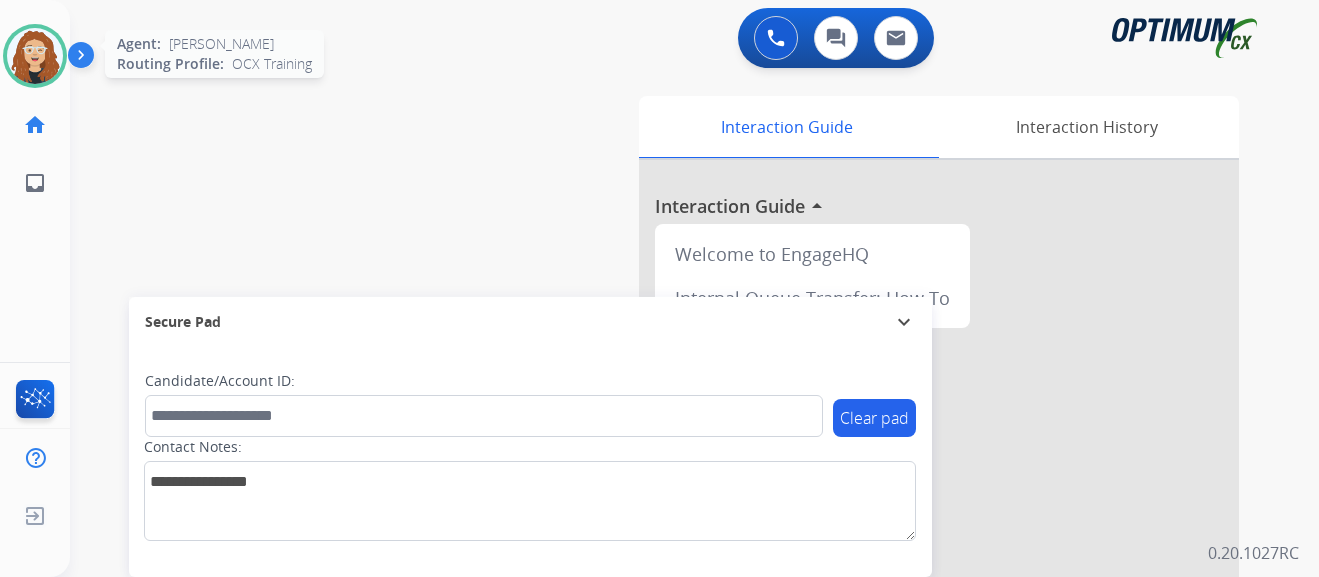 click at bounding box center [35, 56] 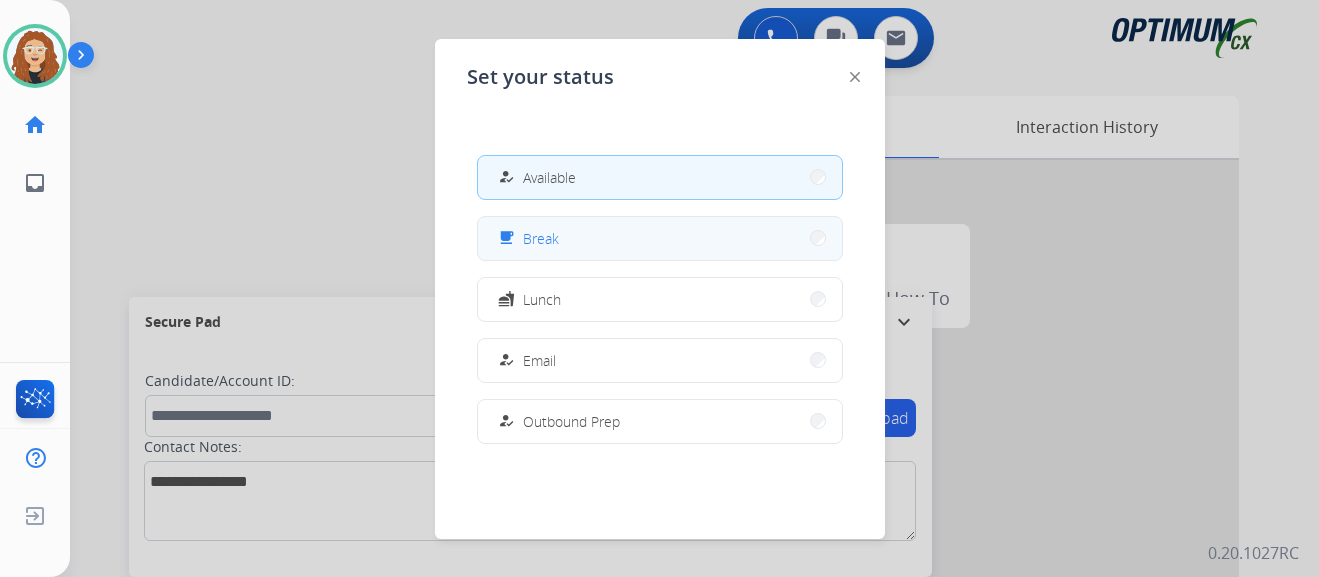 click on "free_breakfast Break" at bounding box center (660, 238) 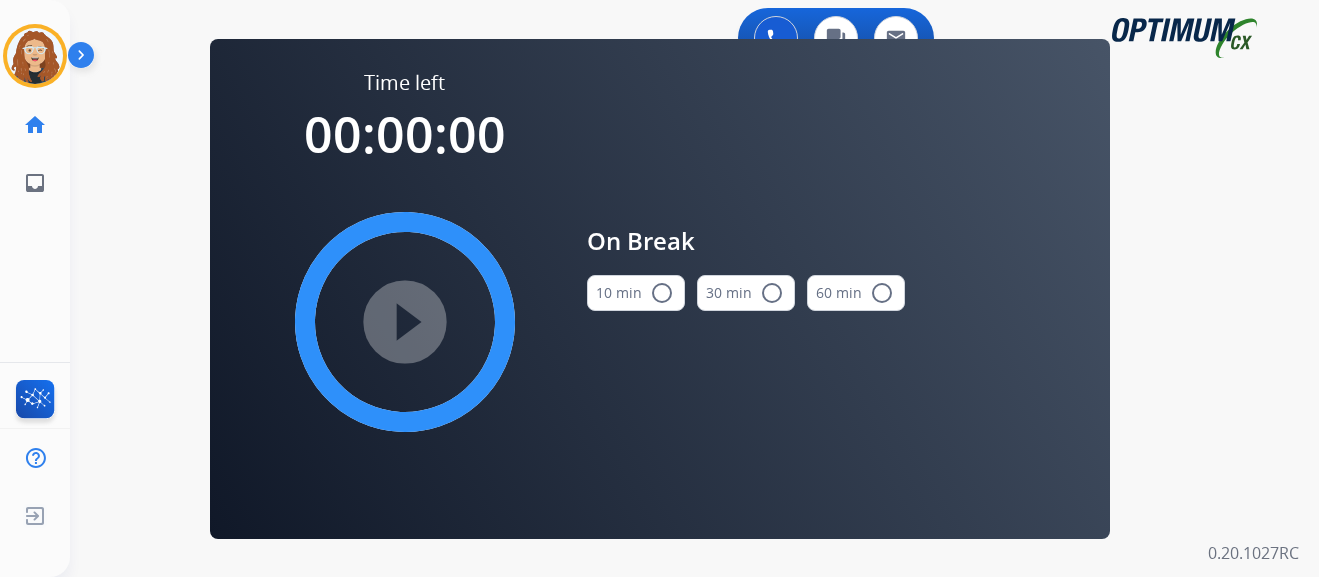click on "radio_button_unchecked" at bounding box center [662, 293] 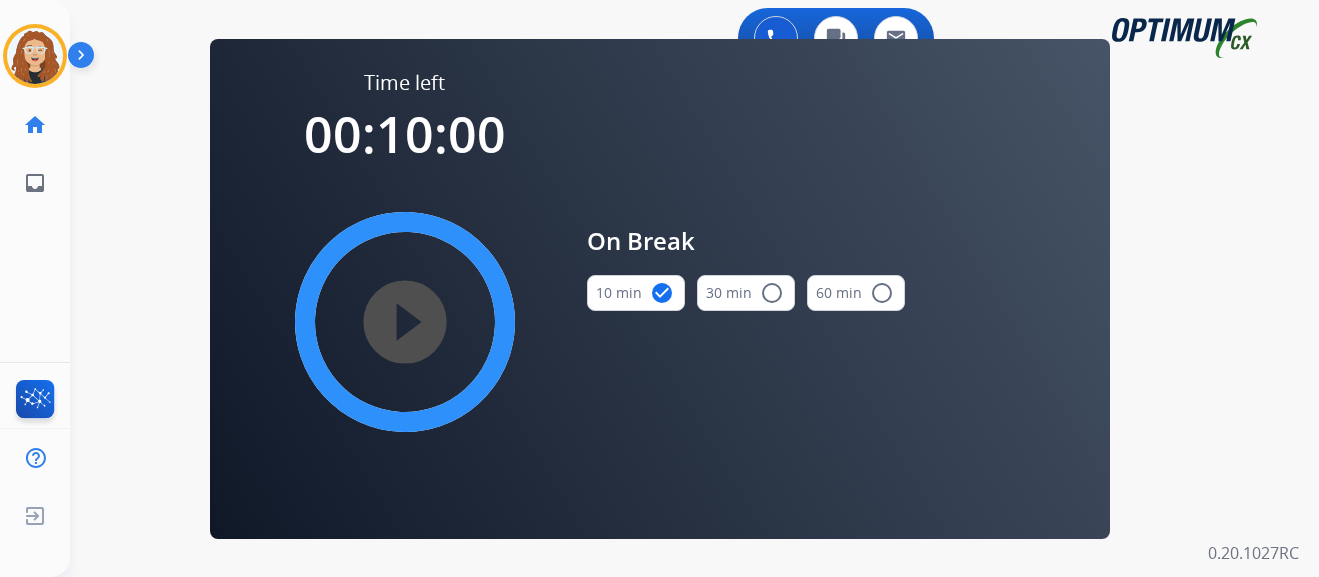 click on "play_circle_filled" at bounding box center [405, 322] 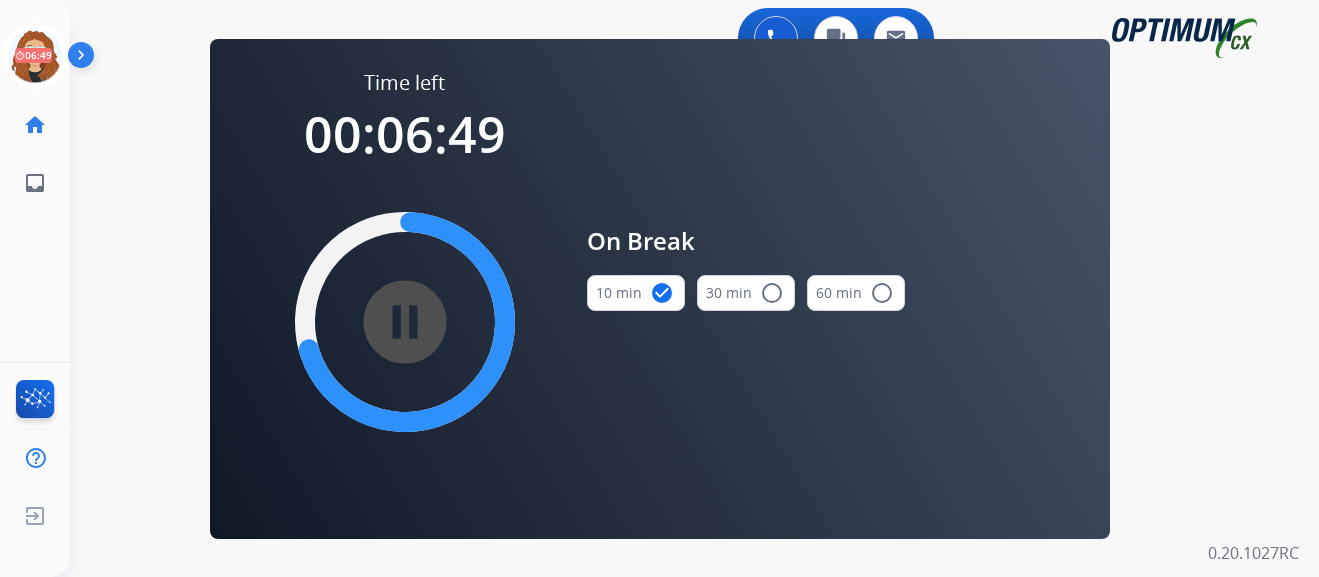 click on "swap_horiz Break voice bridge close_fullscreen Connect 3-Way Call merge_type Separate 3-Way Call Time left 00:06:49 pause_circle_filled On Break  10 min  check_circle  30 min  radio_button_unchecked  60 min  radio_button_unchecked  Interaction Guide   Interaction History  Interaction Guide arrow_drop_up  Welcome to EngageHQ   Internal Queue Transfer: How To  Secure Pad expand_more Clear pad Candidate/Account ID: Contact Notes:" at bounding box center (670, 120) 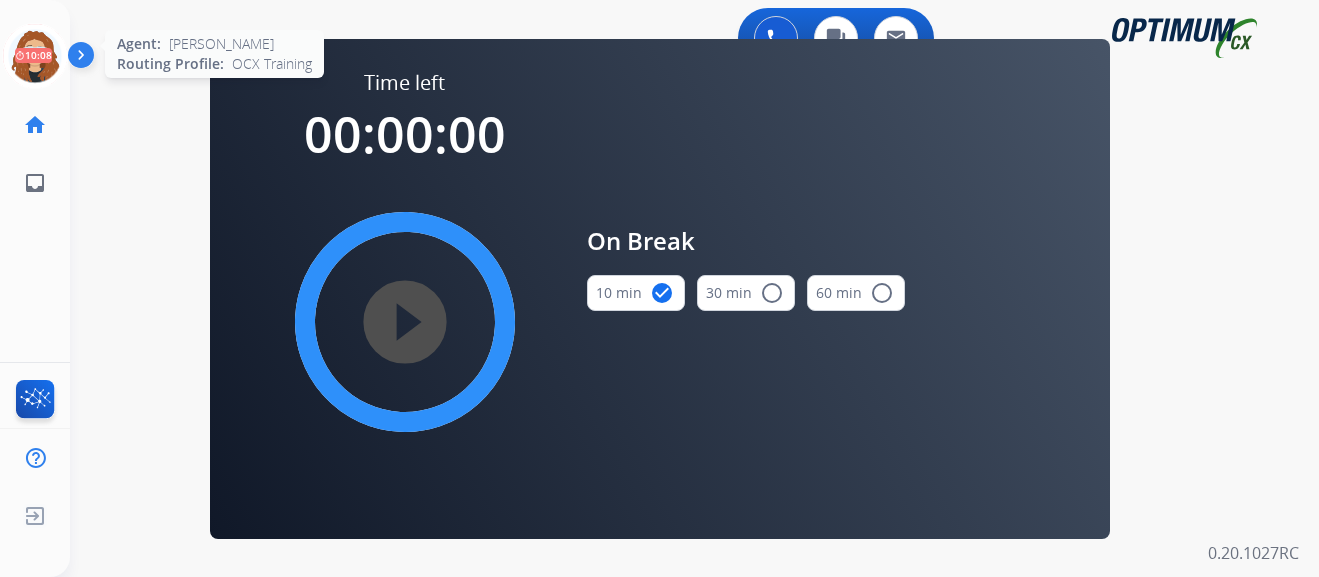 click 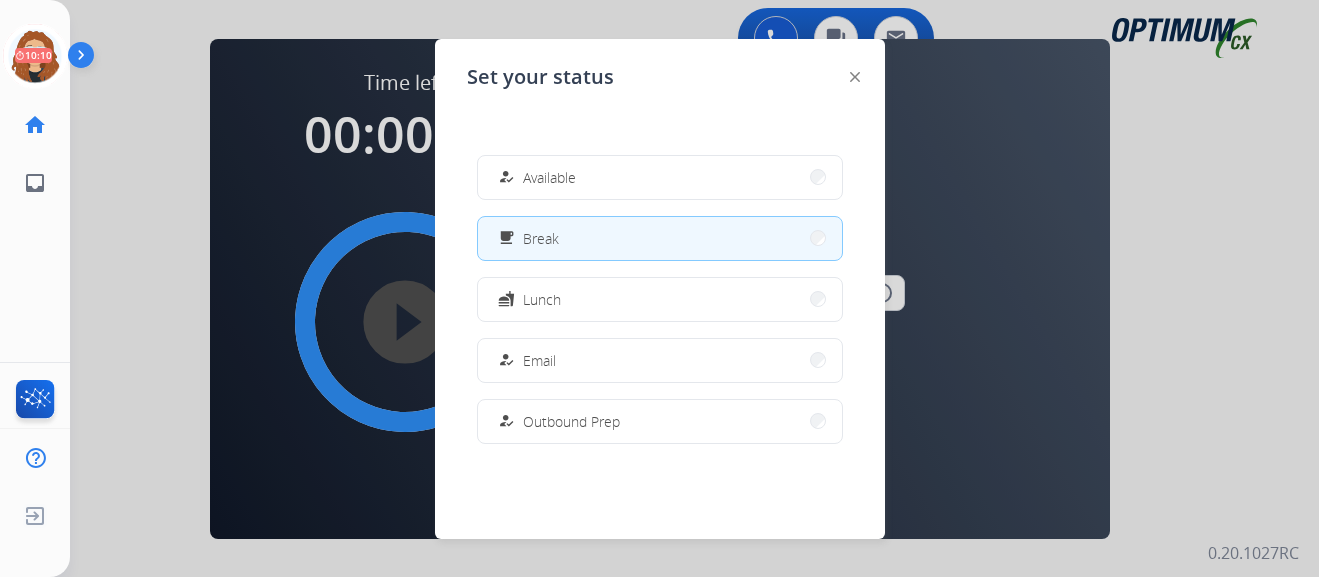 click on "Available" at bounding box center [549, 177] 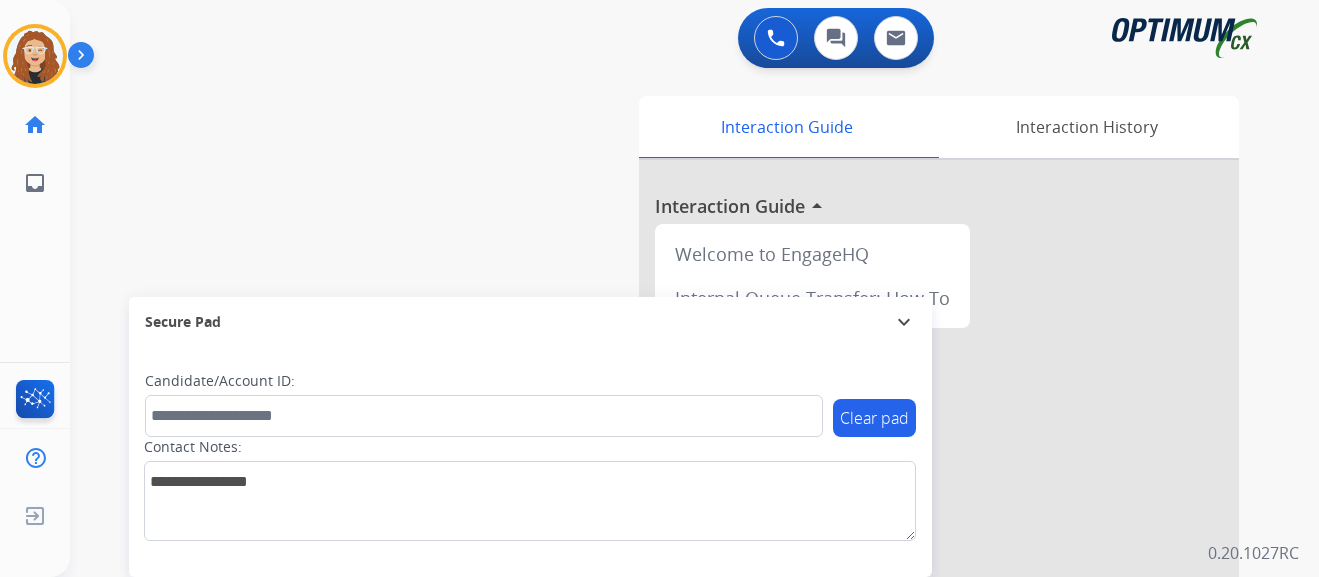 click on "swap_horiz Break voice bridge close_fullscreen Connect 3-Way Call merge_type Separate 3-Way Call  Interaction Guide   Interaction History  Interaction Guide arrow_drop_up  Welcome to EngageHQ   Internal Queue Transfer: How To  Secure Pad expand_more Clear pad Candidate/Account ID: Contact Notes:" at bounding box center [670, 489] 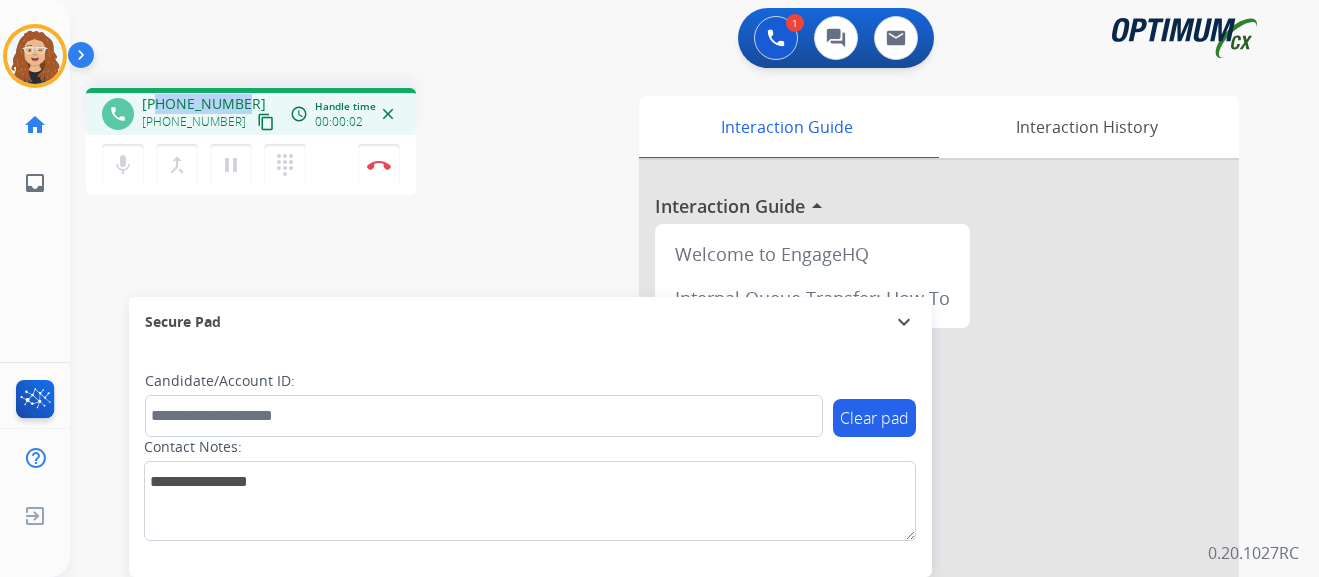 drag, startPoint x: 156, startPoint y: 104, endPoint x: 237, endPoint y: 103, distance: 81.00617 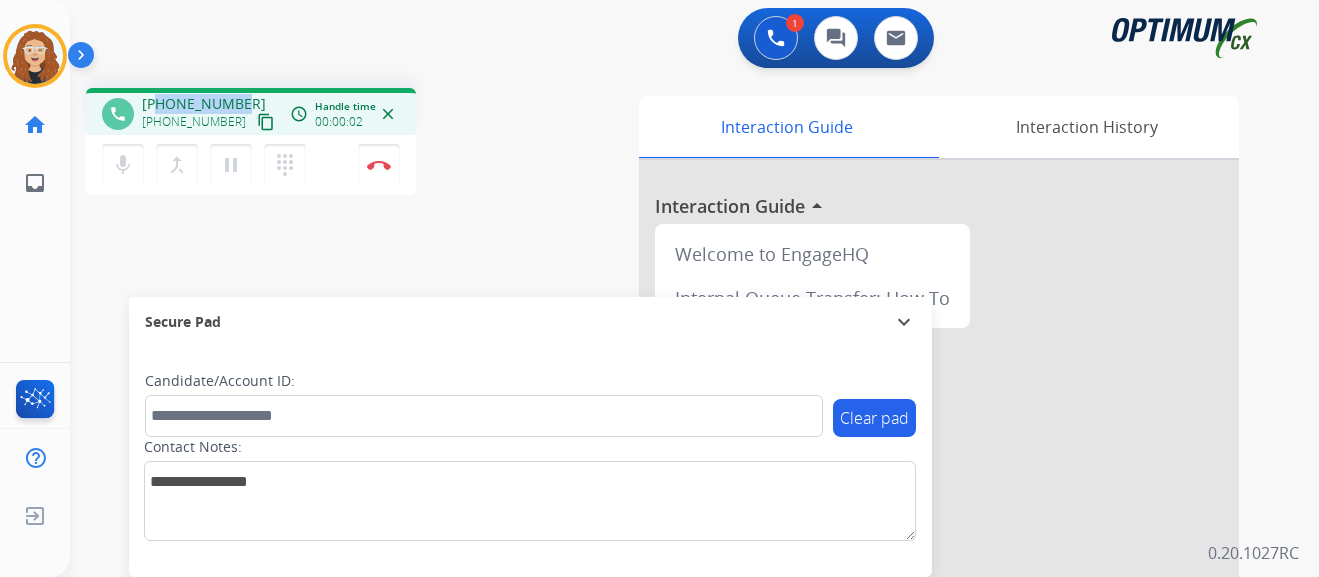 click on "[PHONE_NUMBER]" at bounding box center [204, 104] 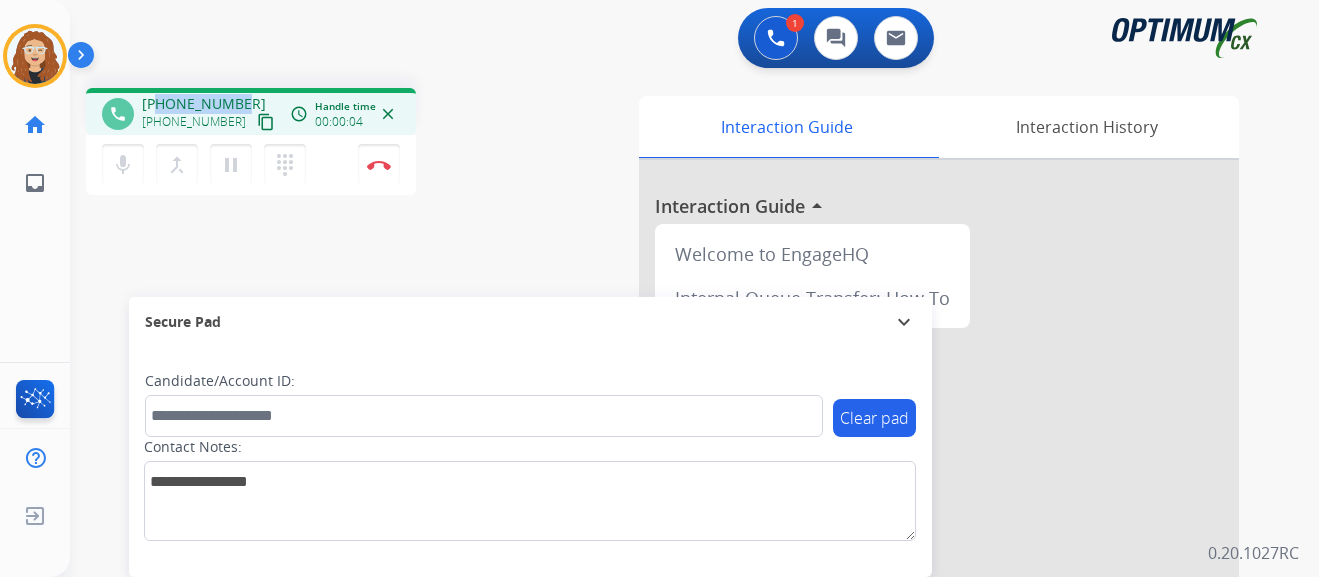 copy on "6109725191" 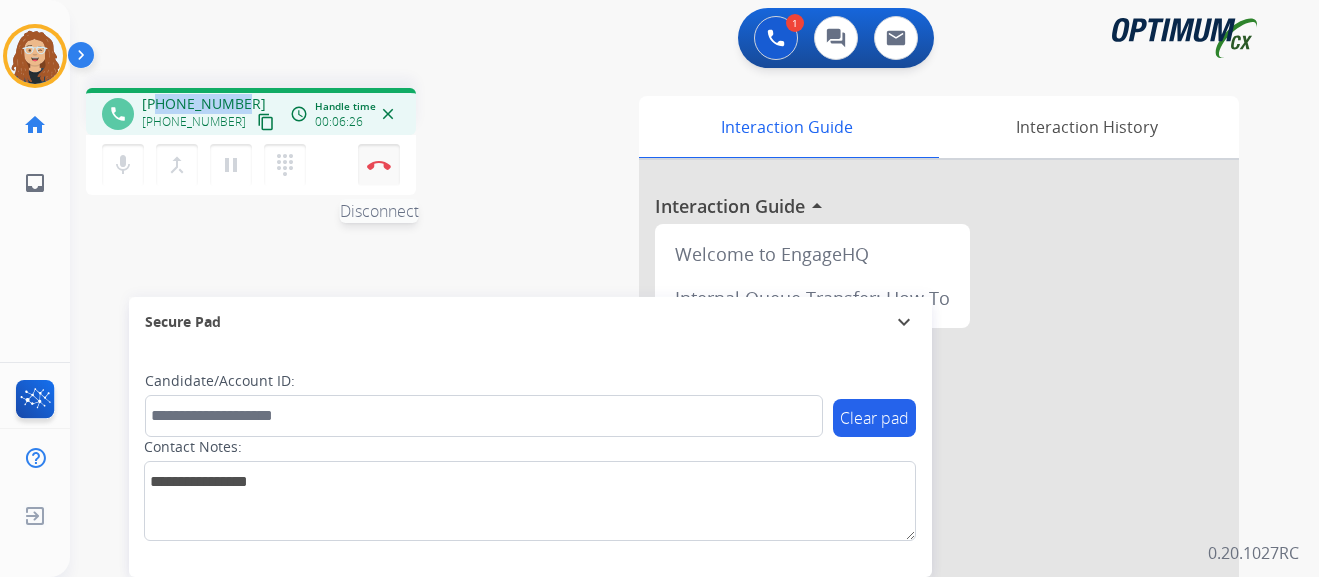 click on "Disconnect" at bounding box center (379, 165) 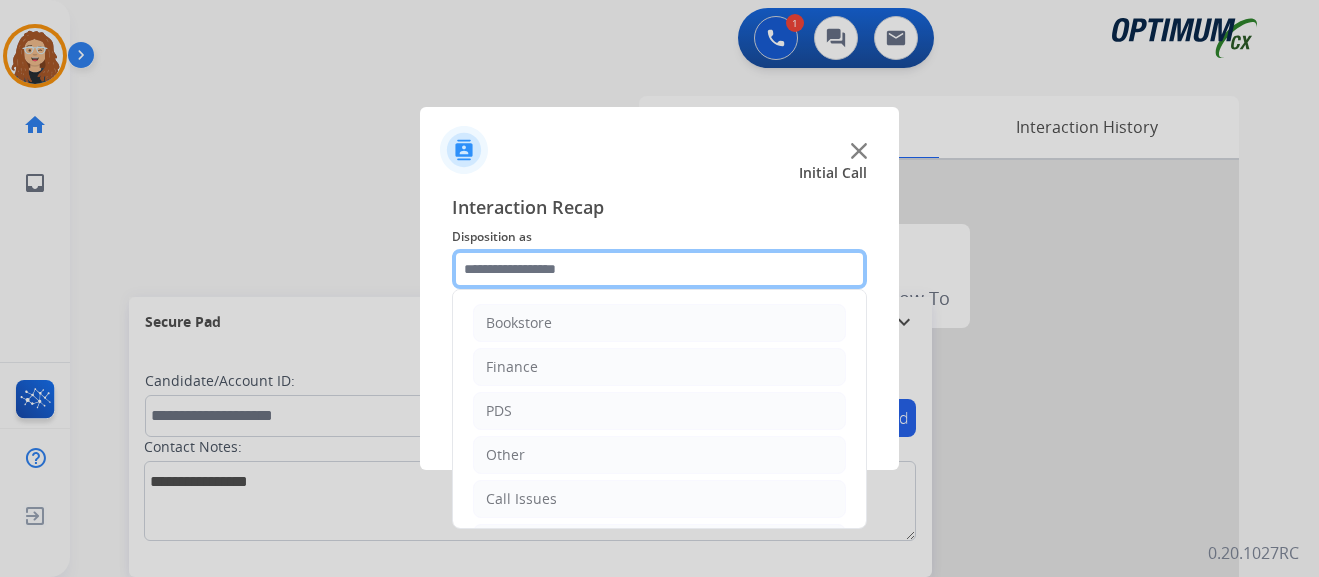 click 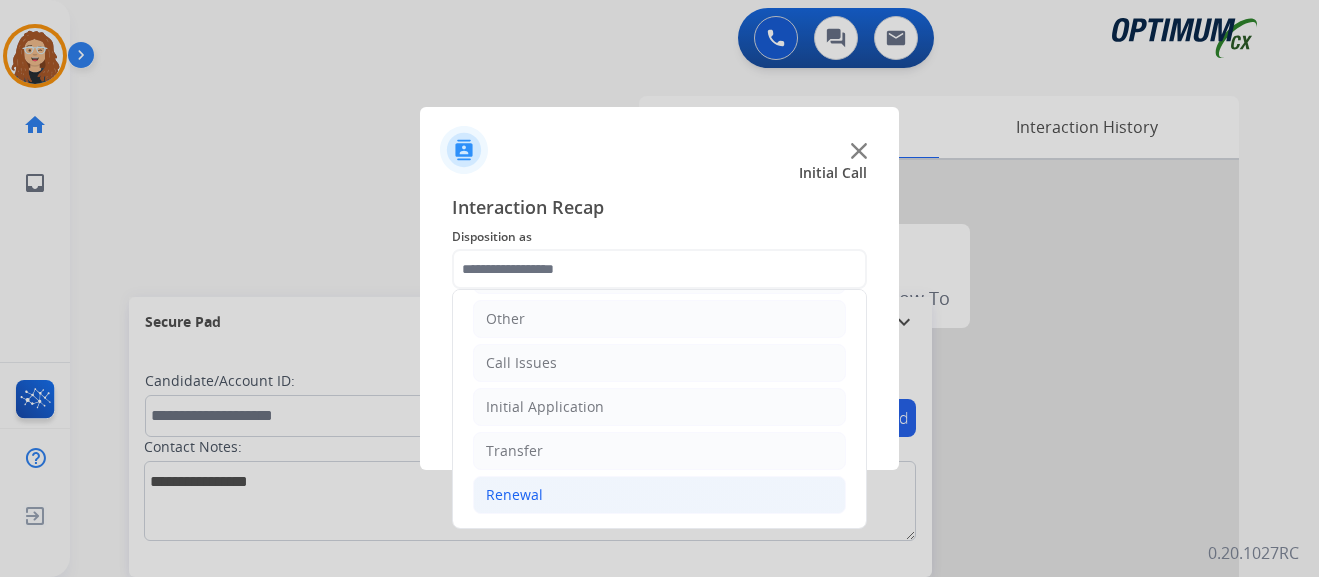 click on "Renewal" 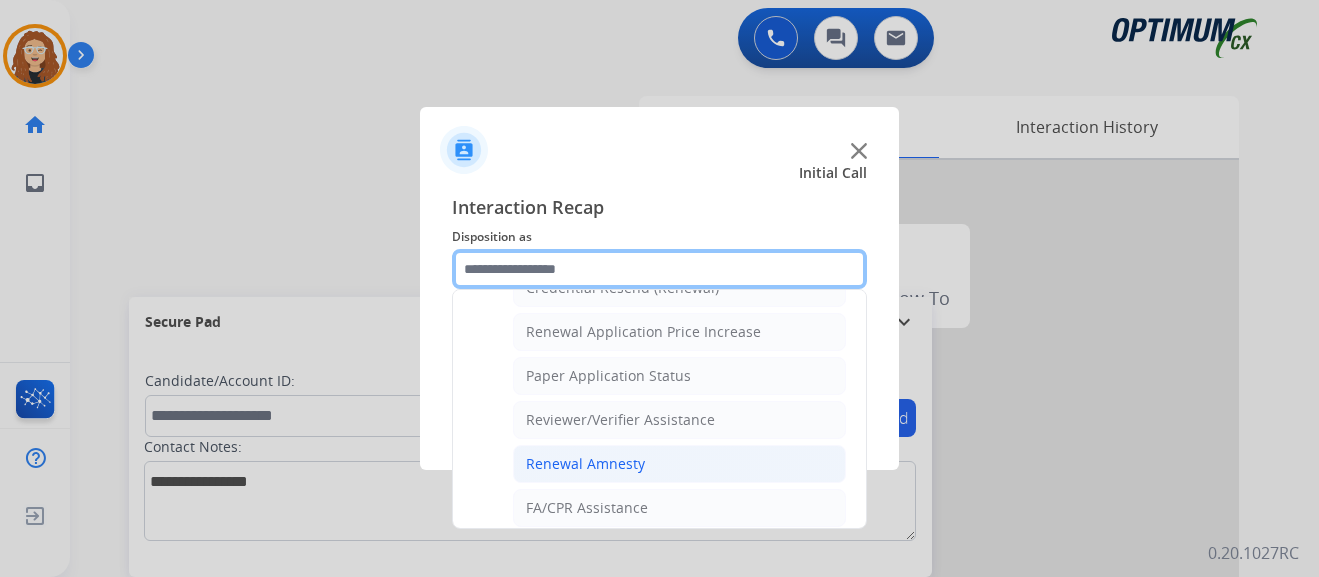 scroll, scrollTop: 674, scrollLeft: 0, axis: vertical 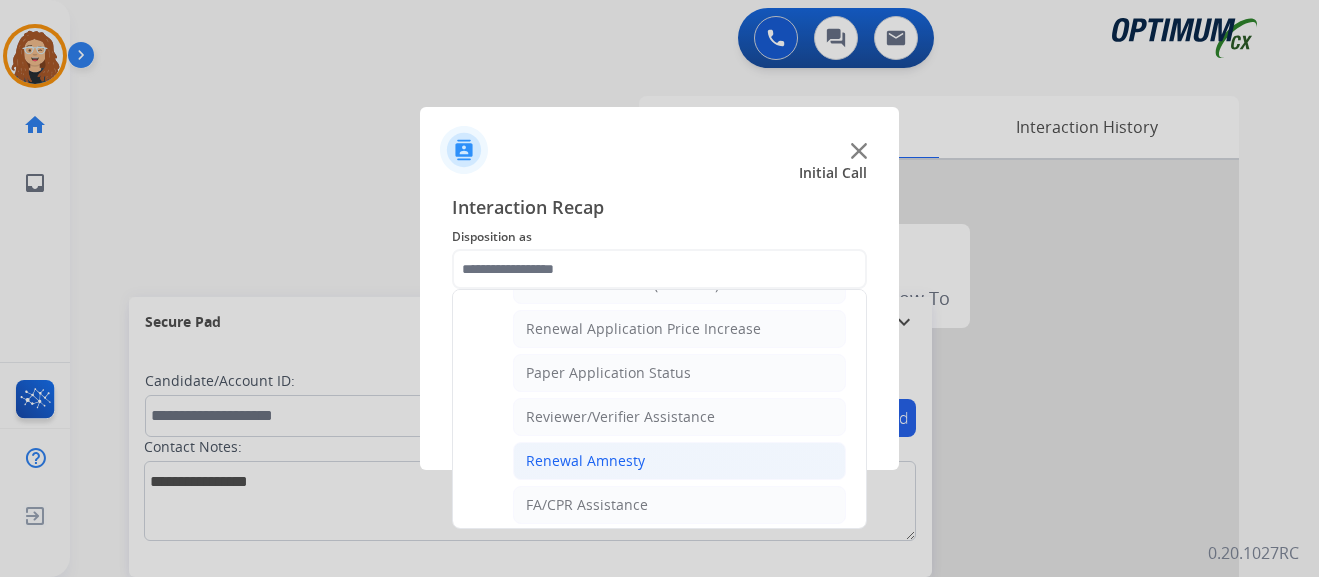 click on "Renewal Amnesty" 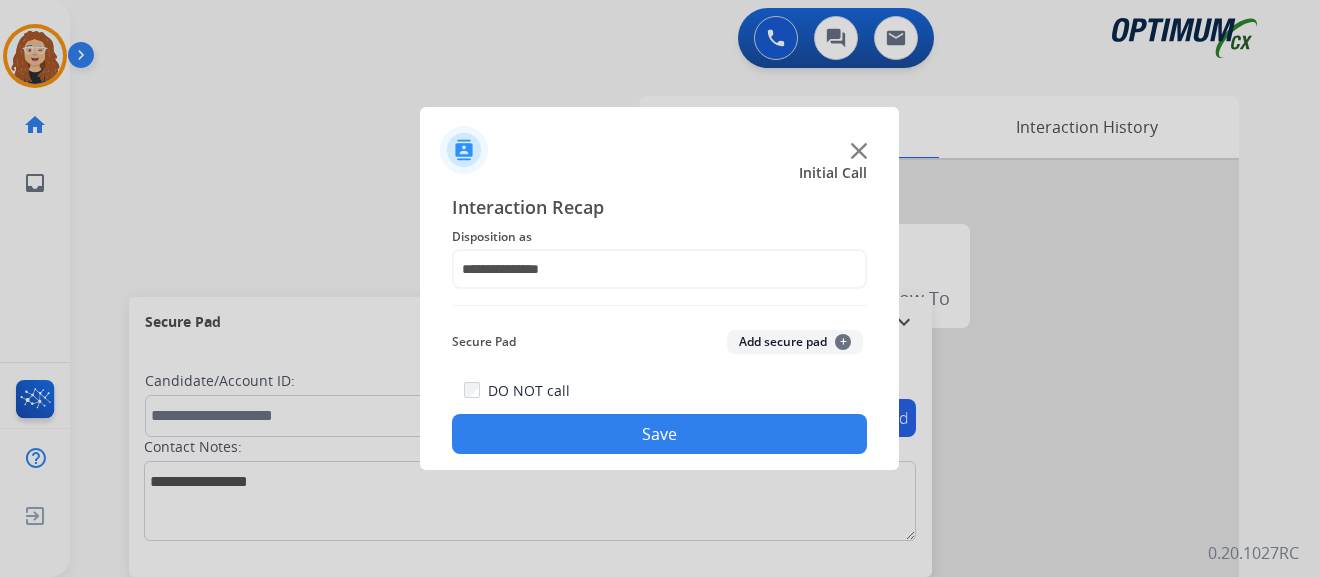 click on "Save" 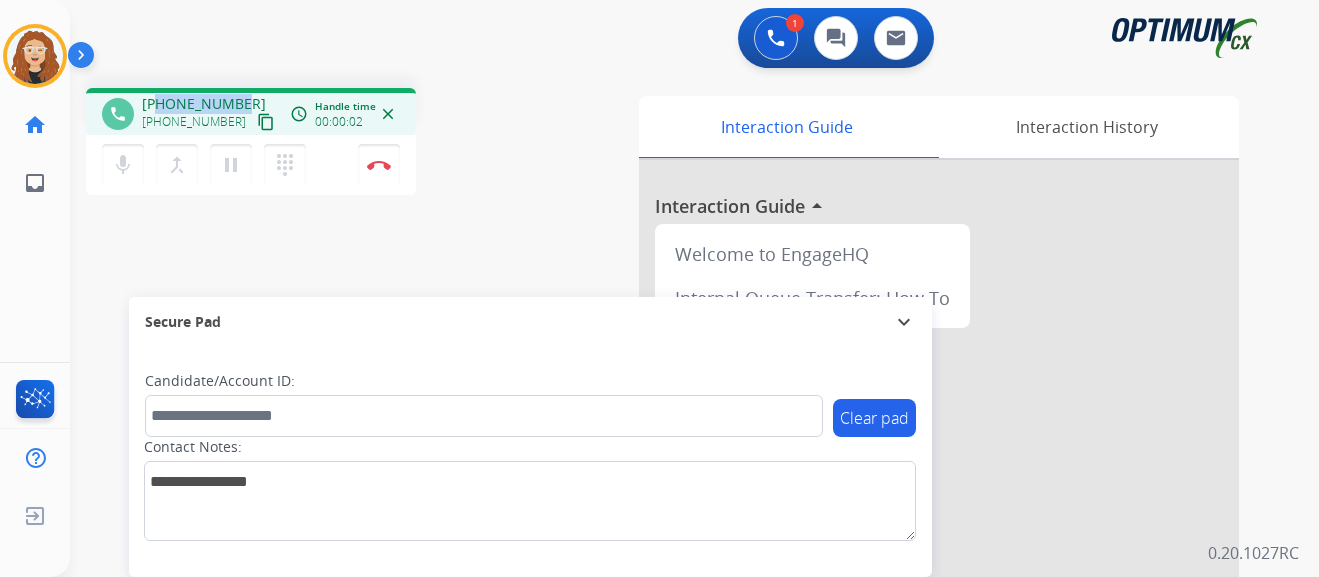 drag, startPoint x: 164, startPoint y: 98, endPoint x: 238, endPoint y: 95, distance: 74.06078 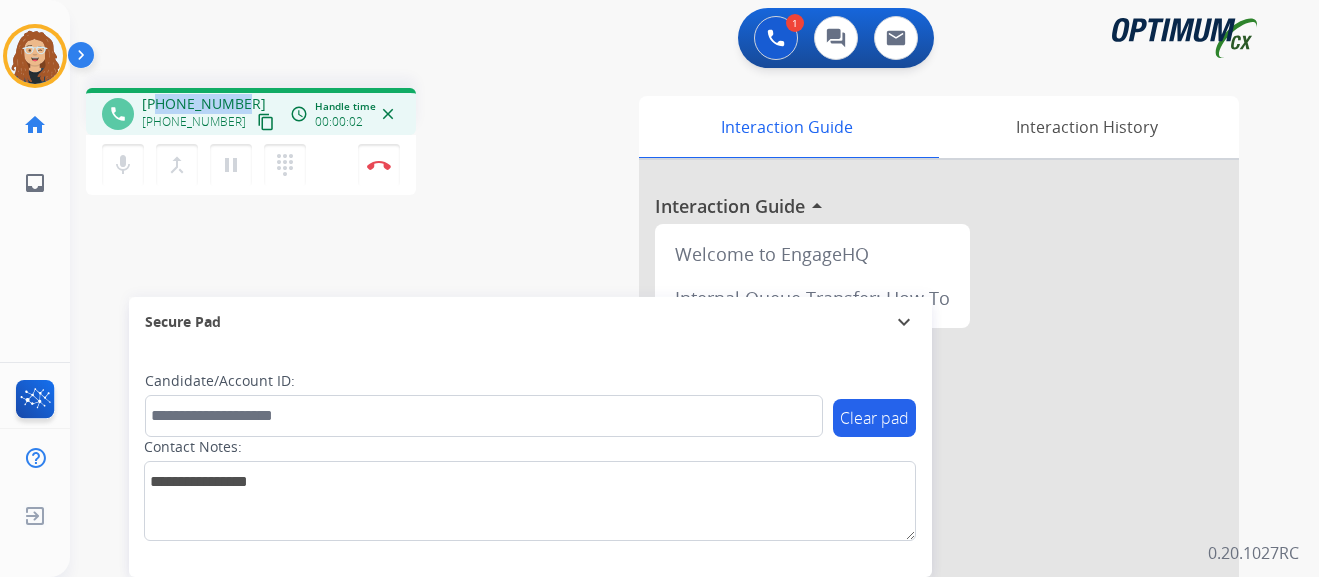click on "[PHONE_NUMBER]" at bounding box center (204, 104) 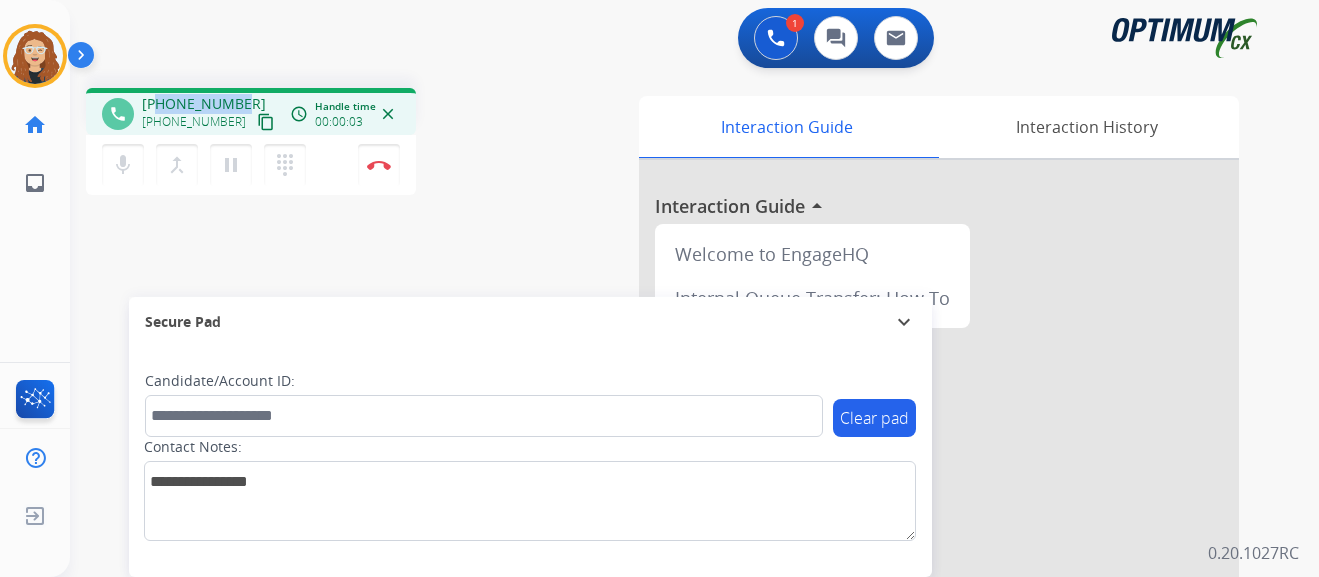 copy on "3394400763" 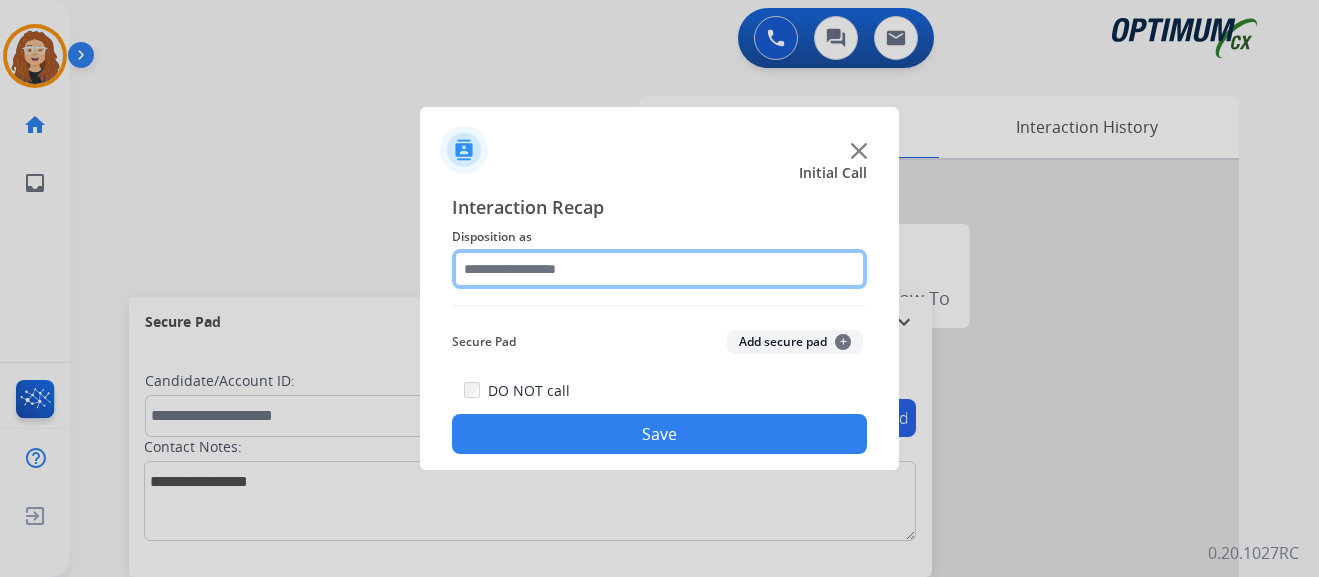 click 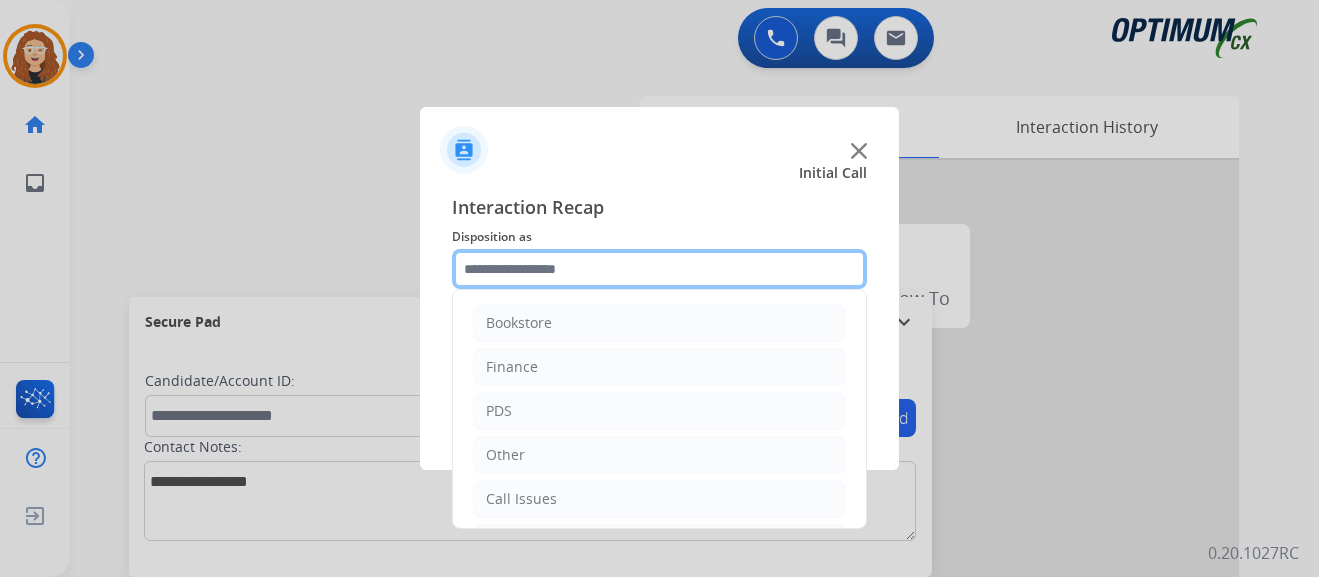 scroll, scrollTop: 136, scrollLeft: 0, axis: vertical 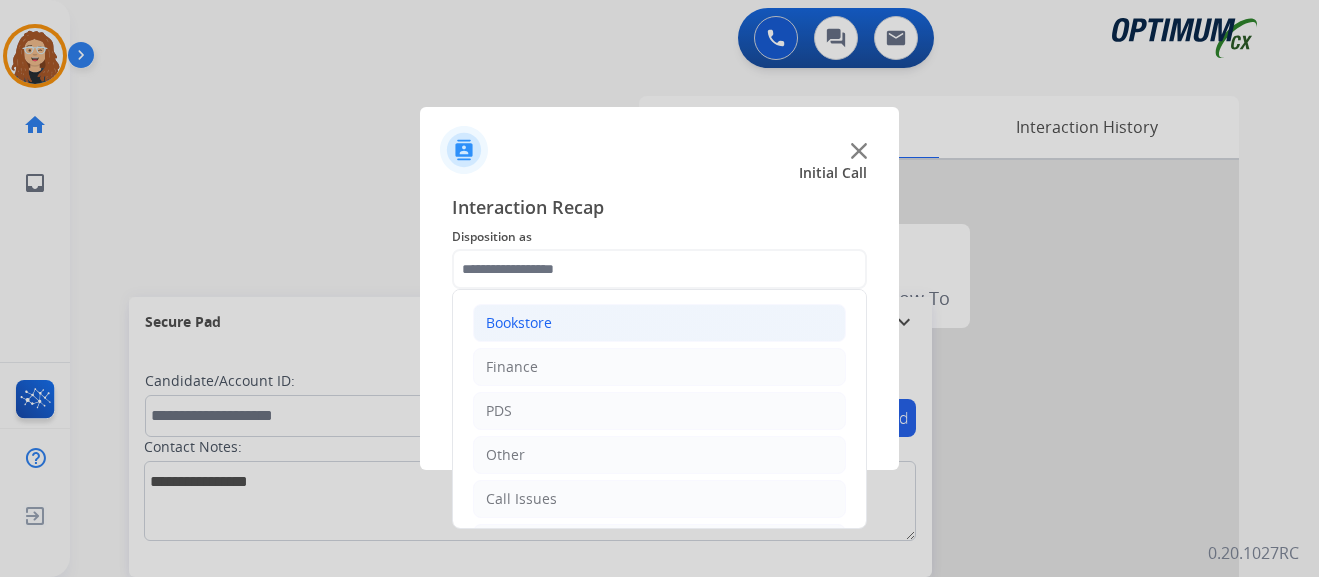 click on "Bookstore" 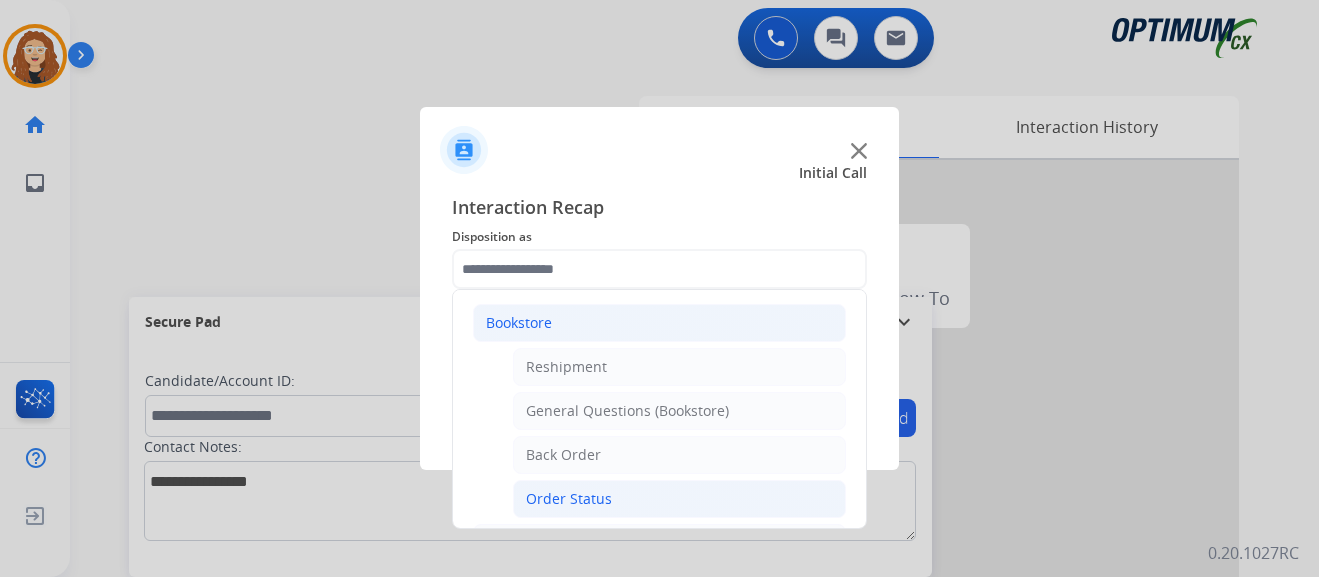 click on "Order Status" 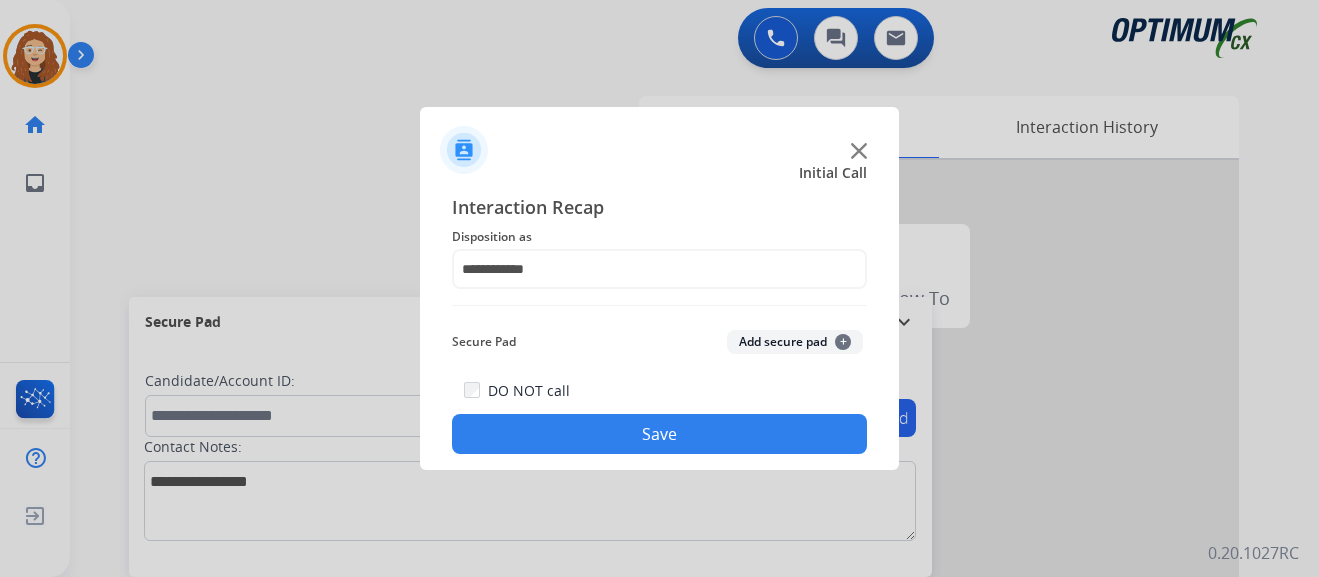 click on "Save" 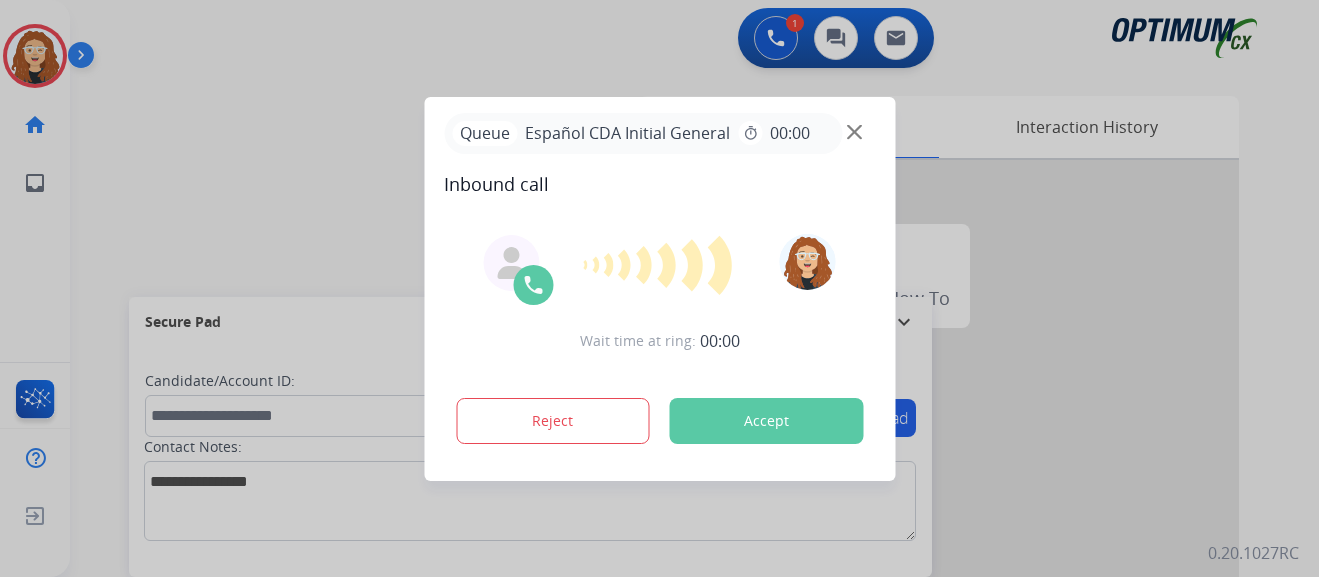 click on "Accept" at bounding box center [766, 421] 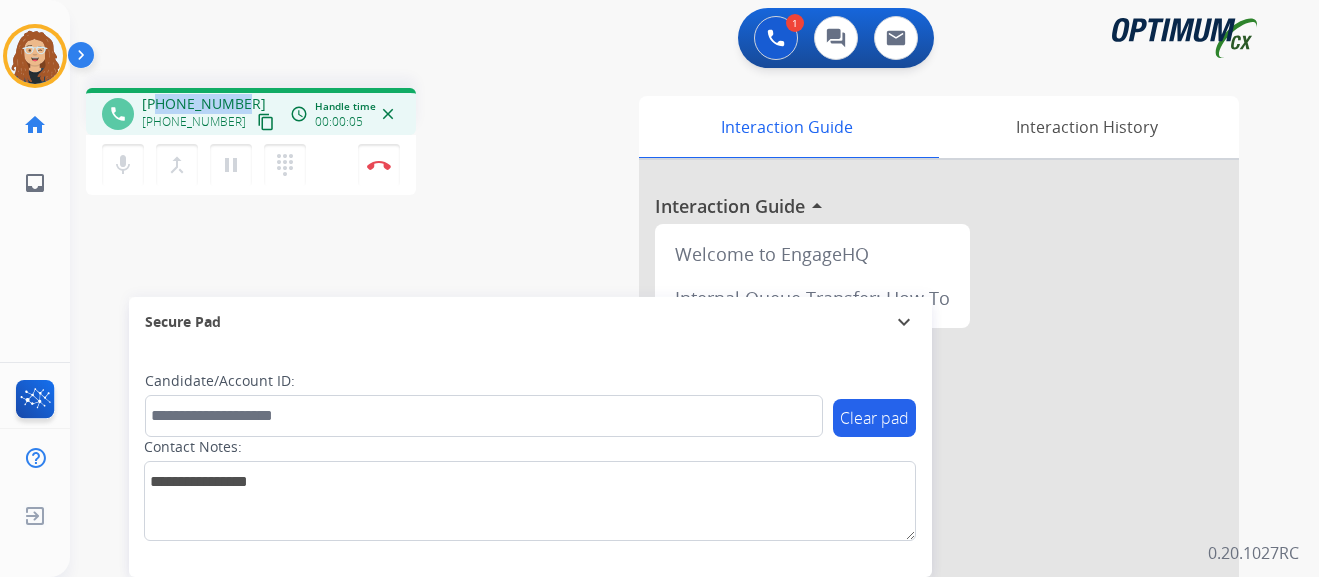 drag, startPoint x: 157, startPoint y: 97, endPoint x: 239, endPoint y: 94, distance: 82.05486 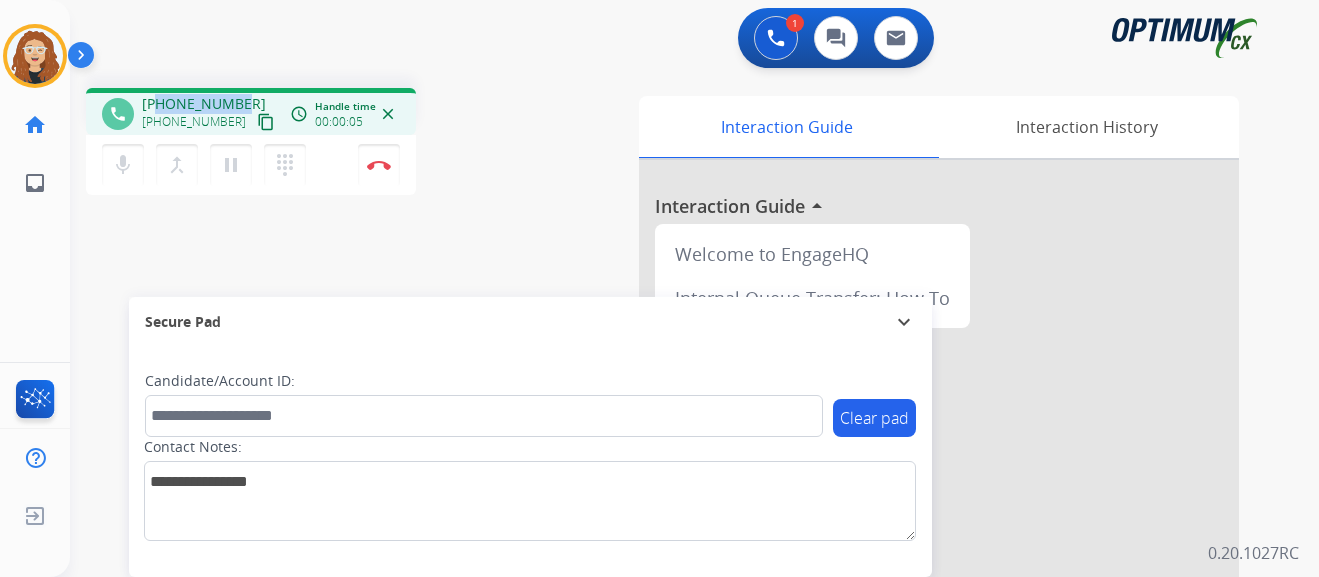 click on "[PHONE_NUMBER] [PHONE_NUMBER] content_copy" at bounding box center [210, 114] 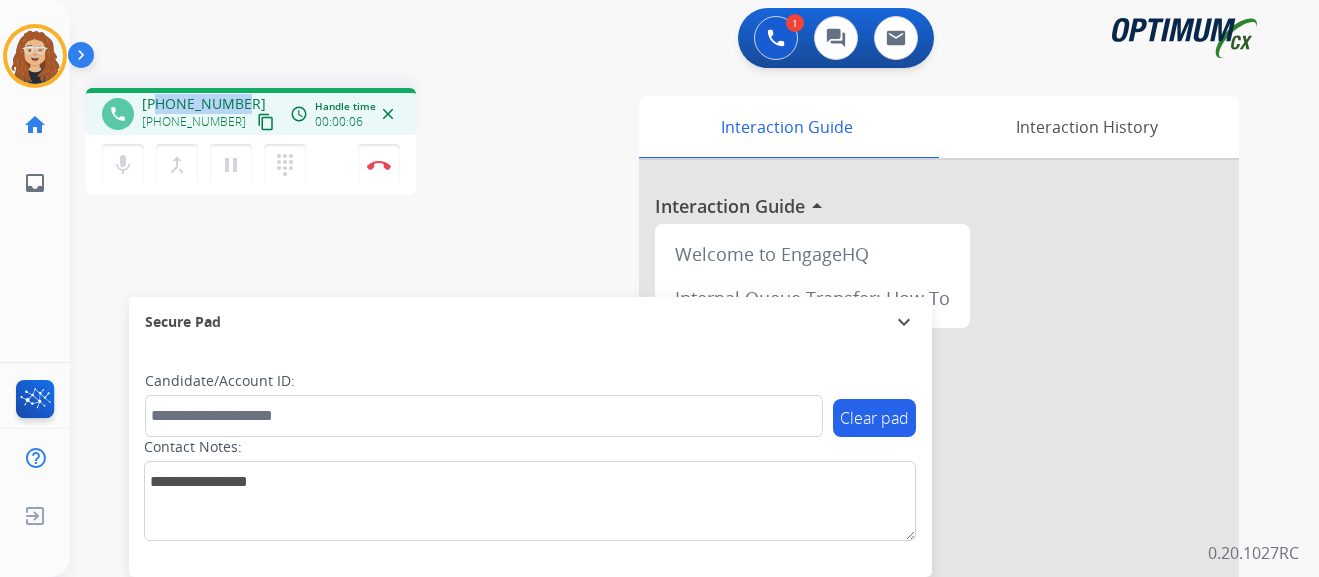 copy on "9392391998" 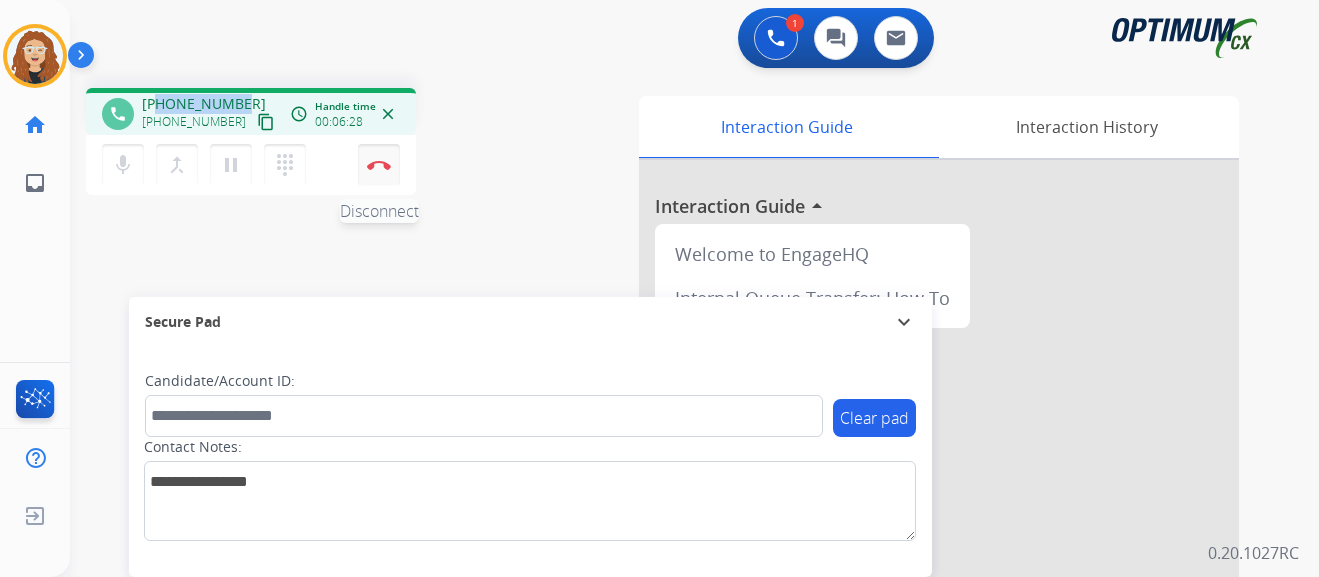 click on "Disconnect" at bounding box center [379, 165] 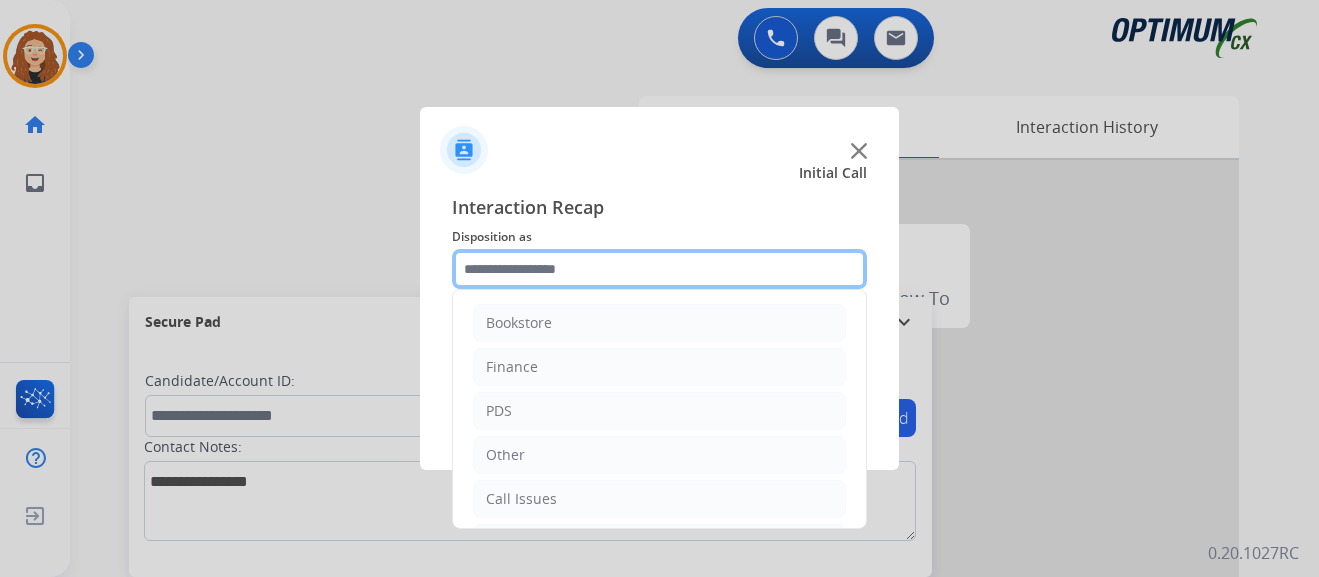 click 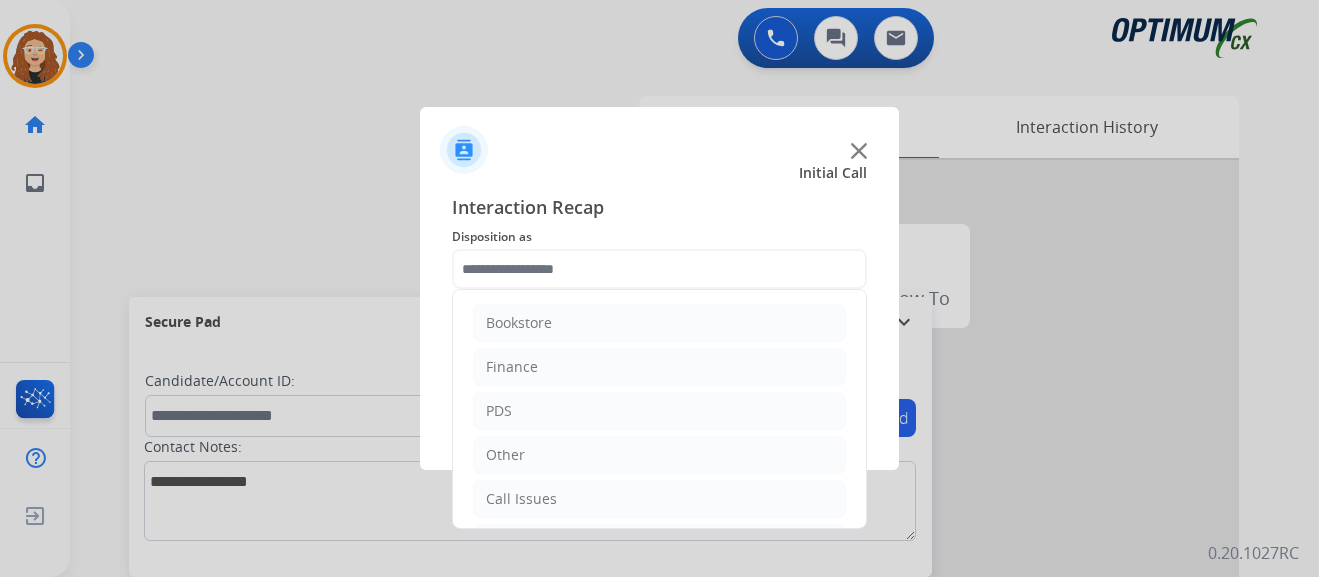 click on "Interaction Recap Disposition as     Bookstore   Finance   PDS   Other   Call Issues   Initial Application   Transfer   Renewal  Secure Pad  Add secure pad  +  DO NOT call  Save" 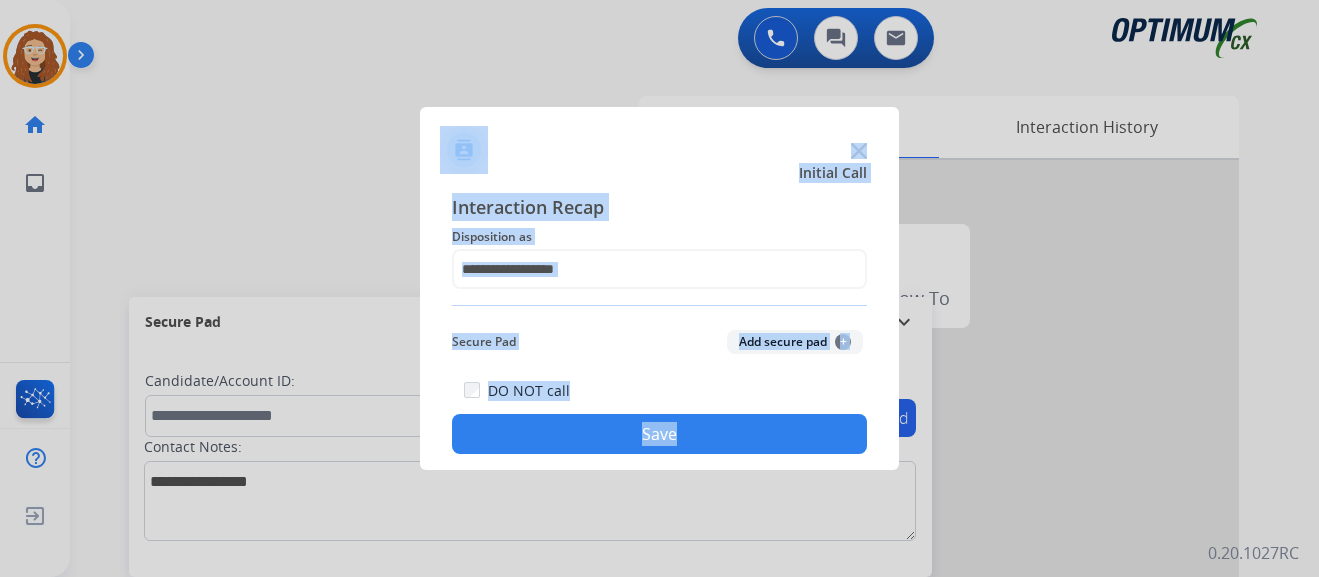 drag, startPoint x: 856, startPoint y: 483, endPoint x: 767, endPoint y: 419, distance: 109.62208 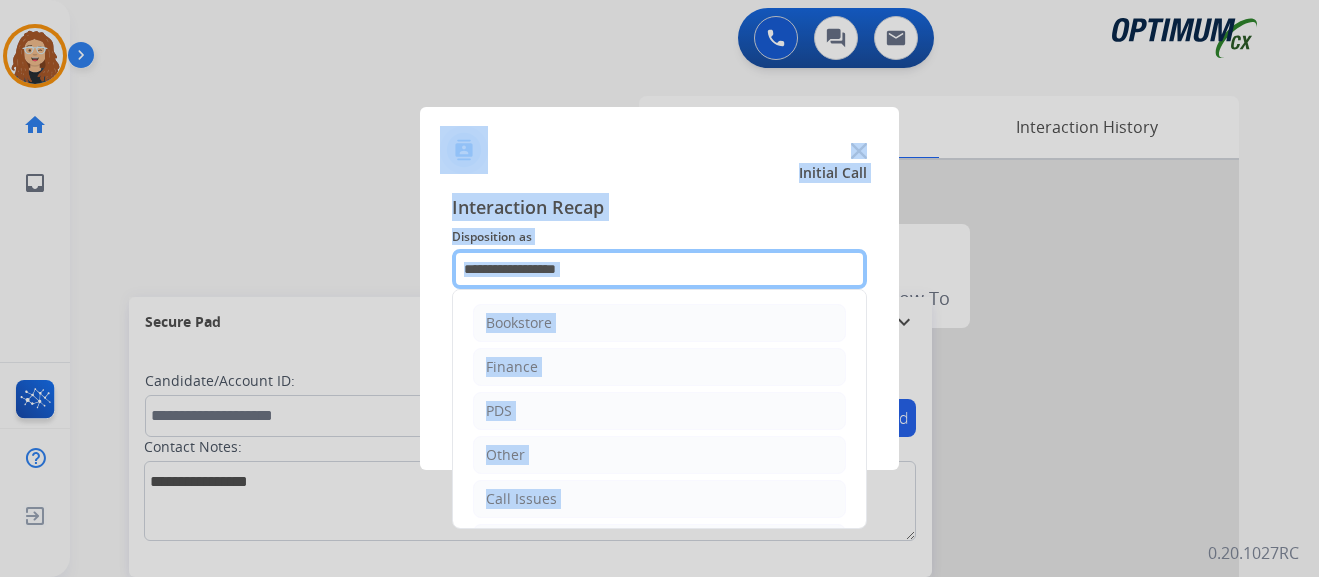 click 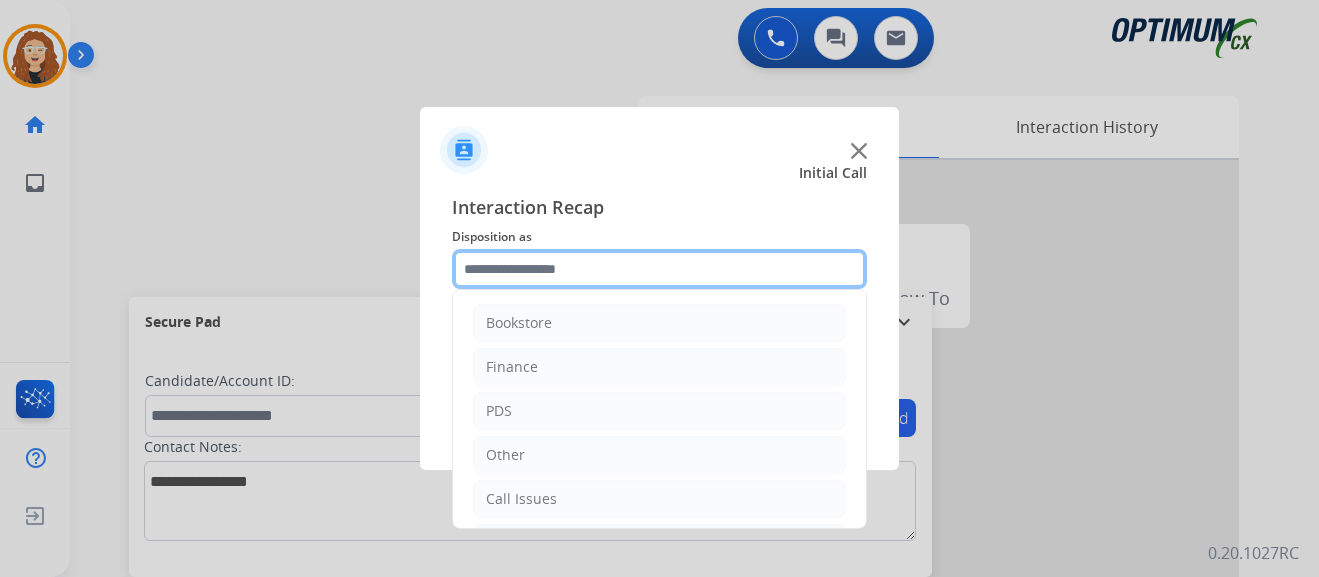 scroll, scrollTop: 136, scrollLeft: 0, axis: vertical 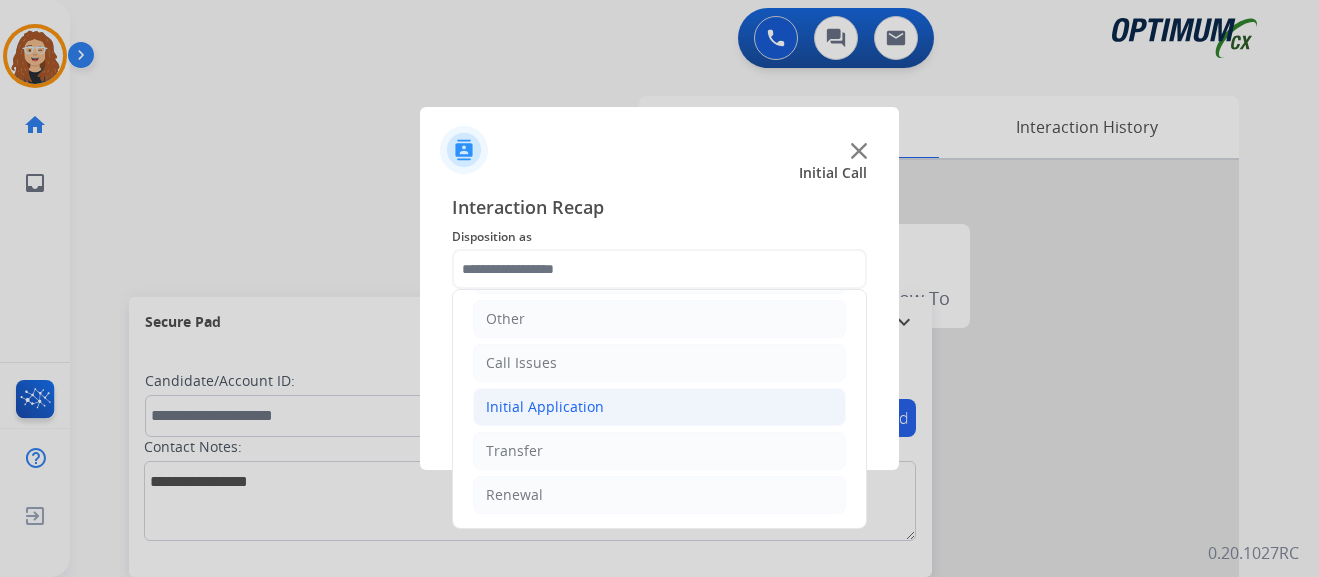drag, startPoint x: 602, startPoint y: 407, endPoint x: 637, endPoint y: 411, distance: 35.22783 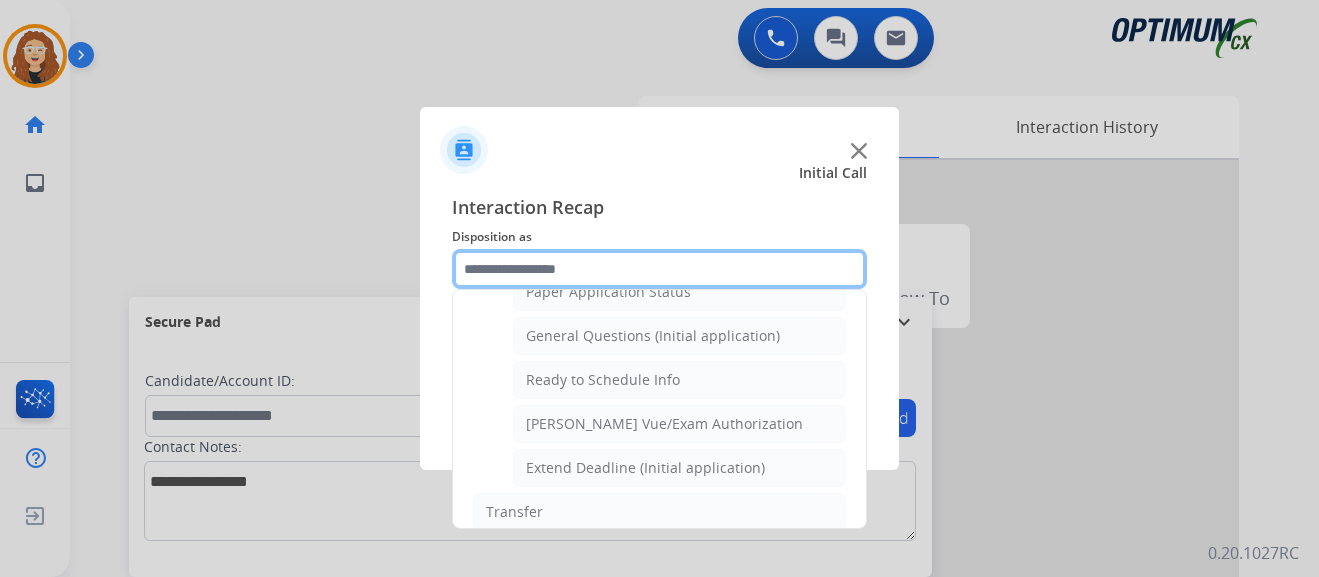scroll, scrollTop: 1157, scrollLeft: 0, axis: vertical 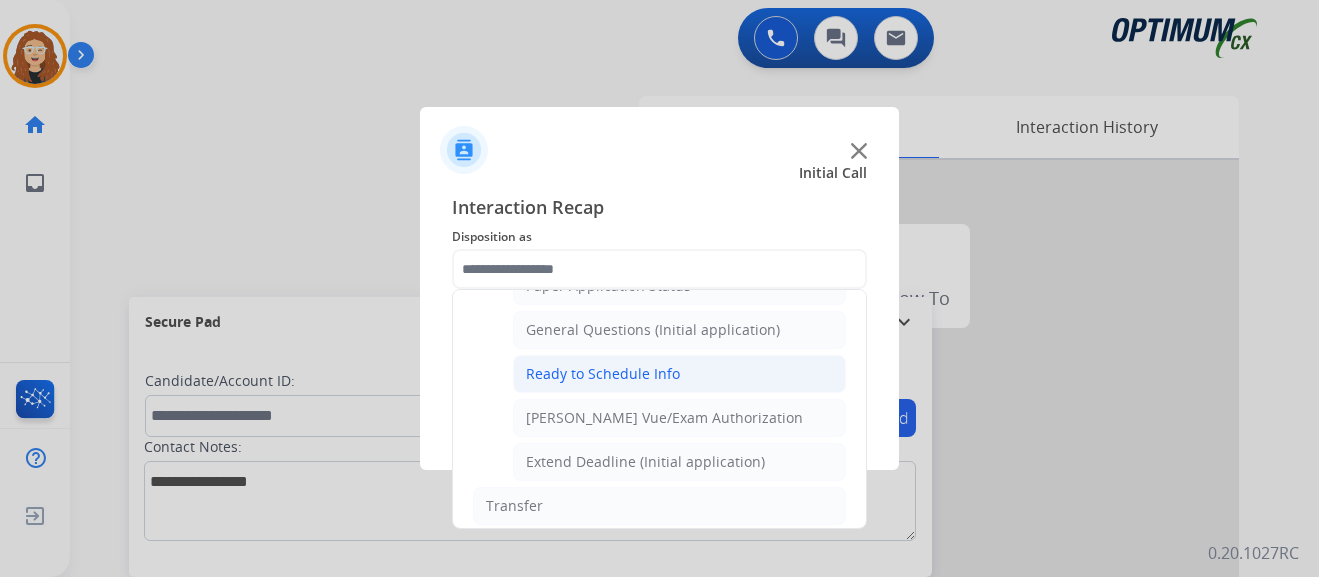 click on "Ready to Schedule Info" 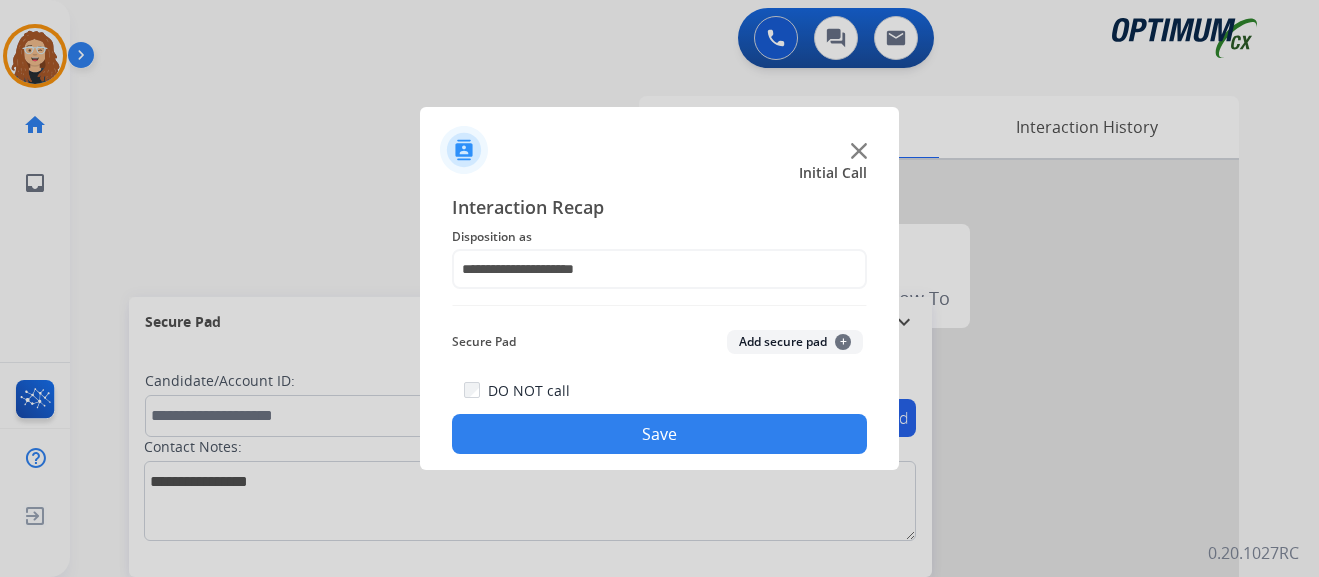 click on "Save" 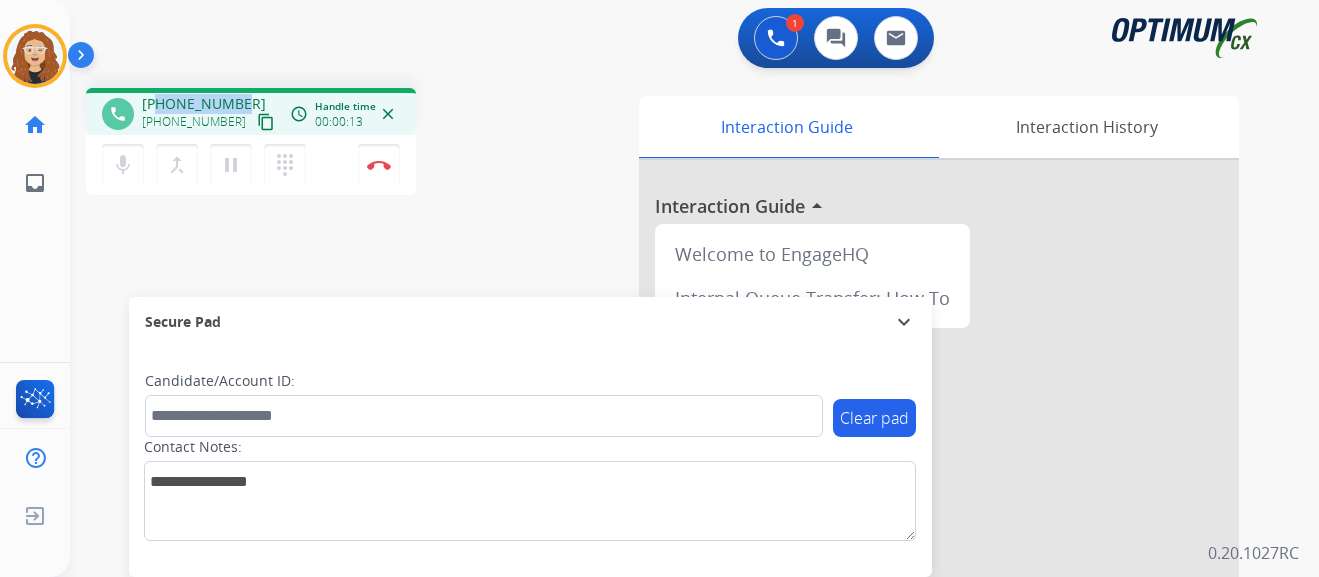 drag, startPoint x: 156, startPoint y: 104, endPoint x: 237, endPoint y: 97, distance: 81.3019 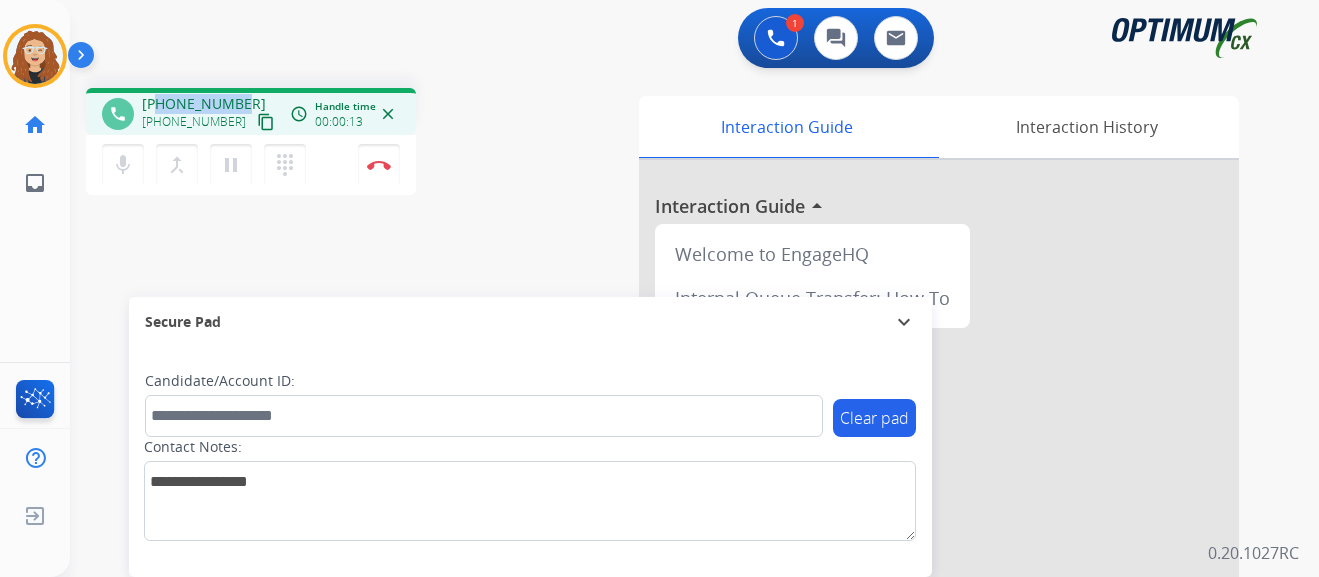 click on "[PHONE_NUMBER] [PHONE_NUMBER] content_copy" at bounding box center (210, 114) 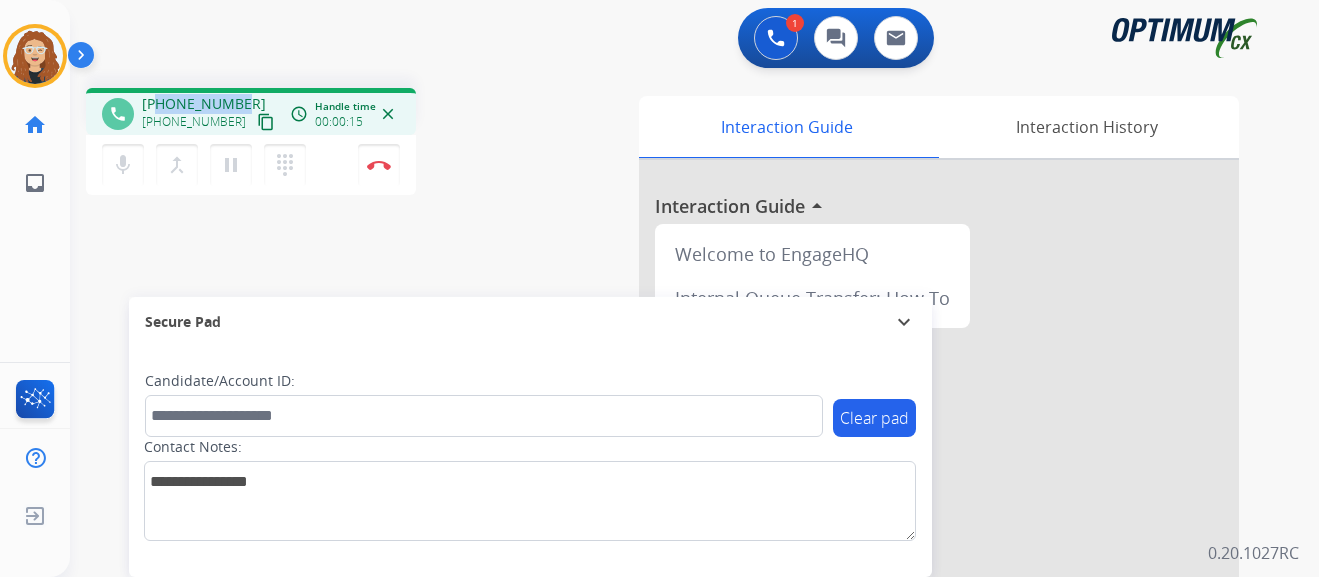 copy on "5042096157" 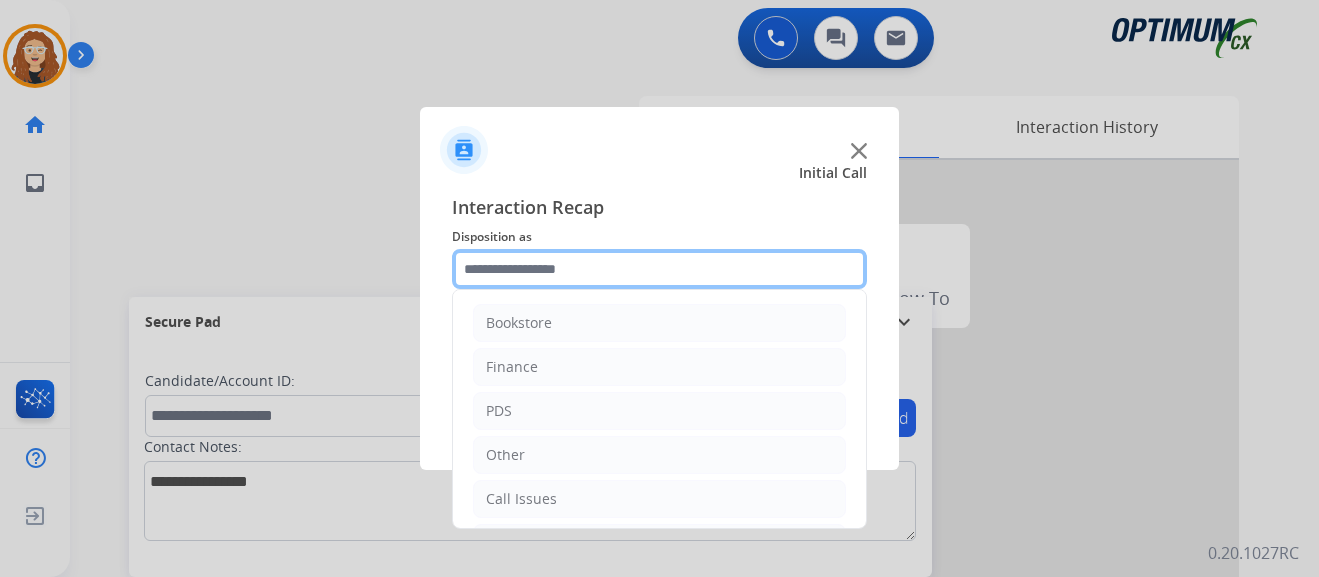 click 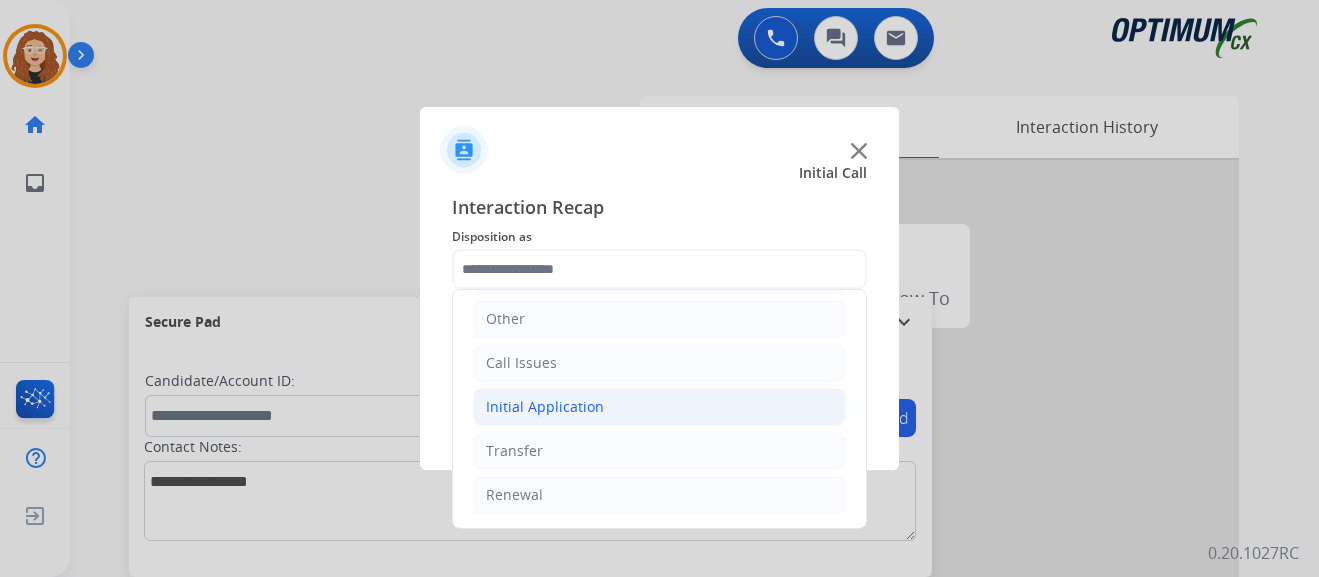 click on "Initial Application" 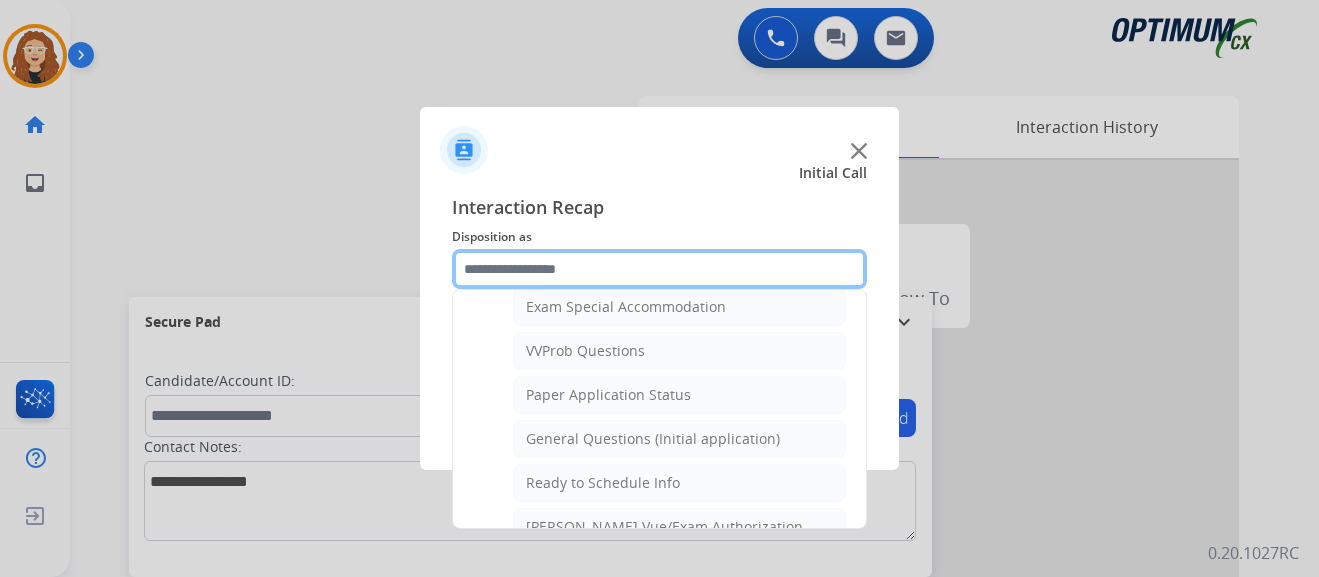 scroll, scrollTop: 1060, scrollLeft: 0, axis: vertical 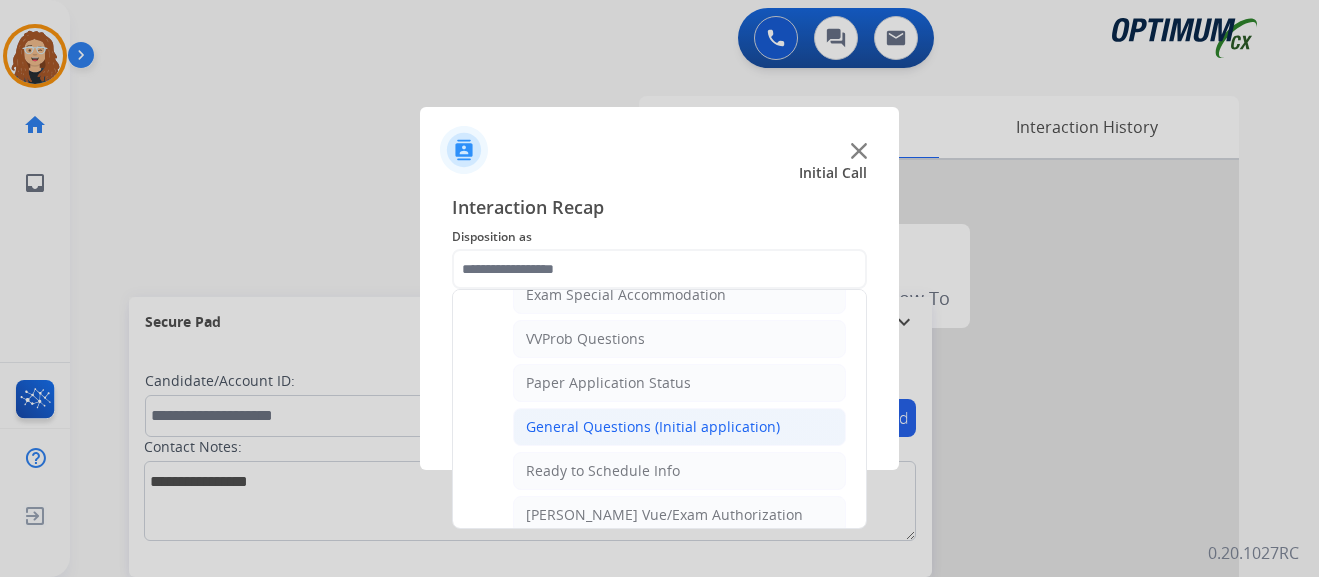 click on "General Questions (Initial application)" 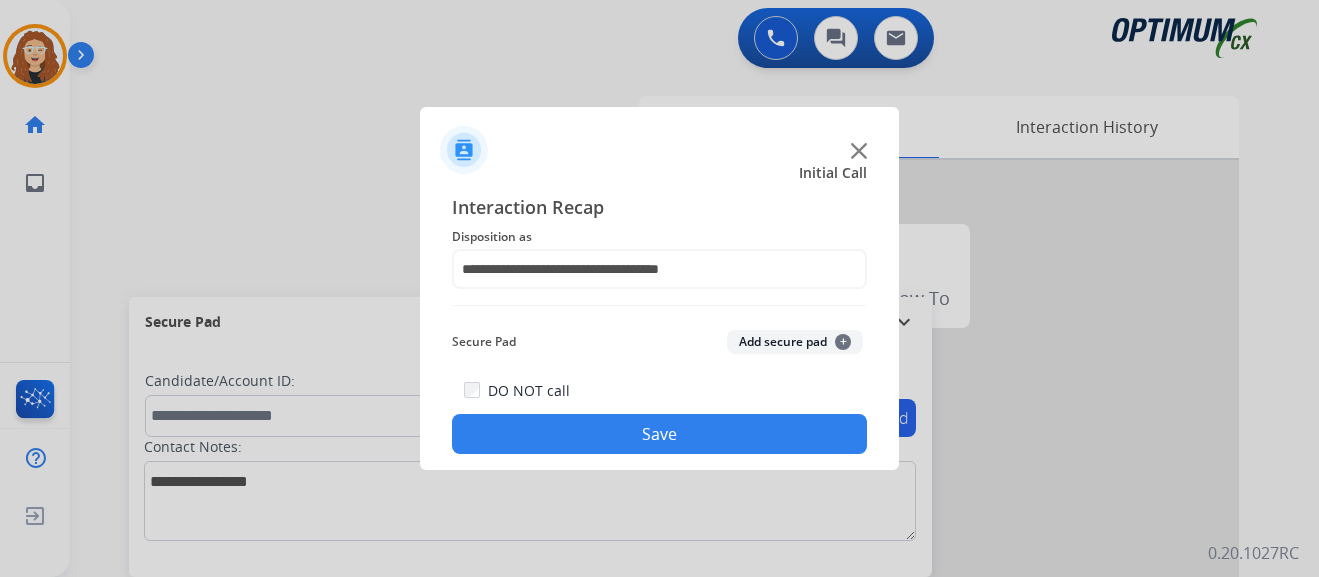 click on "Save" 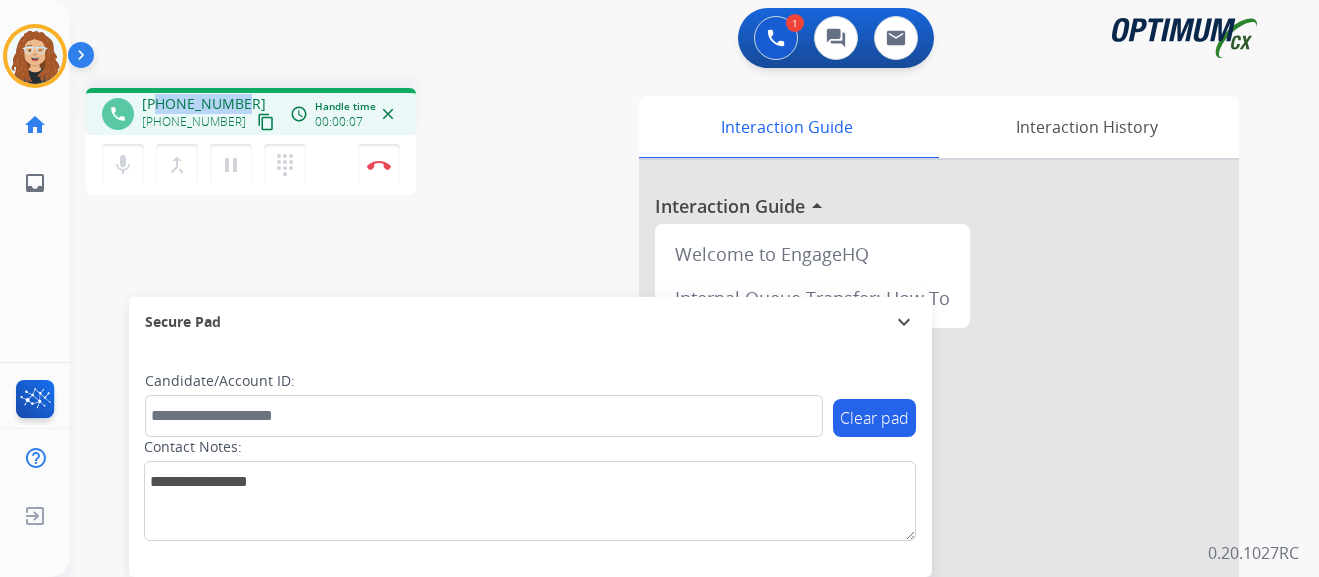 drag, startPoint x: 168, startPoint y: 98, endPoint x: 241, endPoint y: 90, distance: 73.43705 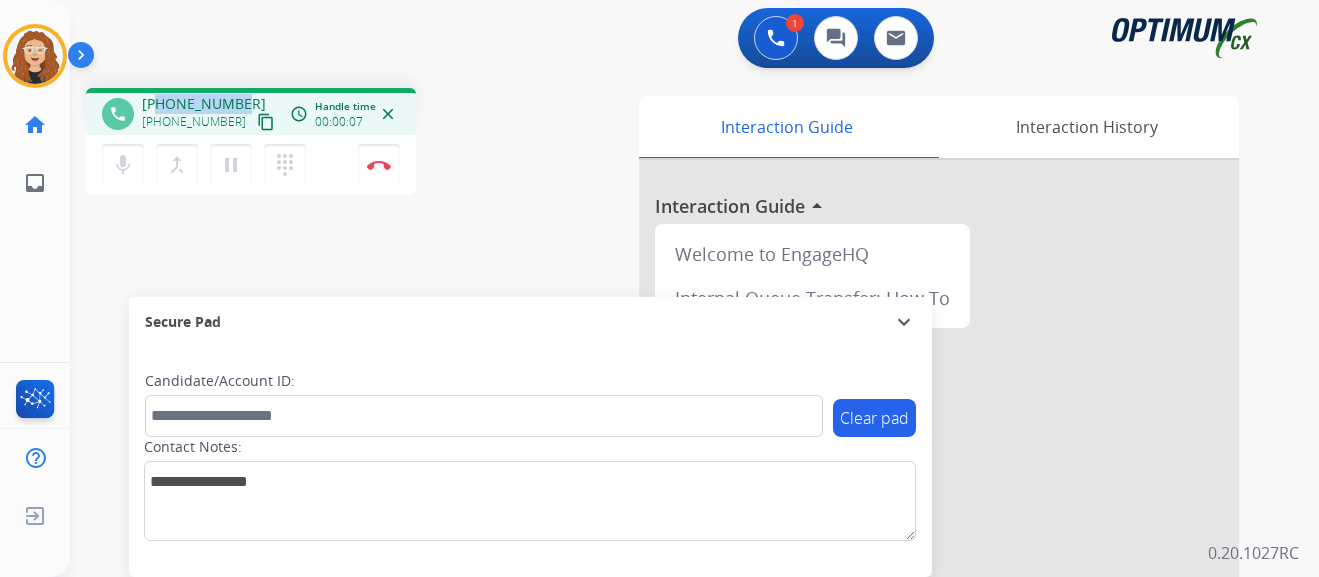 click on "phone [PHONE_NUMBER] [PHONE_NUMBER] content_copy access_time Call metrics Queue   00:08 Hold   00:00 Talk   00:08 Total   00:15 Handle time 00:00:07 close" at bounding box center [251, 111] 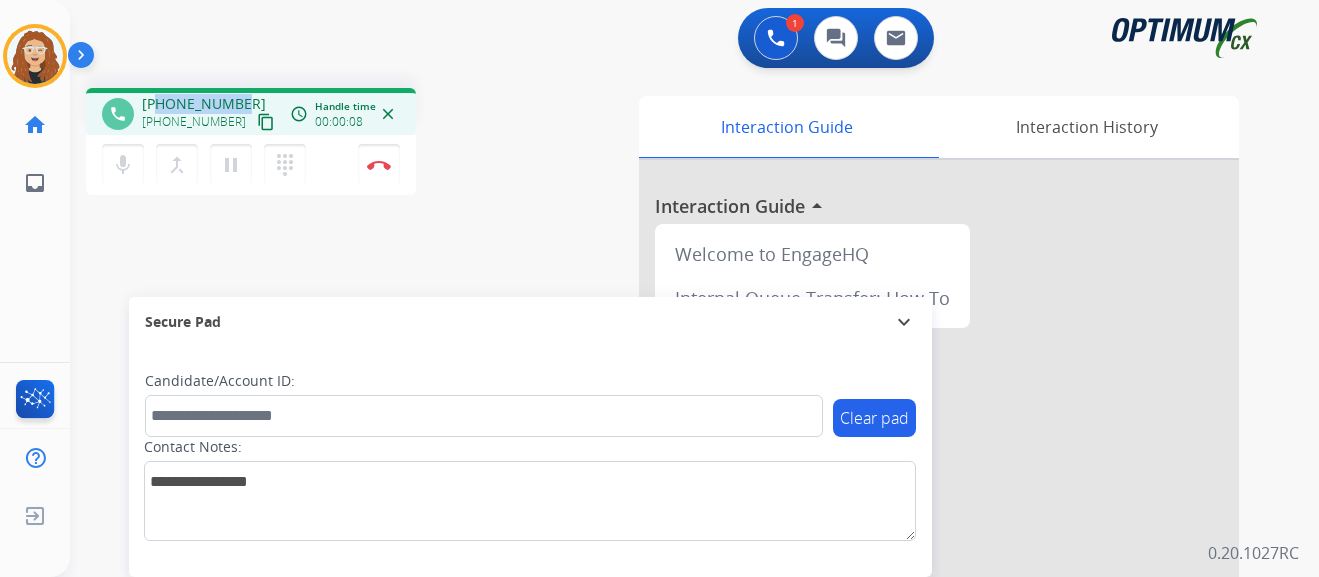 copy on "9086421058" 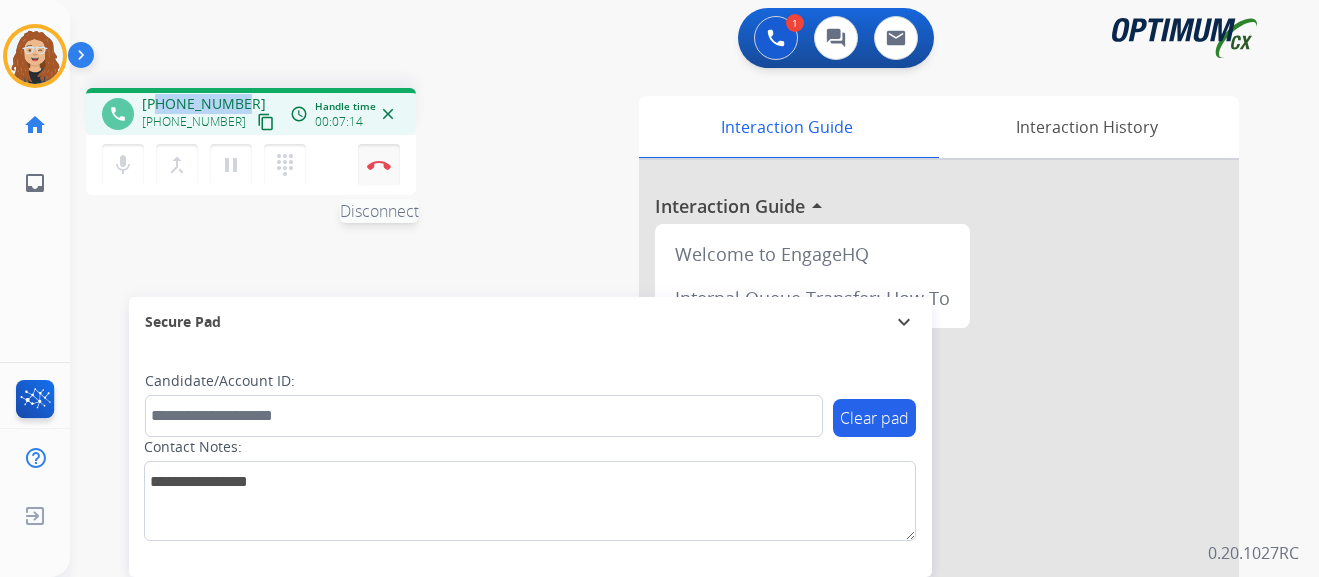 click at bounding box center [379, 165] 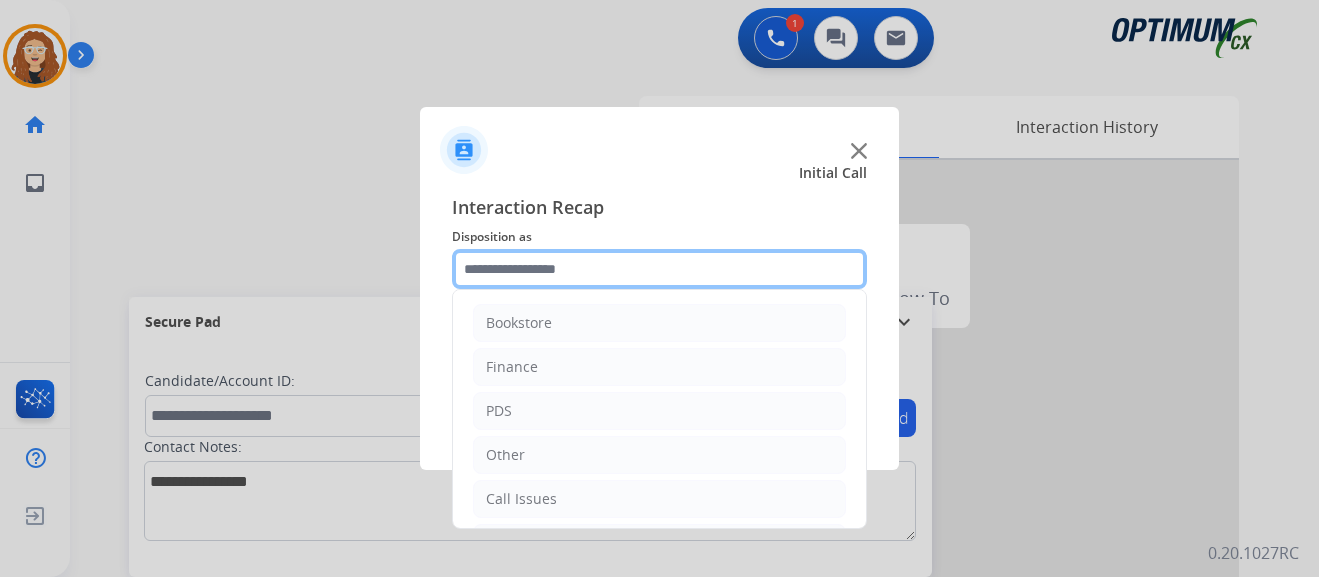 click 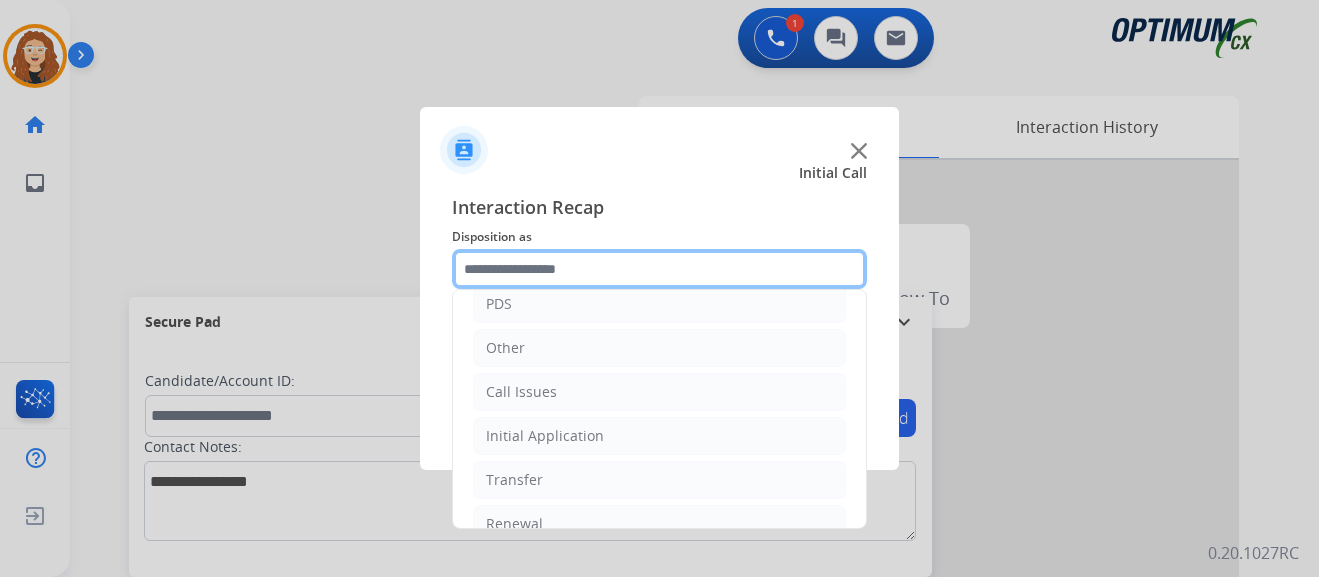 scroll, scrollTop: 136, scrollLeft: 0, axis: vertical 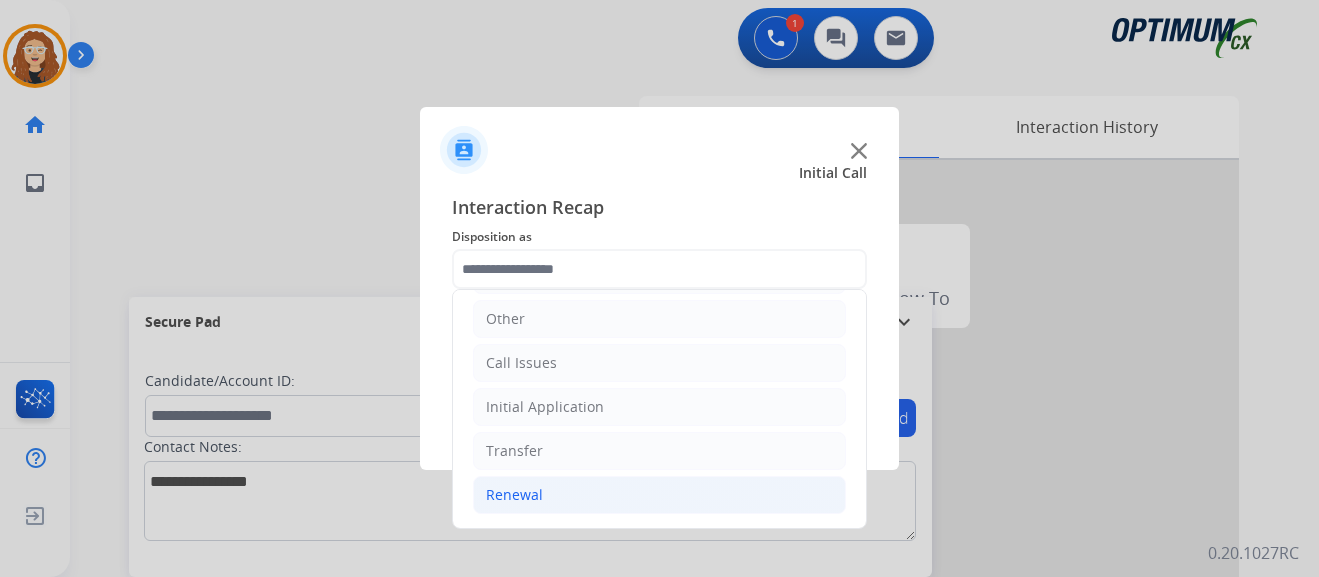 click on "Renewal" 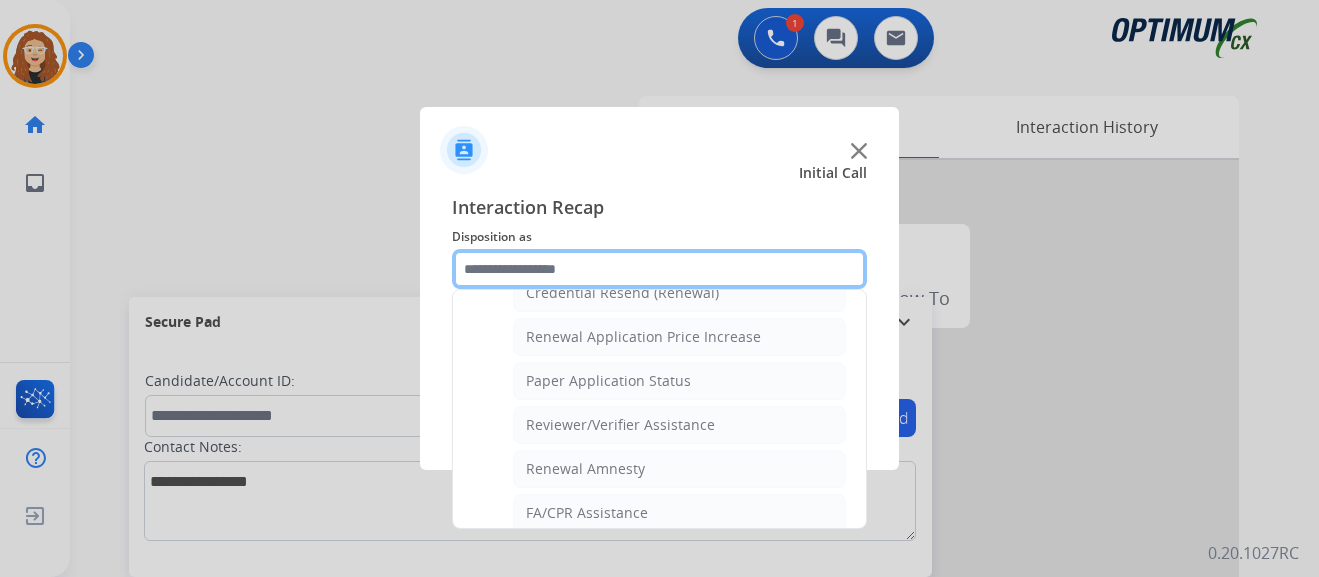 scroll, scrollTop: 675, scrollLeft: 0, axis: vertical 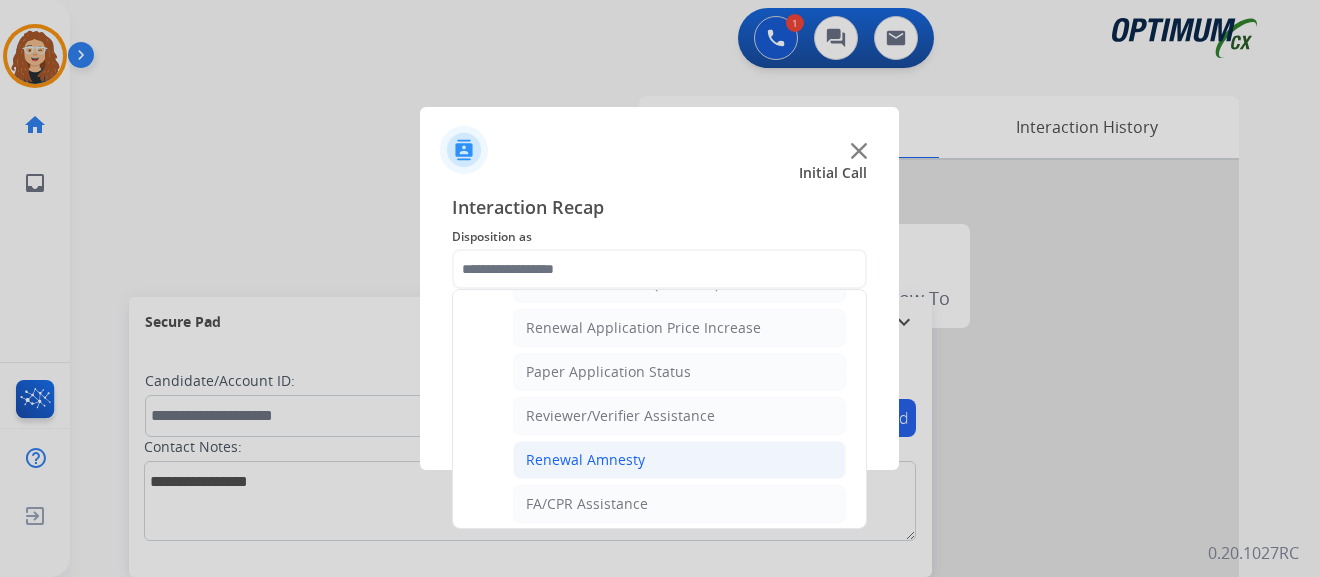click on "Renewal Amnesty" 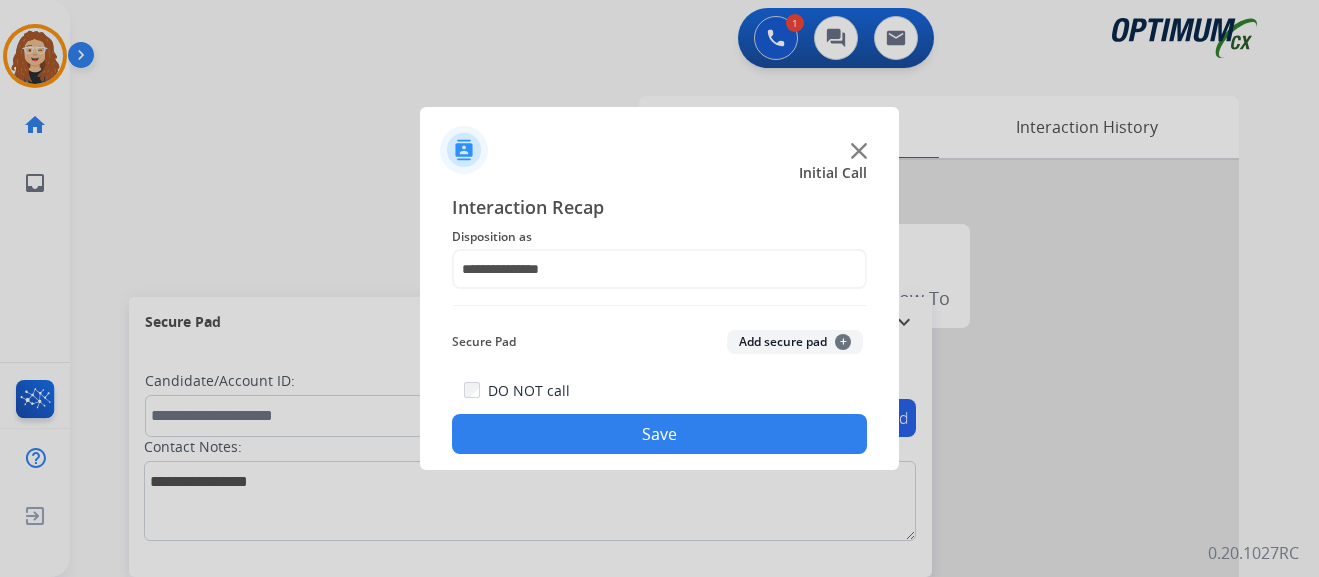 click on "Save" 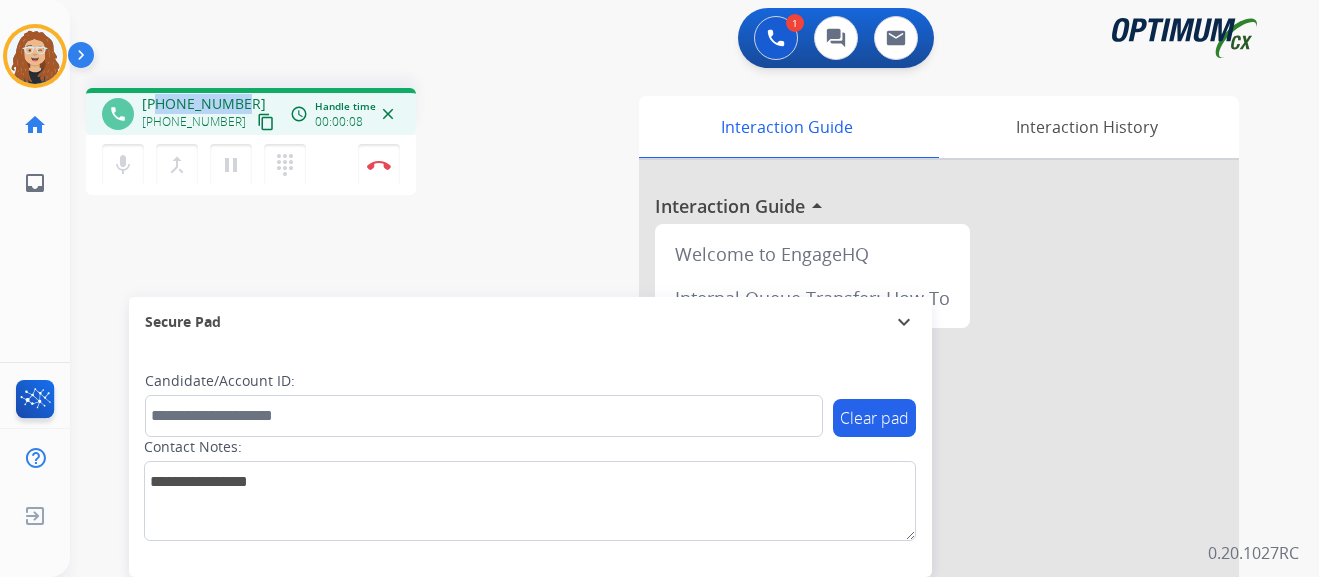 drag, startPoint x: 158, startPoint y: 100, endPoint x: 242, endPoint y: 98, distance: 84.0238 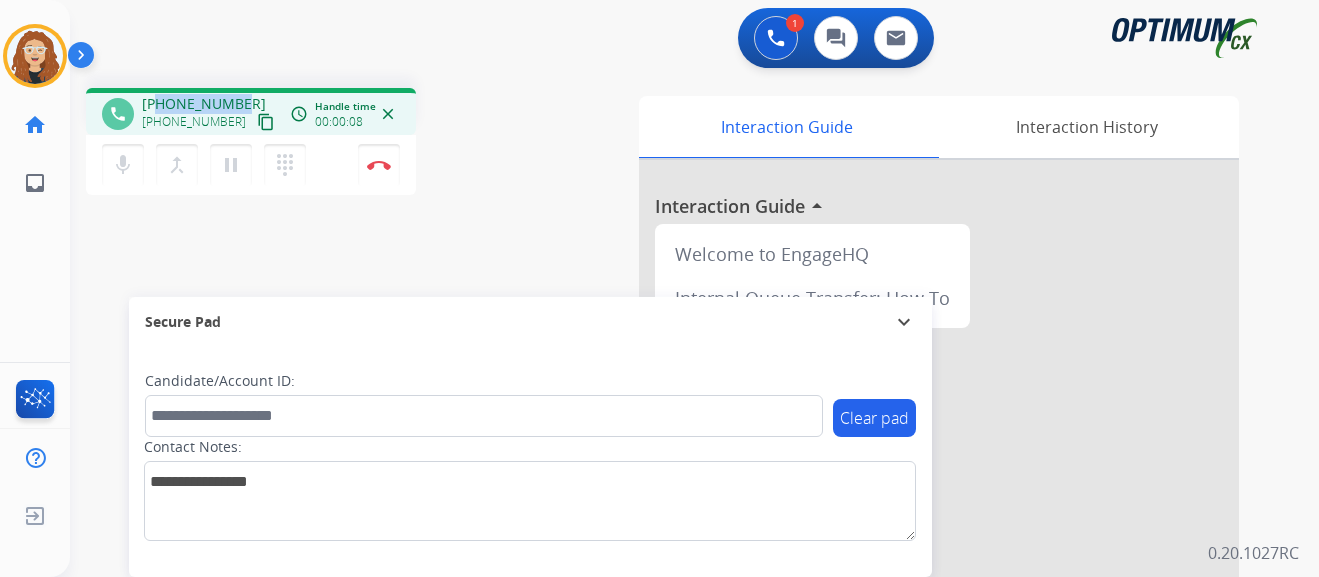 click on "[PHONE_NUMBER] [PHONE_NUMBER] content_copy" at bounding box center [210, 114] 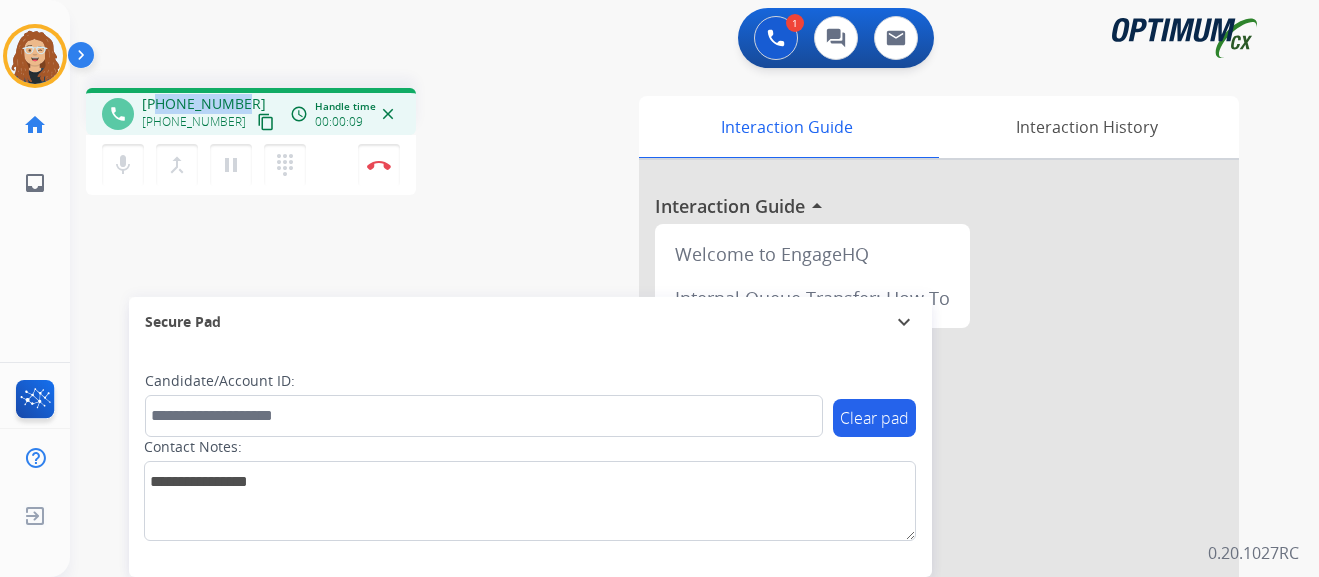 copy on "9294011693" 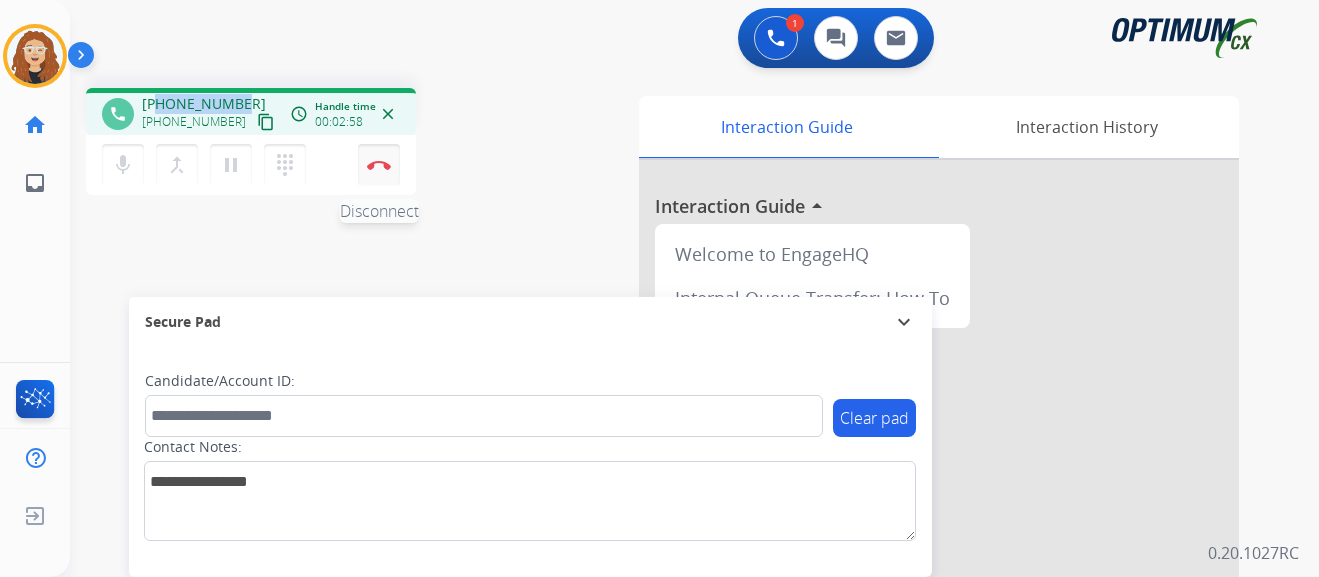 click on "Disconnect" at bounding box center [379, 165] 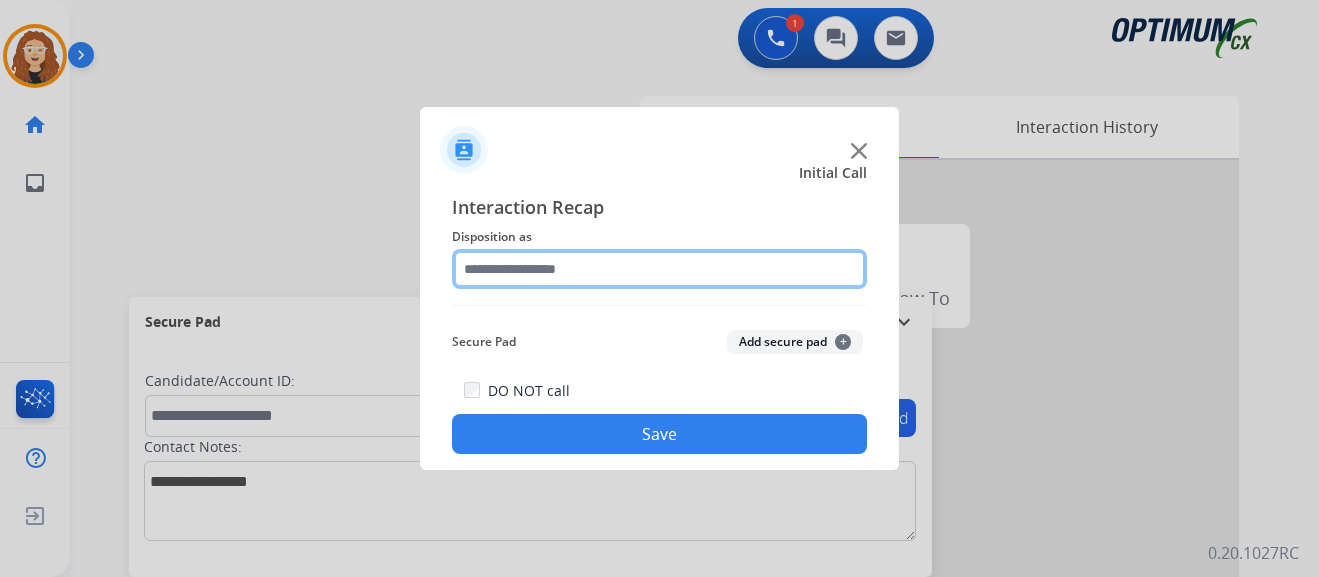 click 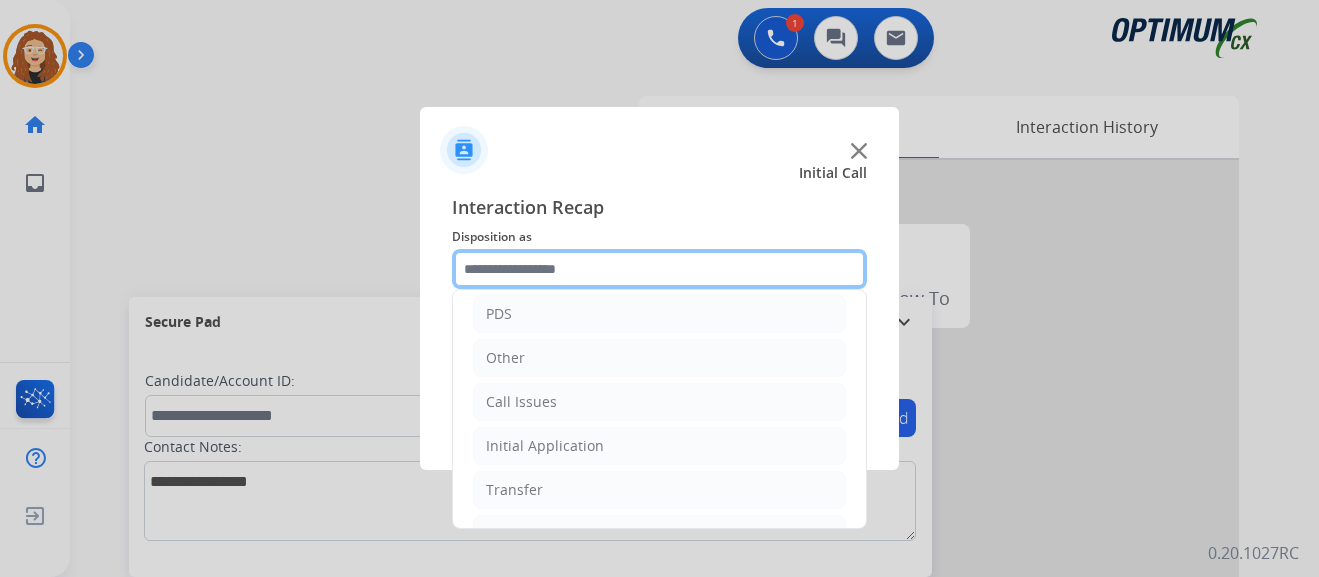 scroll, scrollTop: 136, scrollLeft: 0, axis: vertical 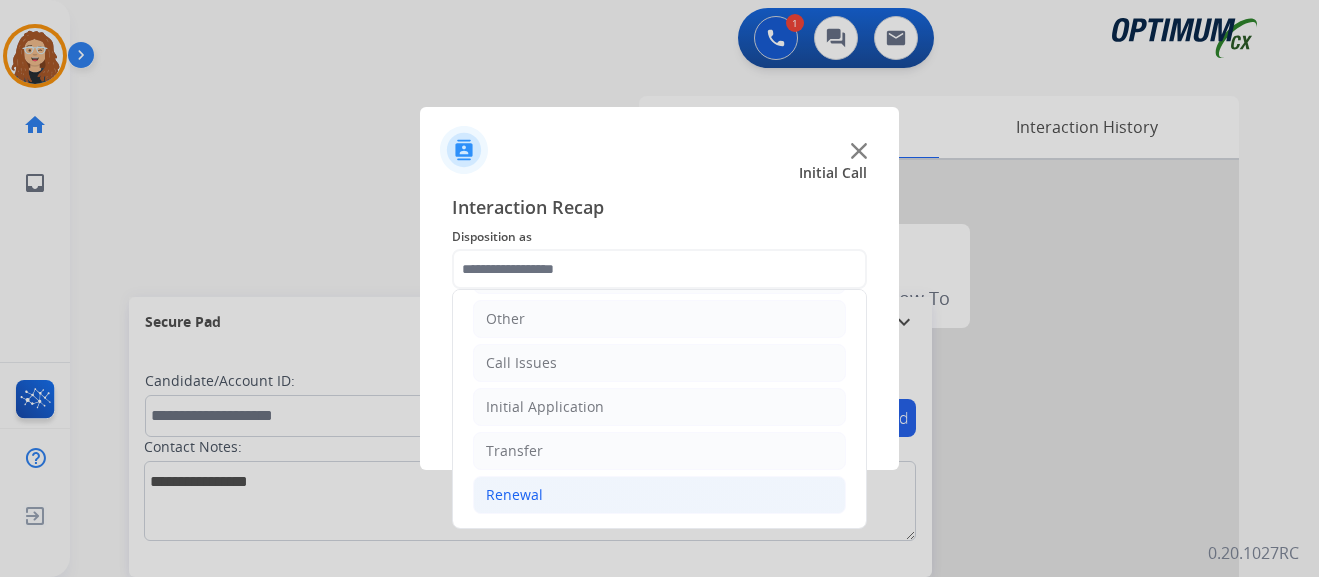 drag, startPoint x: 527, startPoint y: 503, endPoint x: 542, endPoint y: 503, distance: 15 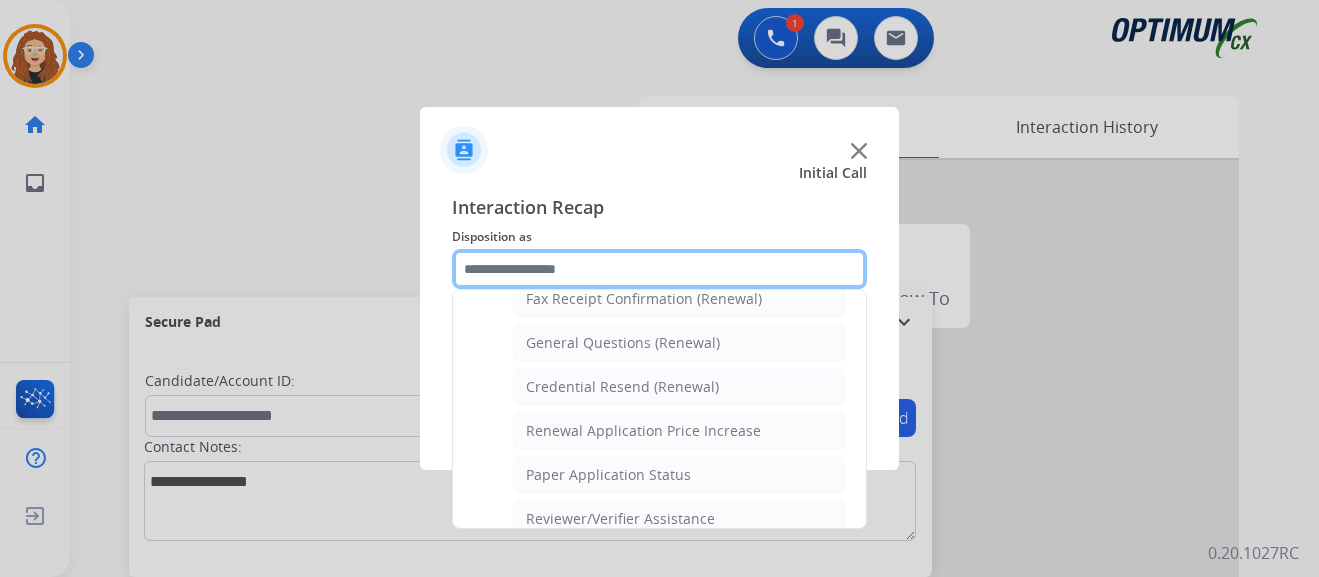 scroll, scrollTop: 582, scrollLeft: 0, axis: vertical 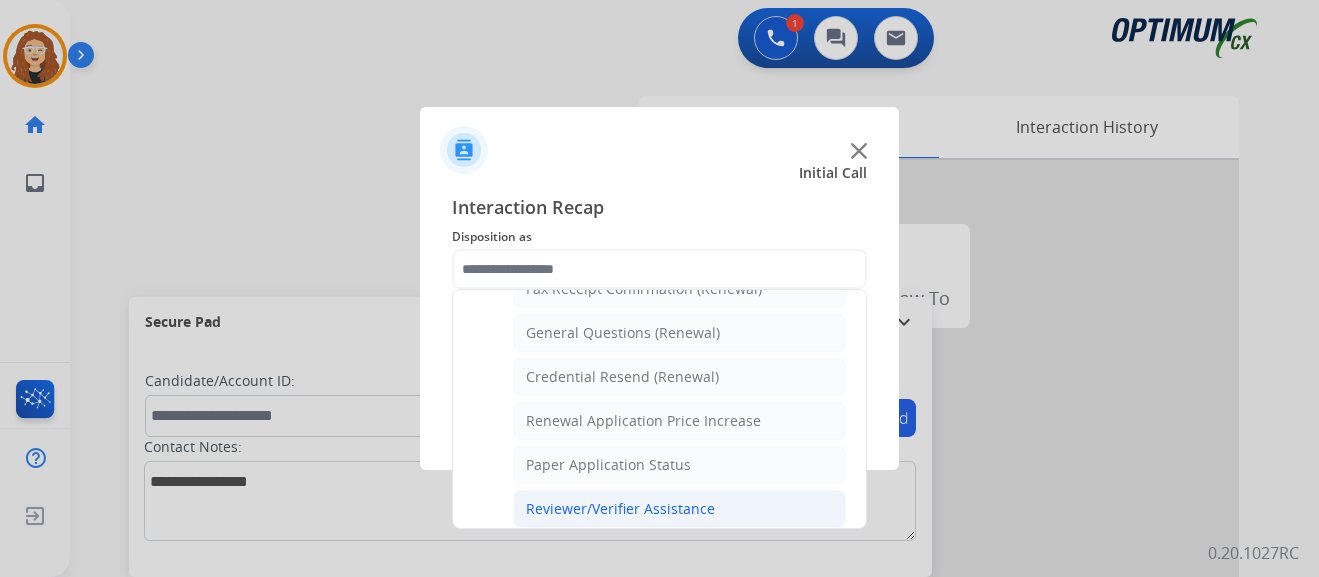 click on "Reviewer/Verifier Assistance" 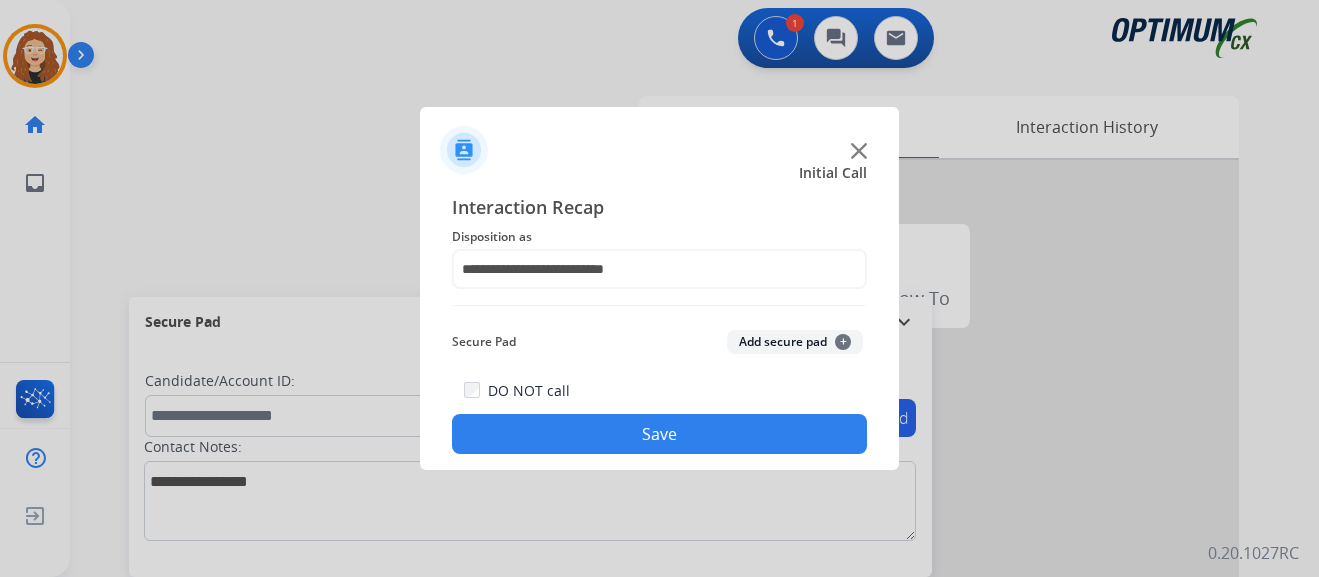 click on "Save" 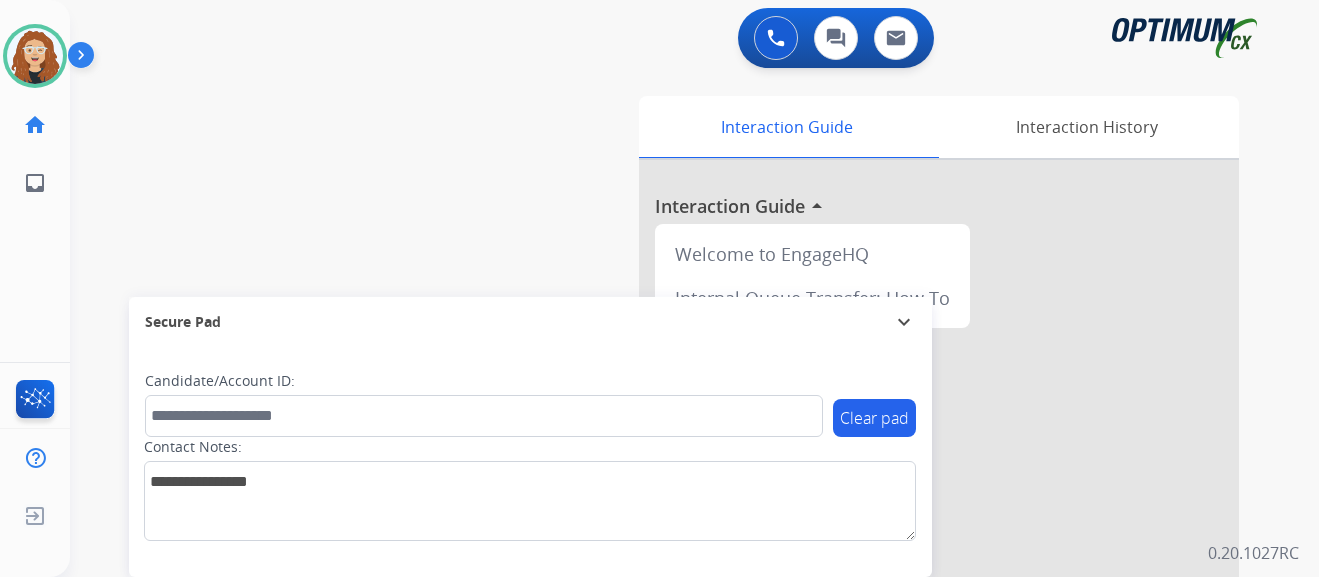 click on "swap_horiz Break voice bridge close_fullscreen Connect 3-Way Call merge_type Separate 3-Way Call  Interaction Guide   Interaction History  Interaction Guide arrow_drop_up  Welcome to EngageHQ   Internal Queue Transfer: How To  Secure Pad expand_more Clear pad Candidate/Account ID: Contact Notes:" at bounding box center (670, 489) 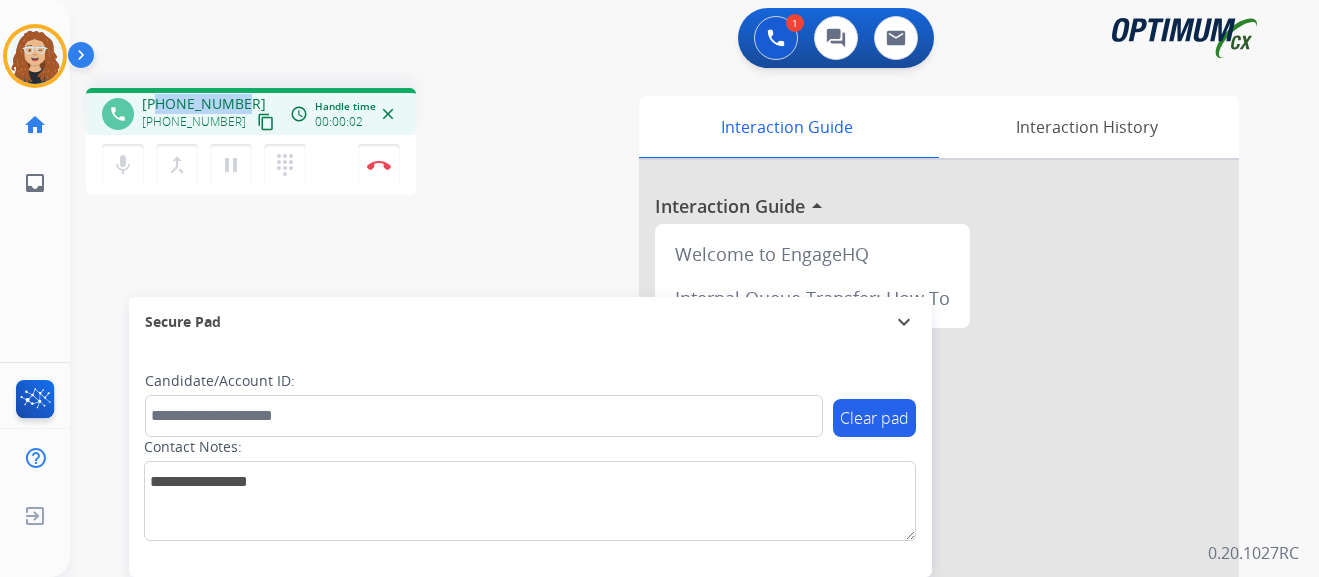 drag, startPoint x: 164, startPoint y: 101, endPoint x: 243, endPoint y: 94, distance: 79.30952 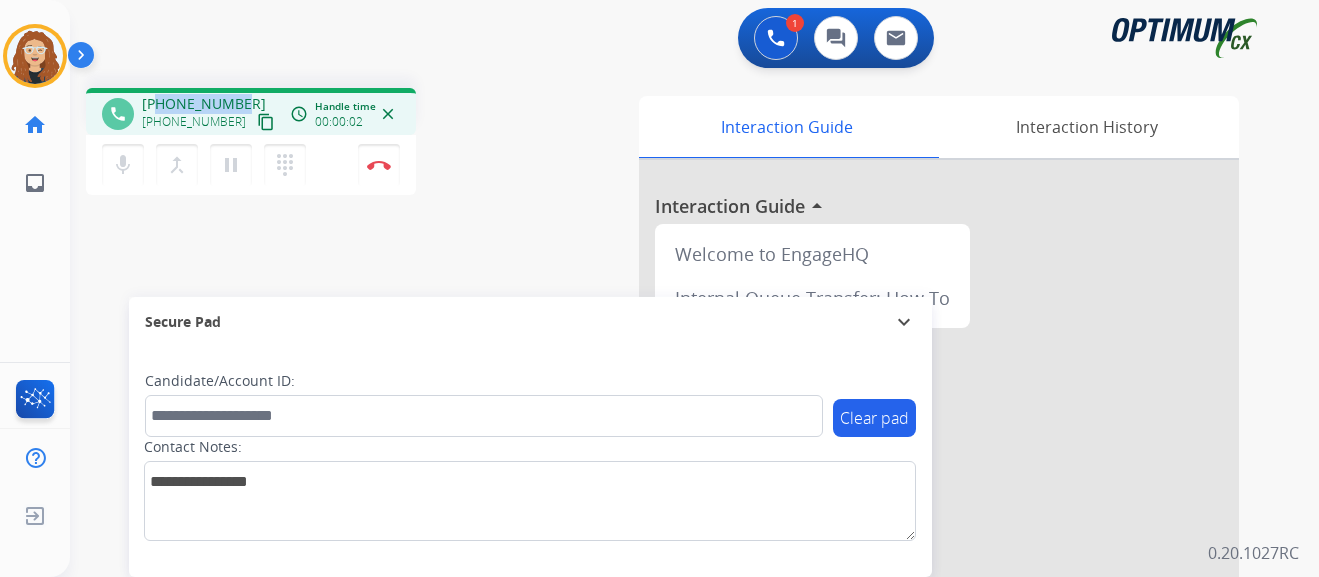click on "[PHONE_NUMBER] [PHONE_NUMBER] content_copy" at bounding box center (210, 114) 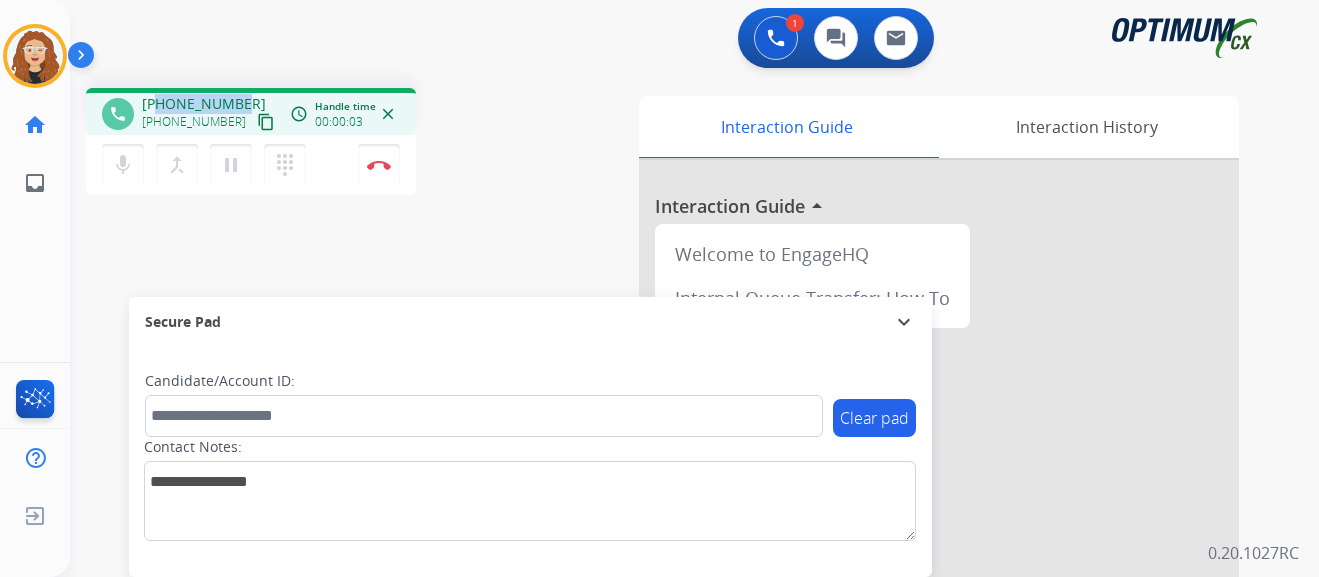 copy on "2812262702" 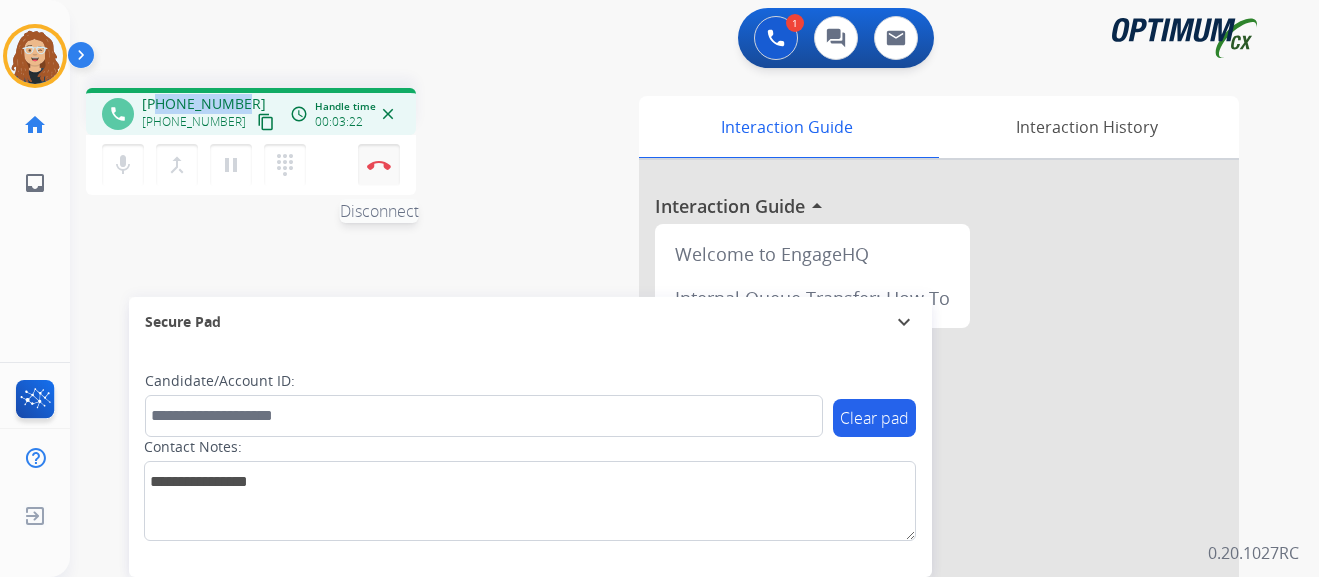click at bounding box center [379, 165] 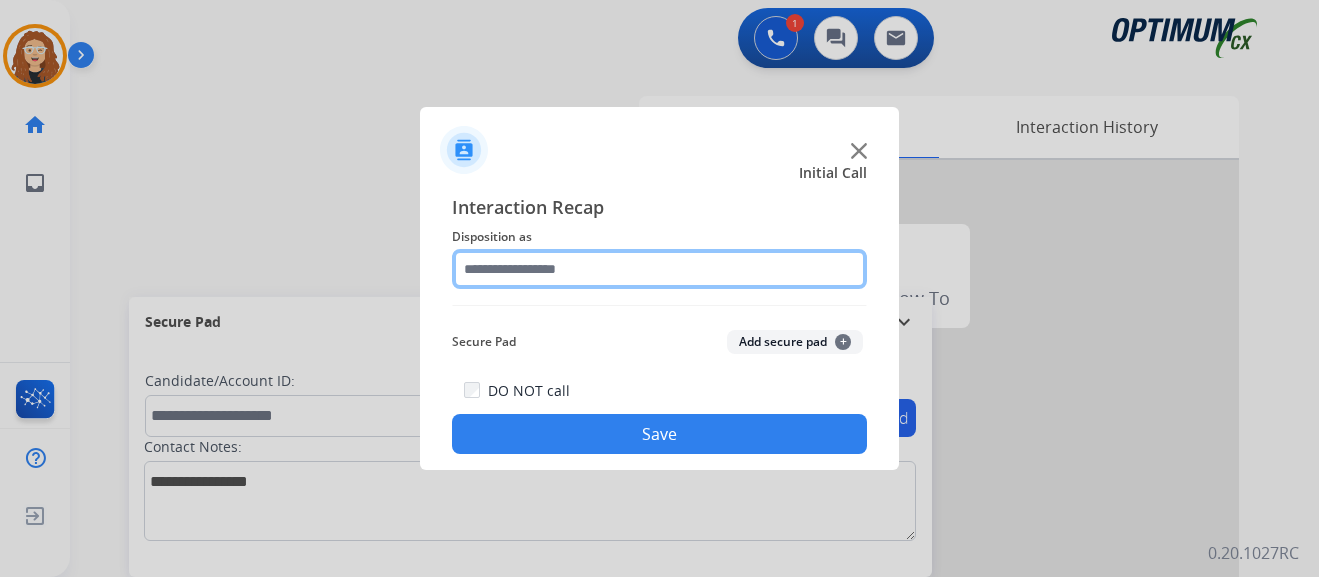 click 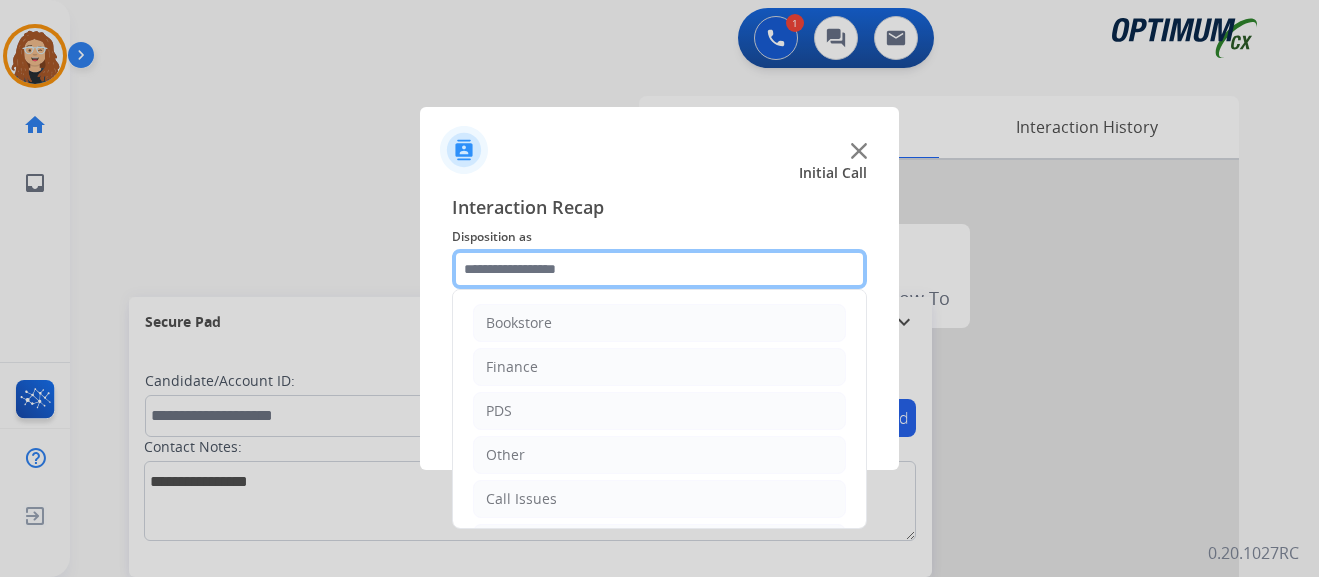 scroll, scrollTop: 136, scrollLeft: 0, axis: vertical 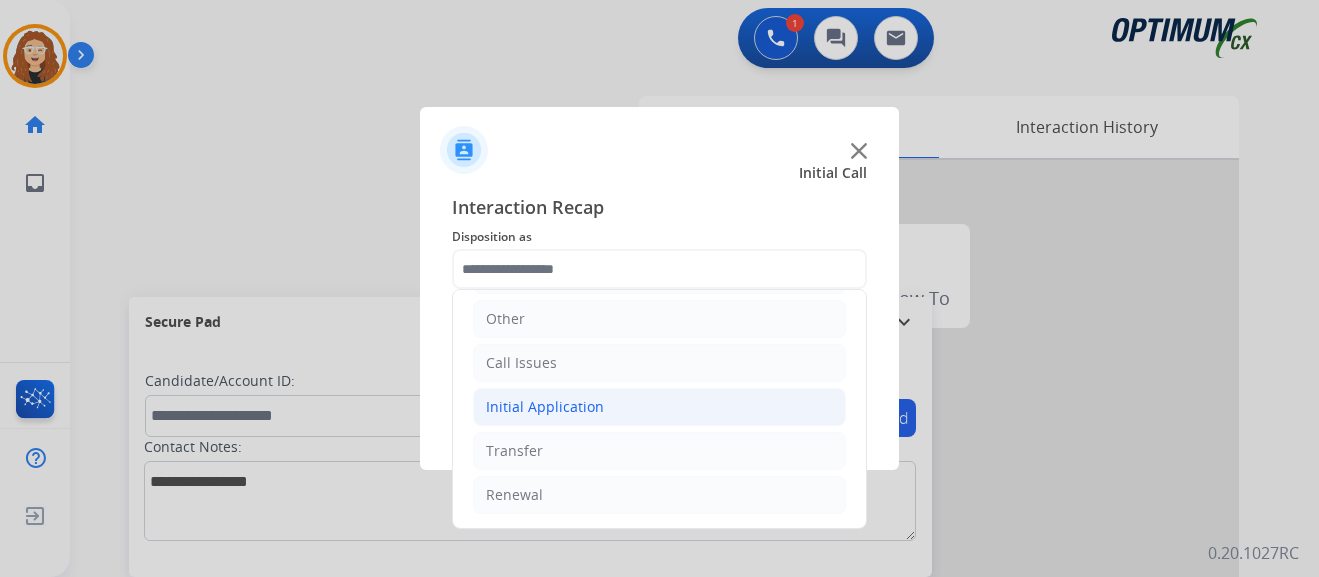 click on "Initial Application" 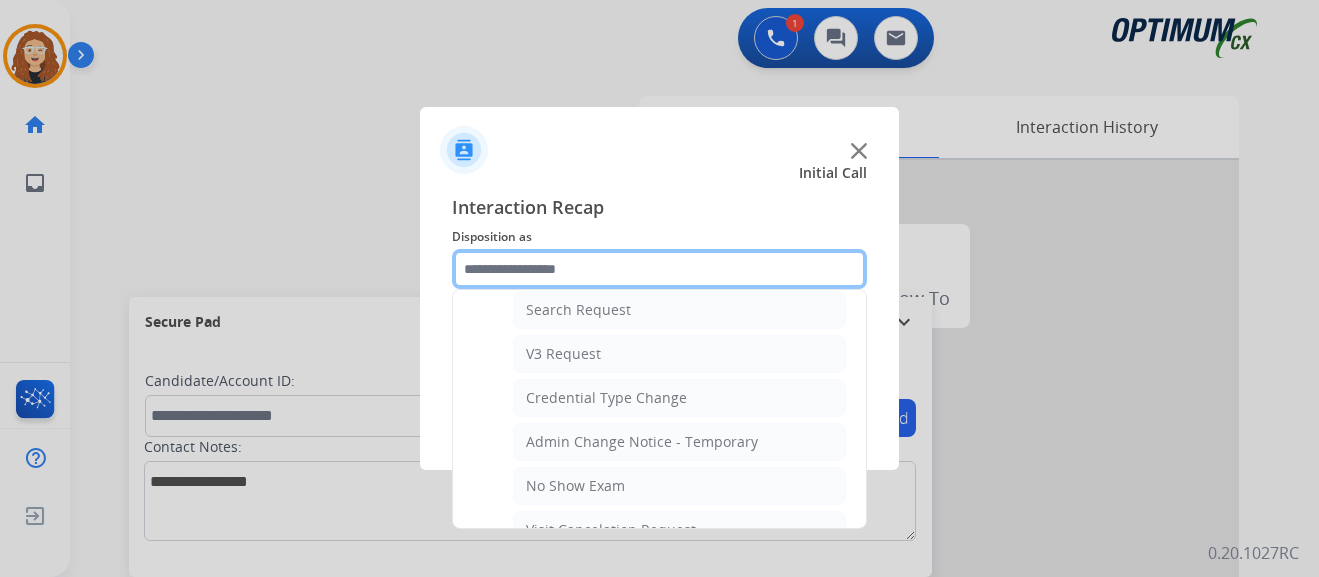 scroll, scrollTop: 743, scrollLeft: 0, axis: vertical 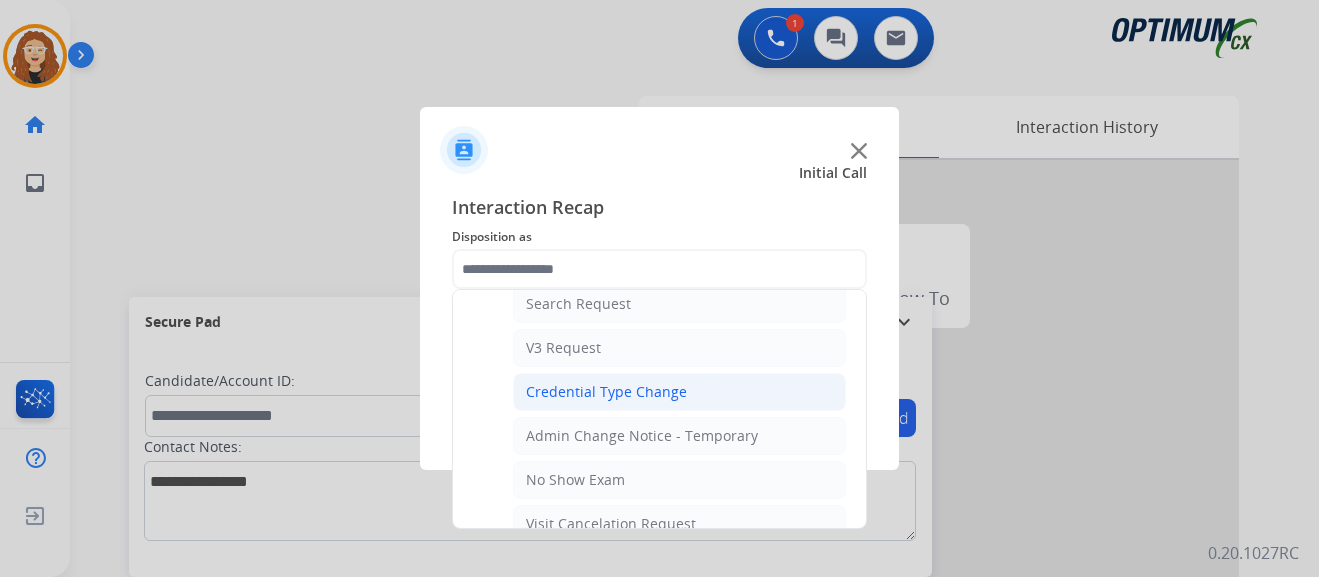 click on "Credential Type Change" 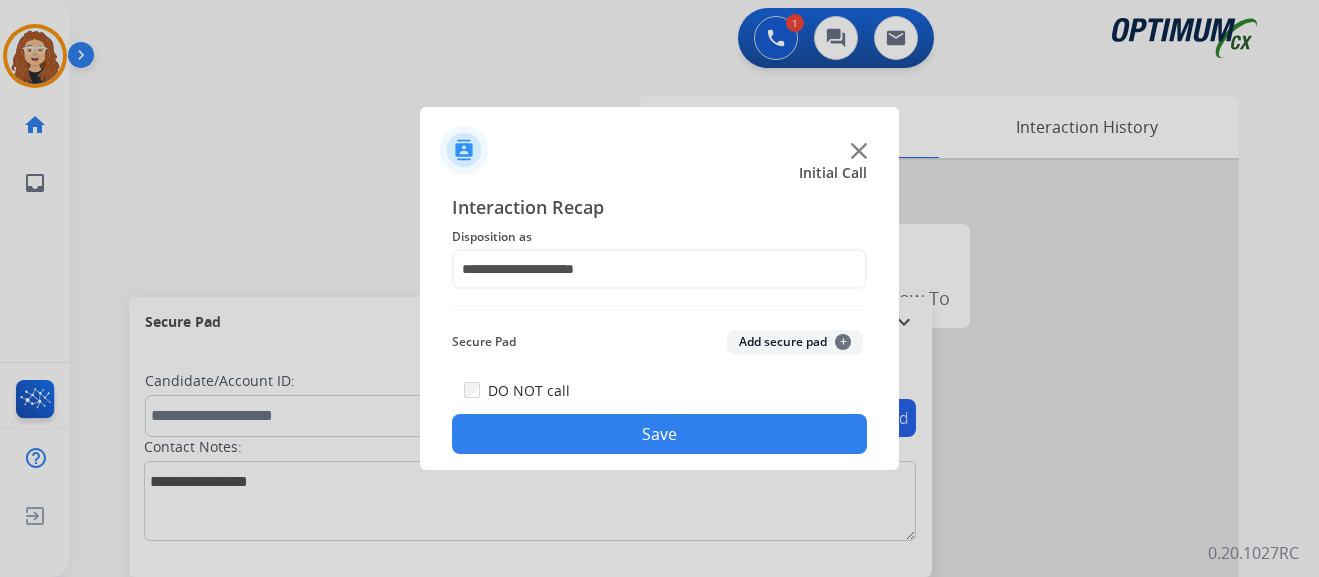 click on "Save" 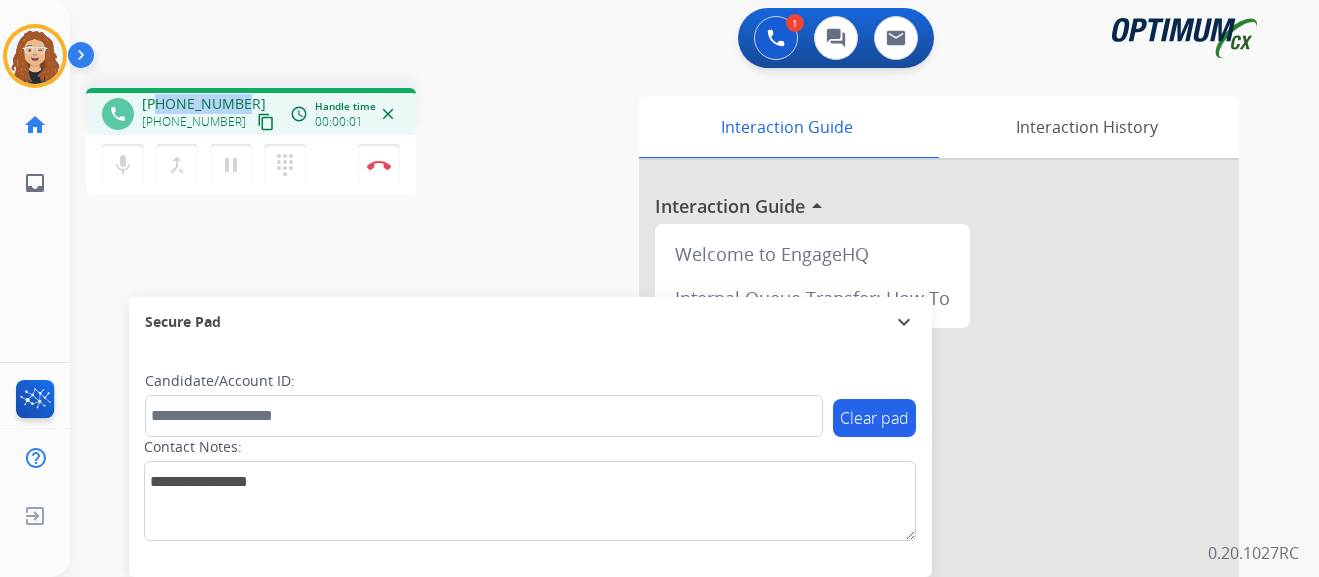 drag, startPoint x: 157, startPoint y: 104, endPoint x: 238, endPoint y: 101, distance: 81.055534 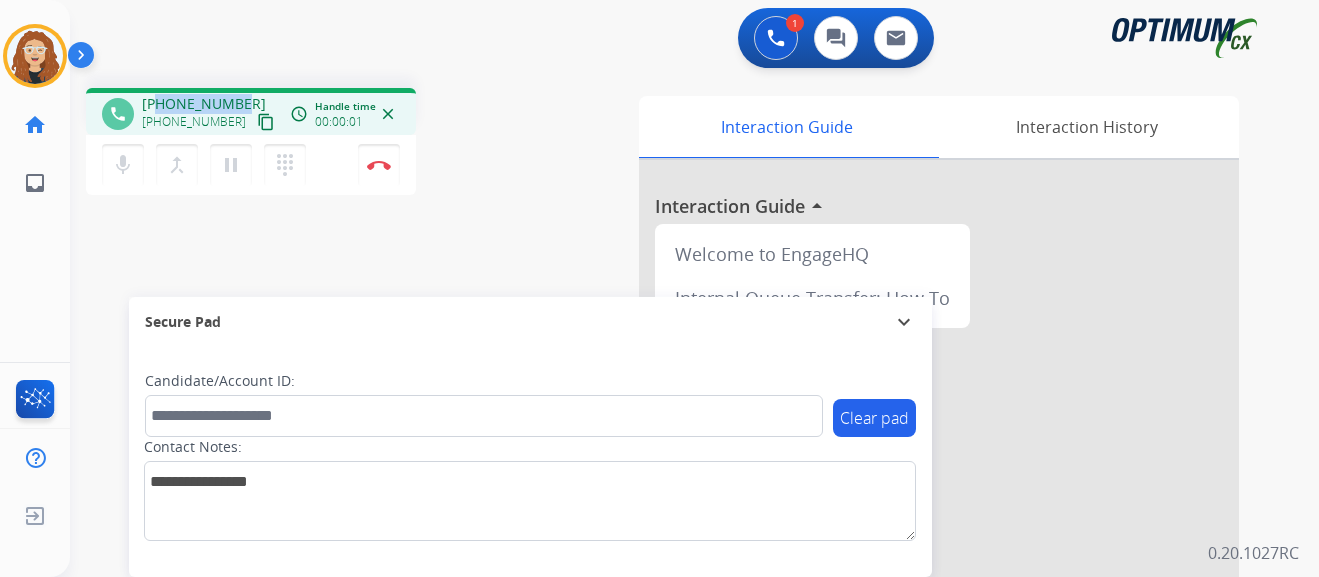 click on "[PHONE_NUMBER]" at bounding box center [204, 104] 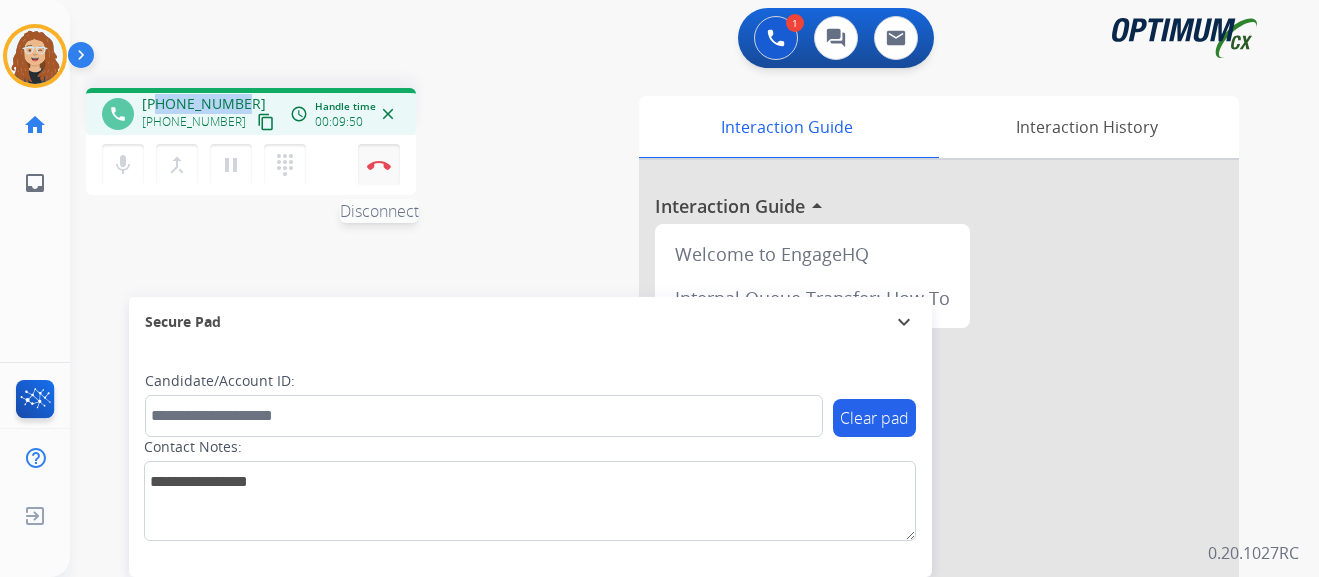 click at bounding box center [379, 165] 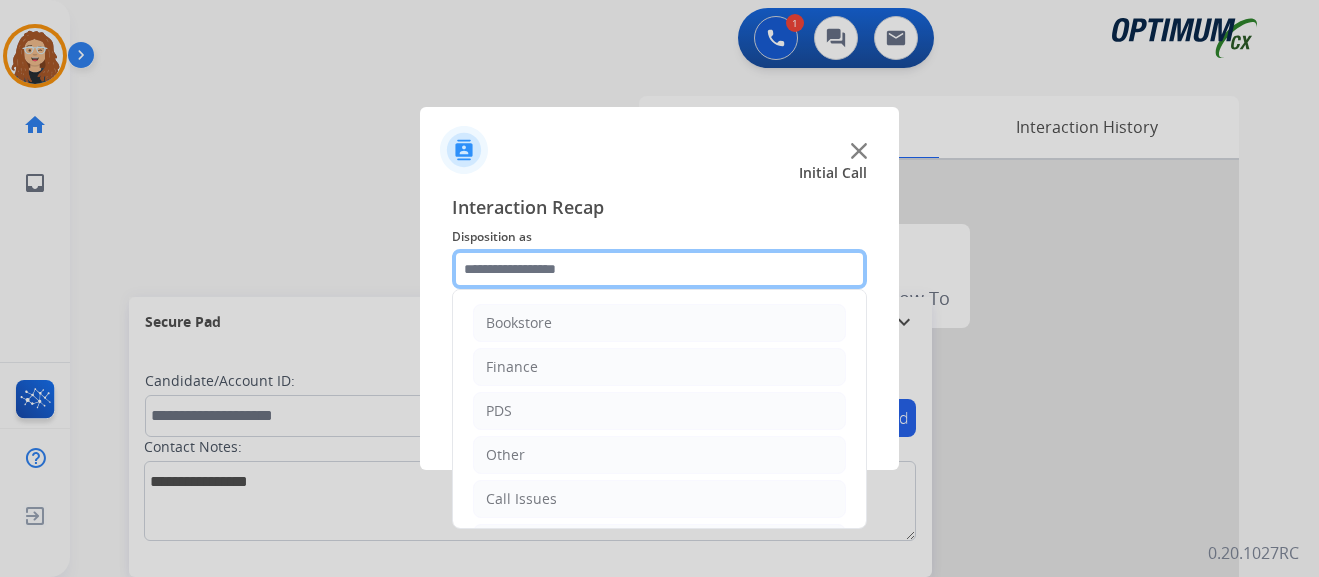 click 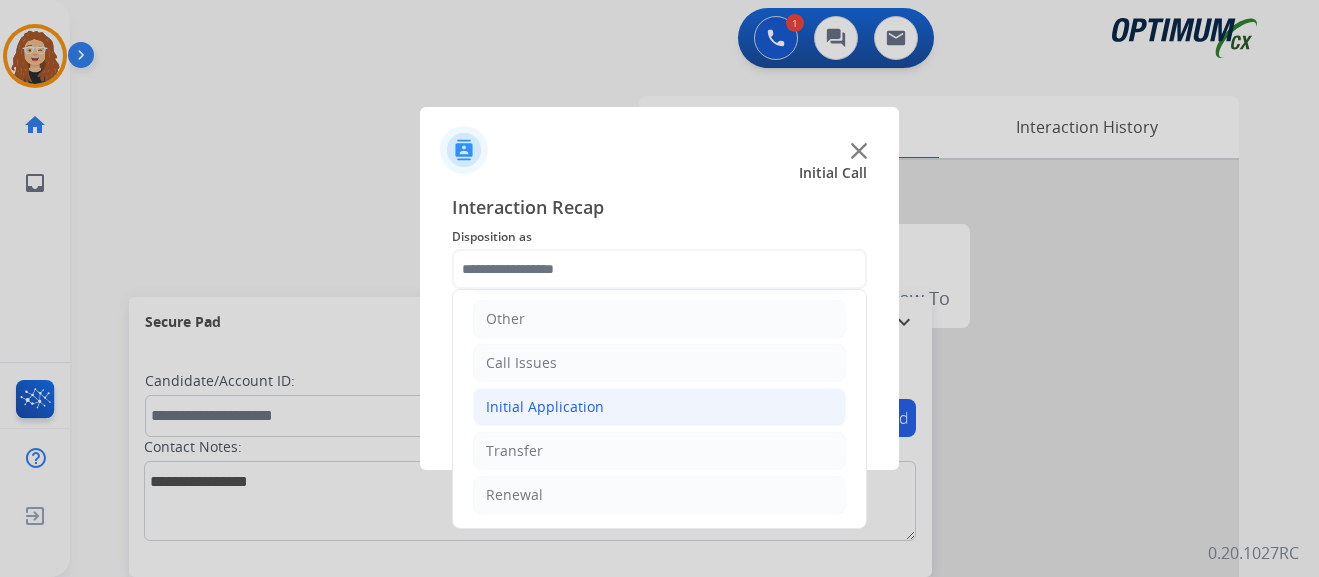 click on "Initial Application" 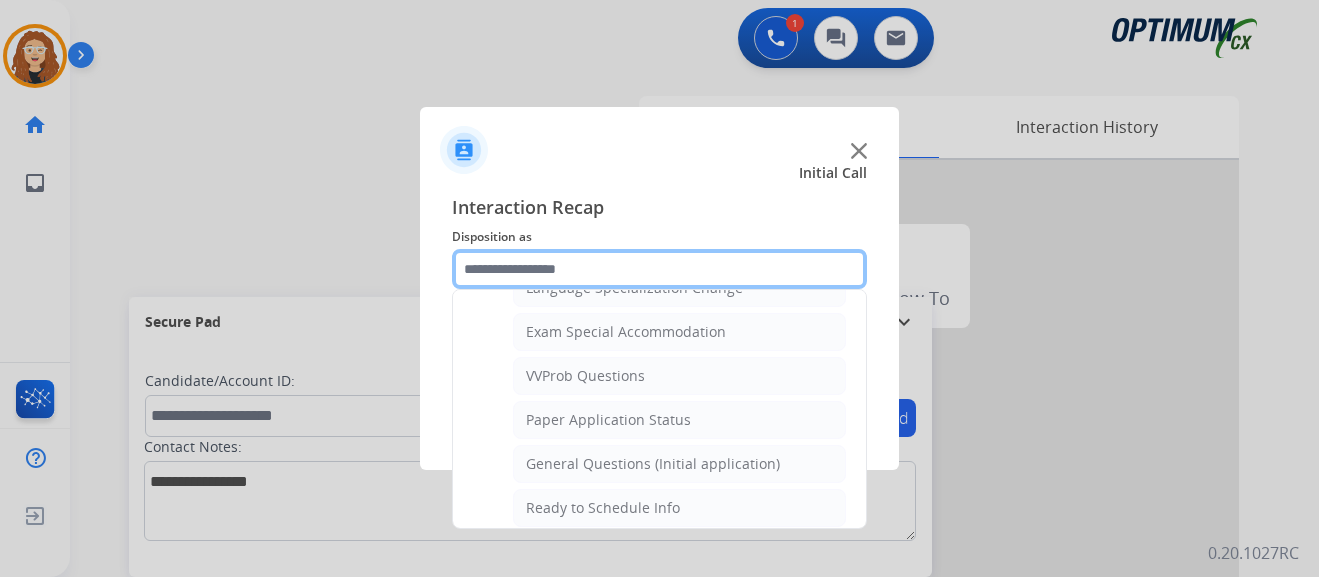 scroll, scrollTop: 1041, scrollLeft: 0, axis: vertical 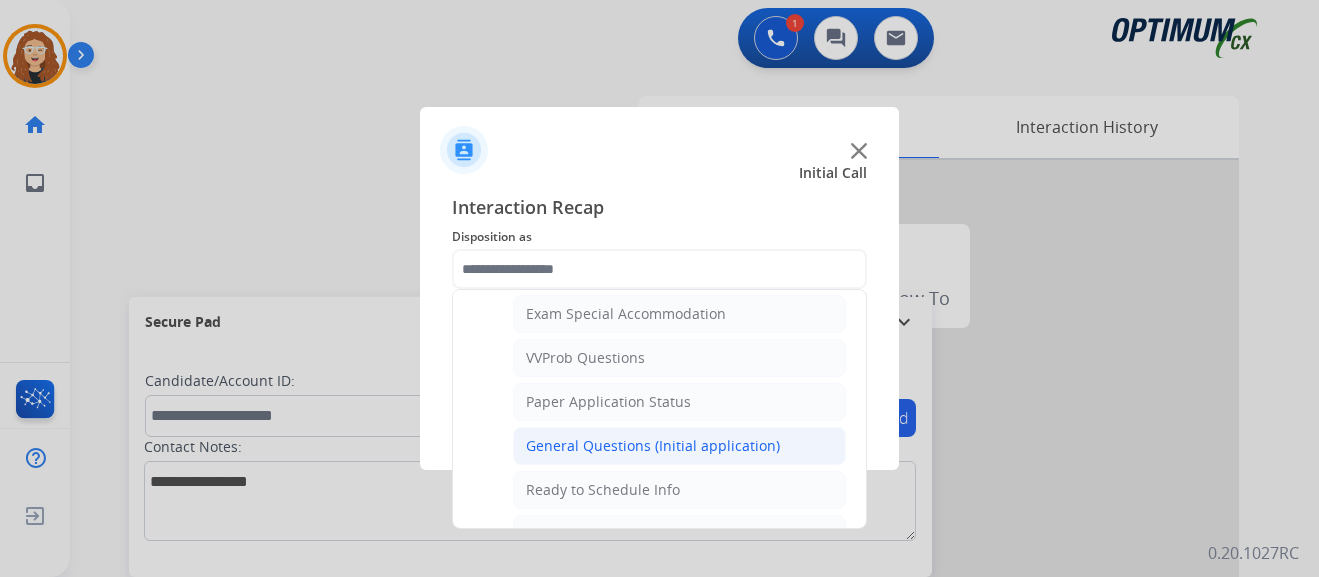 click on "General Questions (Initial application)" 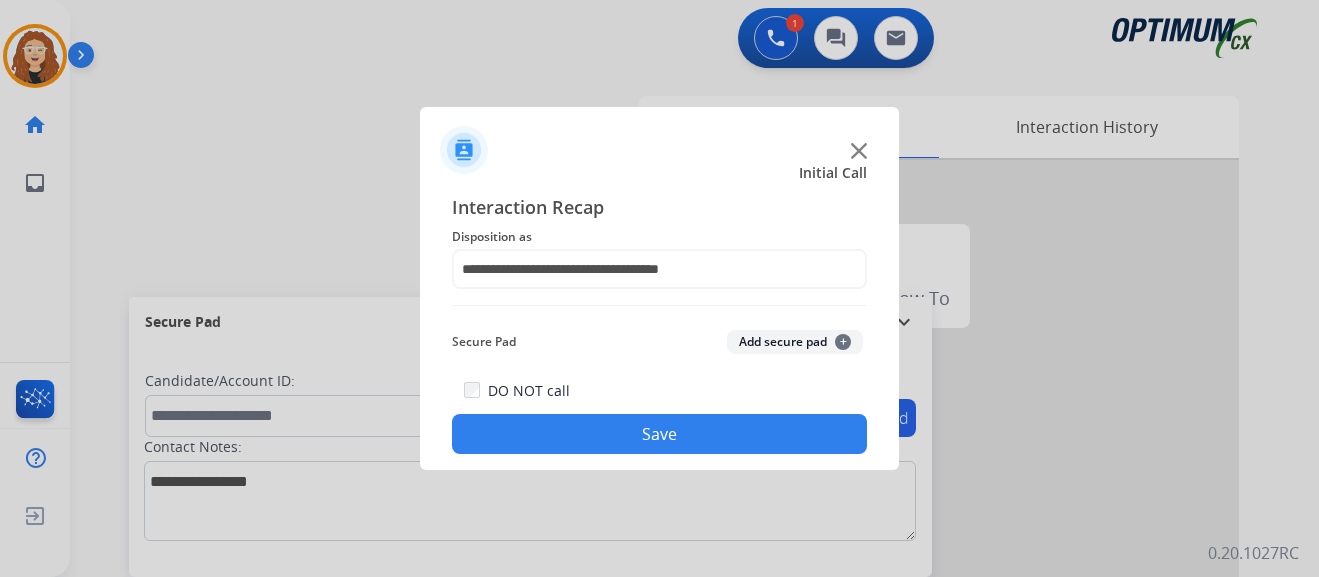 click on "Save" 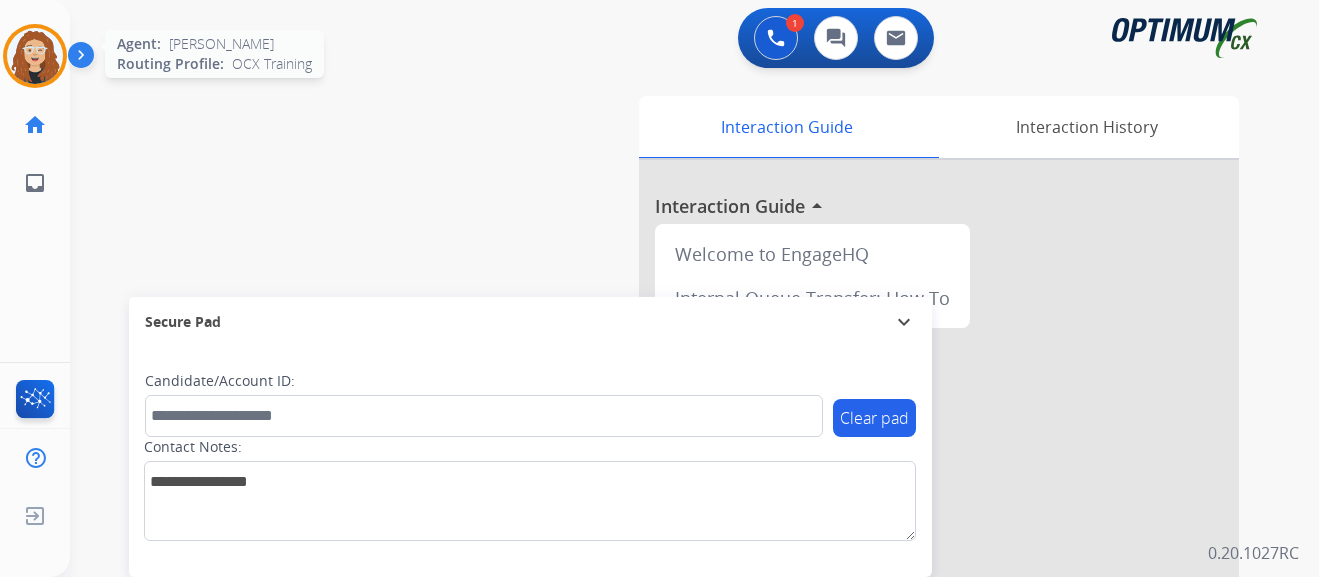 click at bounding box center [35, 56] 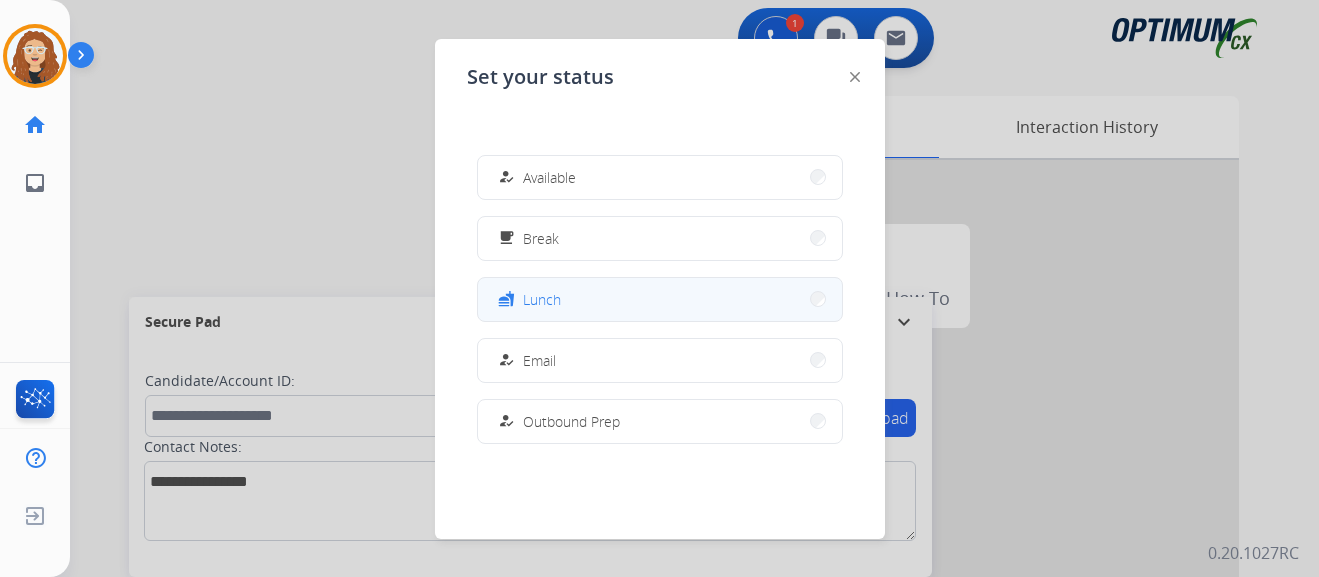 click on "fastfood Lunch" at bounding box center (660, 299) 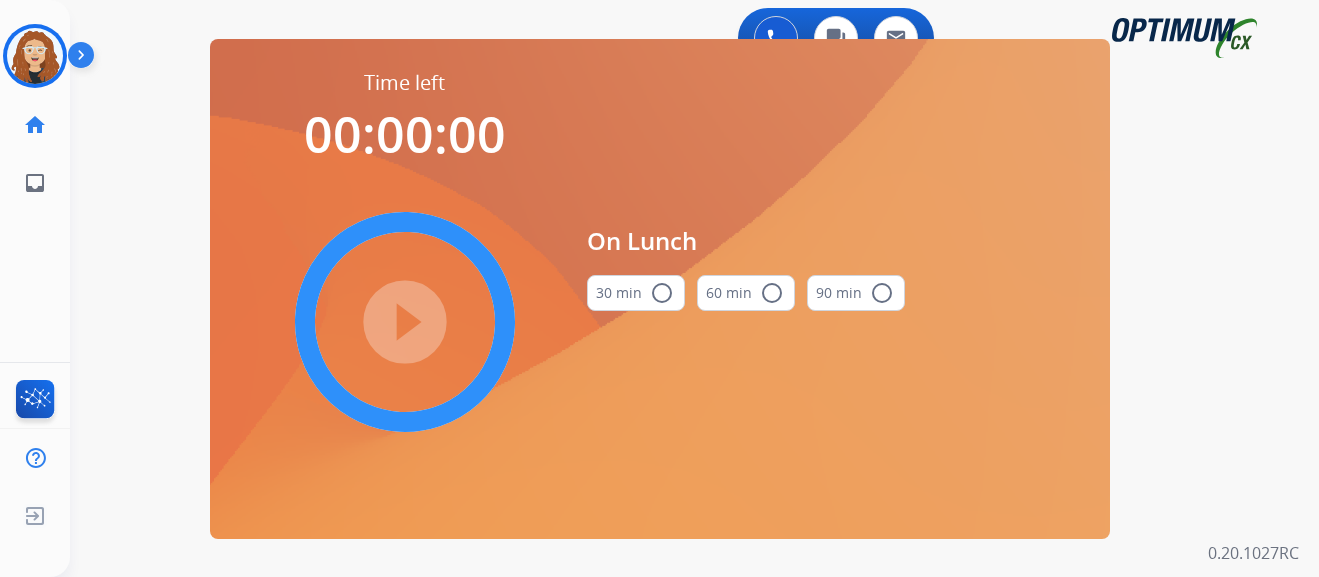 click on "radio_button_unchecked" at bounding box center [662, 293] 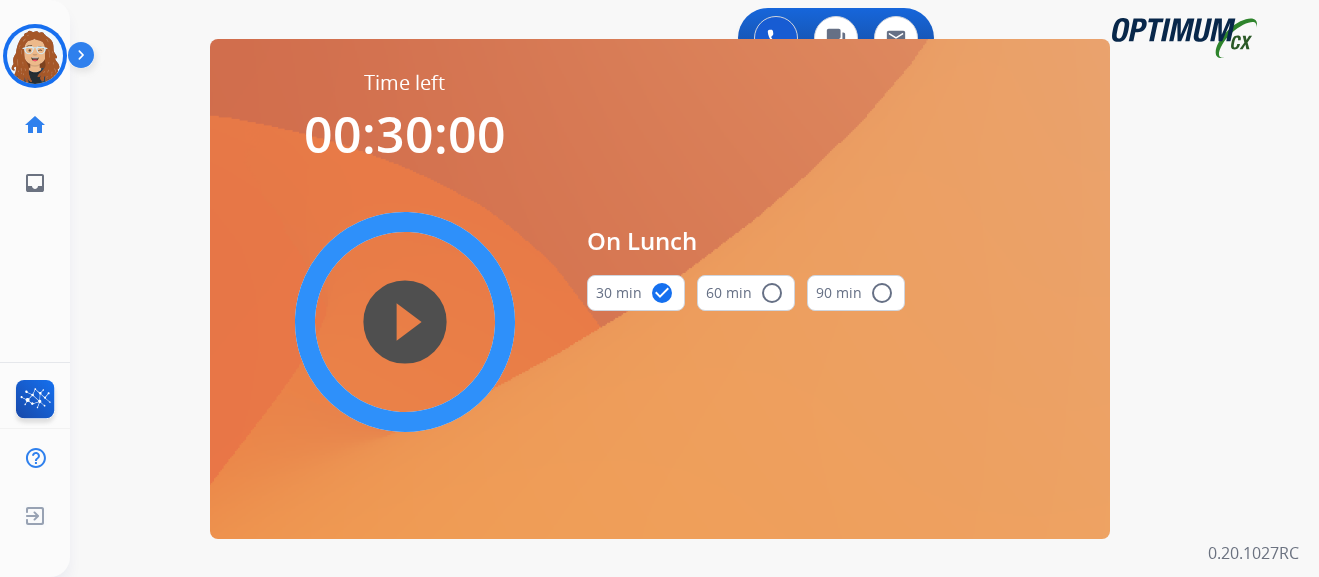 click on "play_circle_filled" at bounding box center [405, 322] 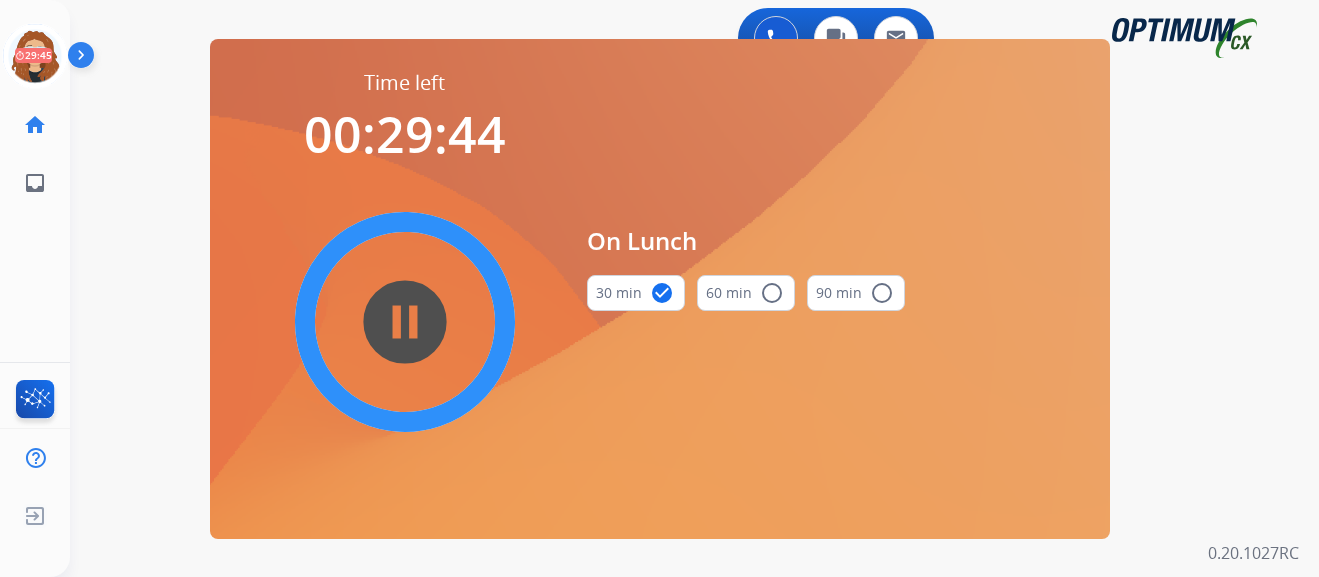 click on "0 Voice Interactions  0  Chat Interactions   0  Email Interactions swap_horiz Break voice bridge close_fullscreen Connect 3-Way Call merge_type Separate 3-Way Call Time left 00:29:44 pause_circle_filled On Lunch  30 min  check_circle  60 min  radio_button_unchecked  90 min  radio_button_unchecked  Interaction Guide   Interaction History  Interaction Guide arrow_drop_up  Welcome to EngageHQ   Internal Queue Transfer: How To  Secure Pad expand_more Clear pad Candidate/Account ID: Contact Notes:                  0.20.1027RC" at bounding box center [694, 288] 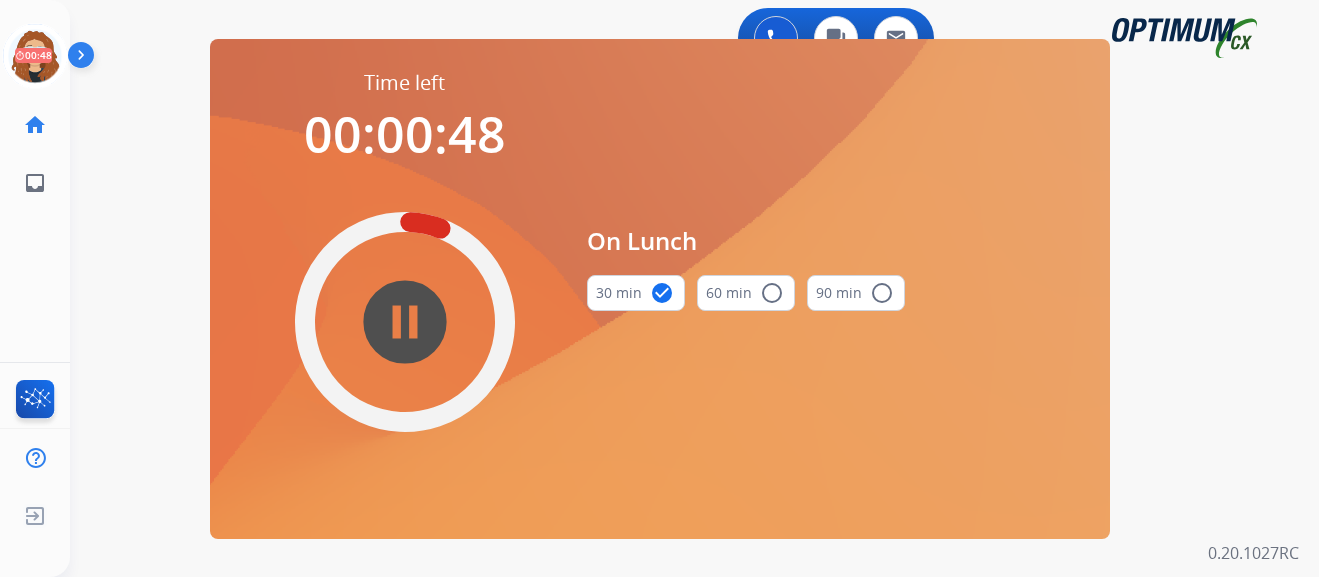 click on "0 Voice Interactions  0  Chat Interactions   0  Email Interactions swap_horiz Break voice bridge close_fullscreen Connect 3-Way Call merge_type Separate 3-Way Call Time left 00:00:48 pause_circle_filled On Lunch  30 min  check_circle  60 min  radio_button_unchecked  90 min  radio_button_unchecked  Interaction Guide   Interaction History  Interaction Guide arrow_drop_up  Welcome to EngageHQ   Internal Queue Transfer: How To  Secure Pad expand_more Clear pad Candidate/Account ID: Contact Notes:                  0.20.1027RC" at bounding box center [694, 288] 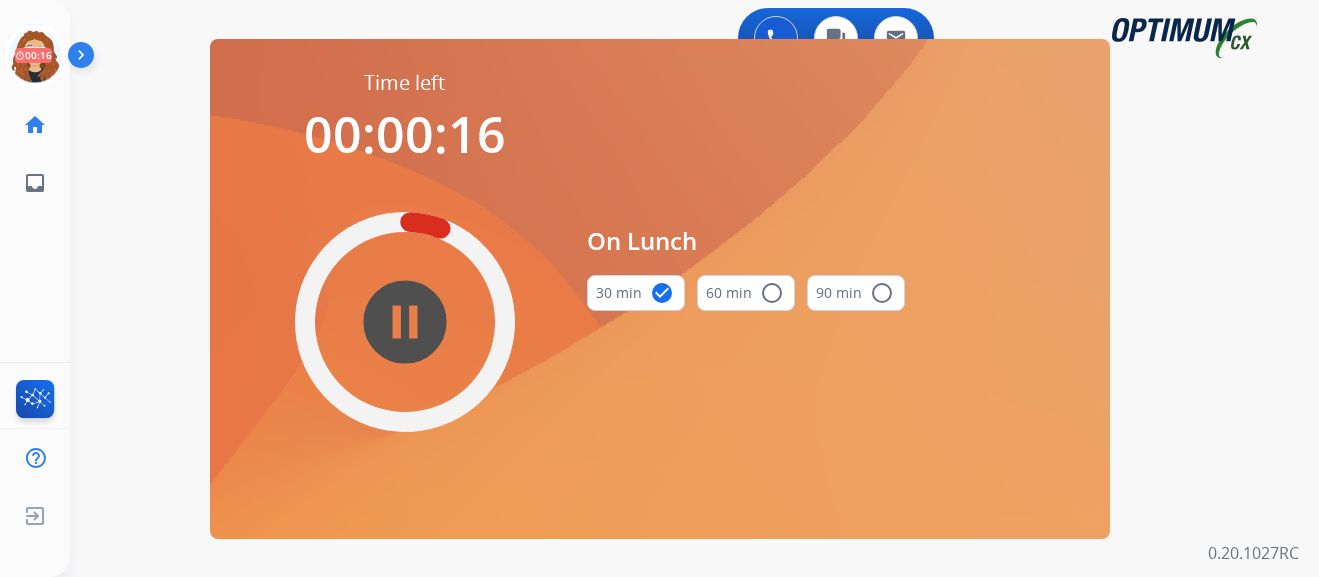 click on "swap_horiz Break voice bridge close_fullscreen Connect 3-Way Call merge_type Separate 3-Way Call Time left 00:00:16 pause_circle_filled On Lunch  30 min  check_circle  60 min  radio_button_unchecked  90 min  radio_button_unchecked  Interaction Guide   Interaction History  Interaction Guide arrow_drop_up  Welcome to EngageHQ   Internal Queue Transfer: How To  Secure Pad expand_more Clear pad Candidate/Account ID: Contact Notes:" at bounding box center [670, 120] 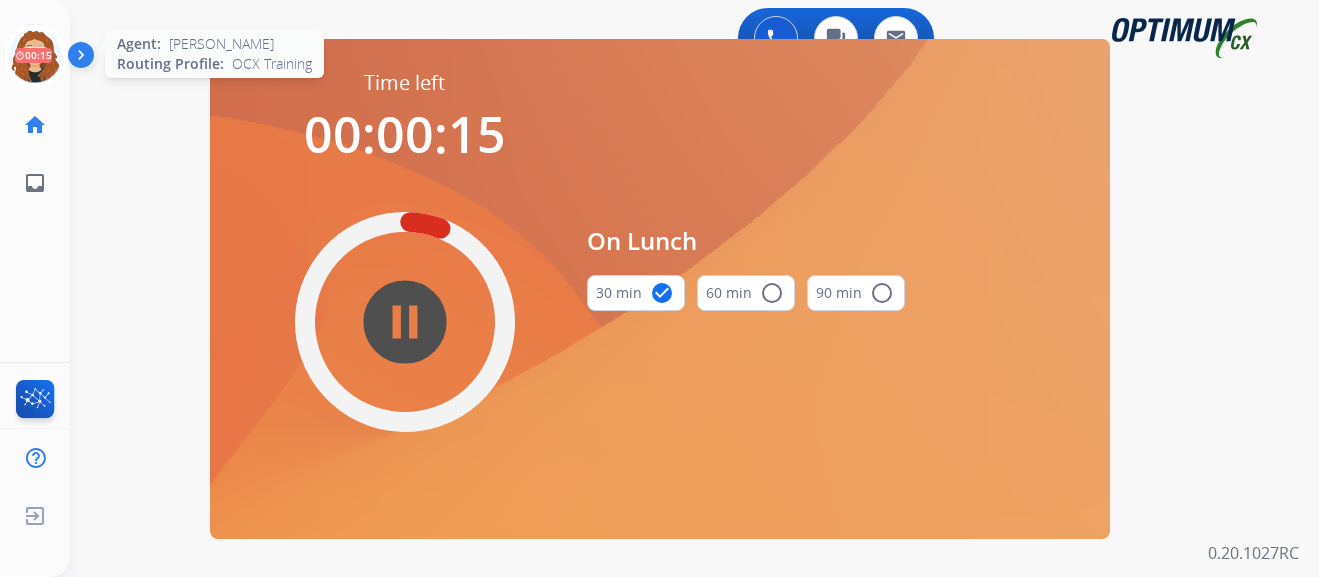 click 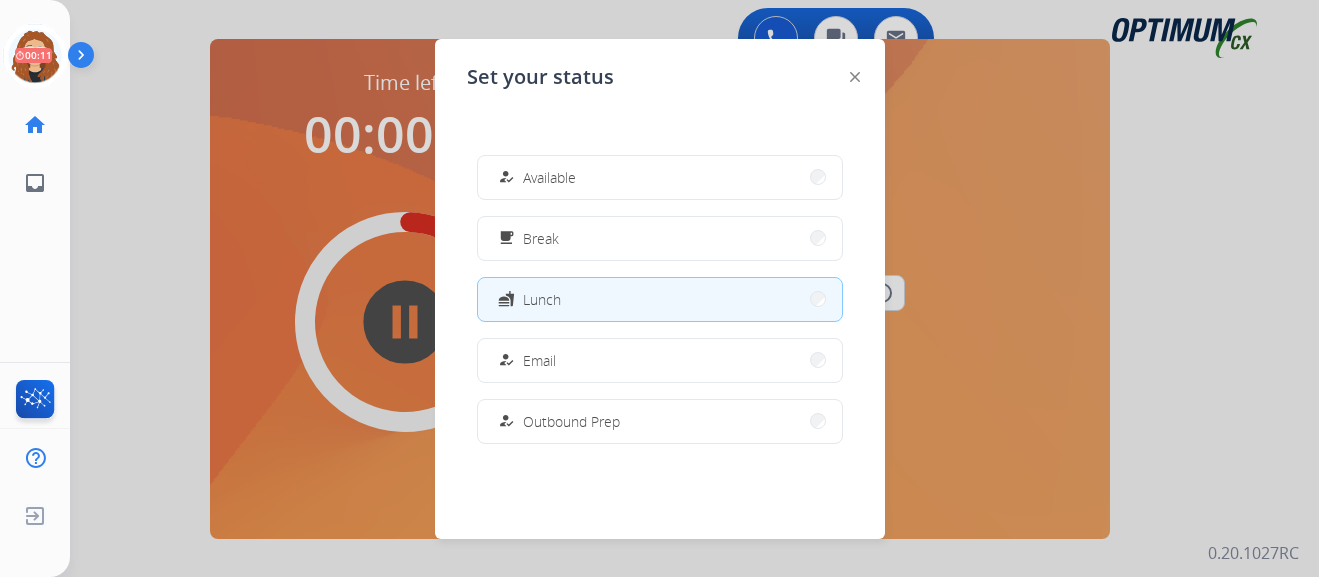 click at bounding box center (659, 288) 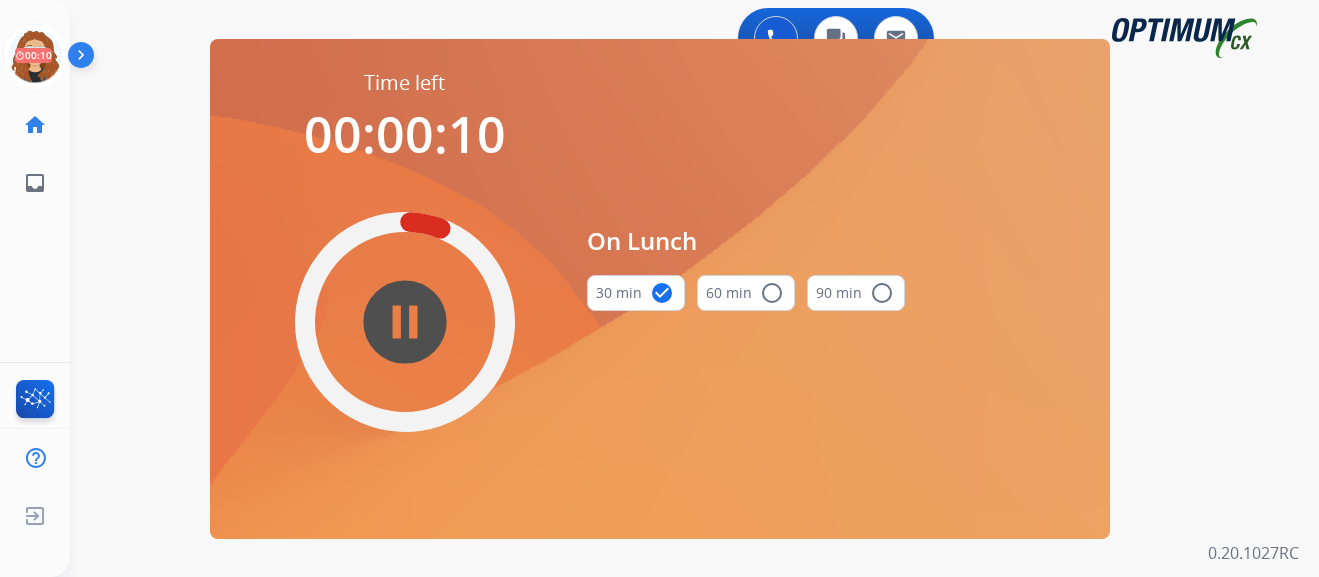 drag, startPoint x: 47, startPoint y: 57, endPoint x: 92, endPoint y: 76, distance: 48.8467 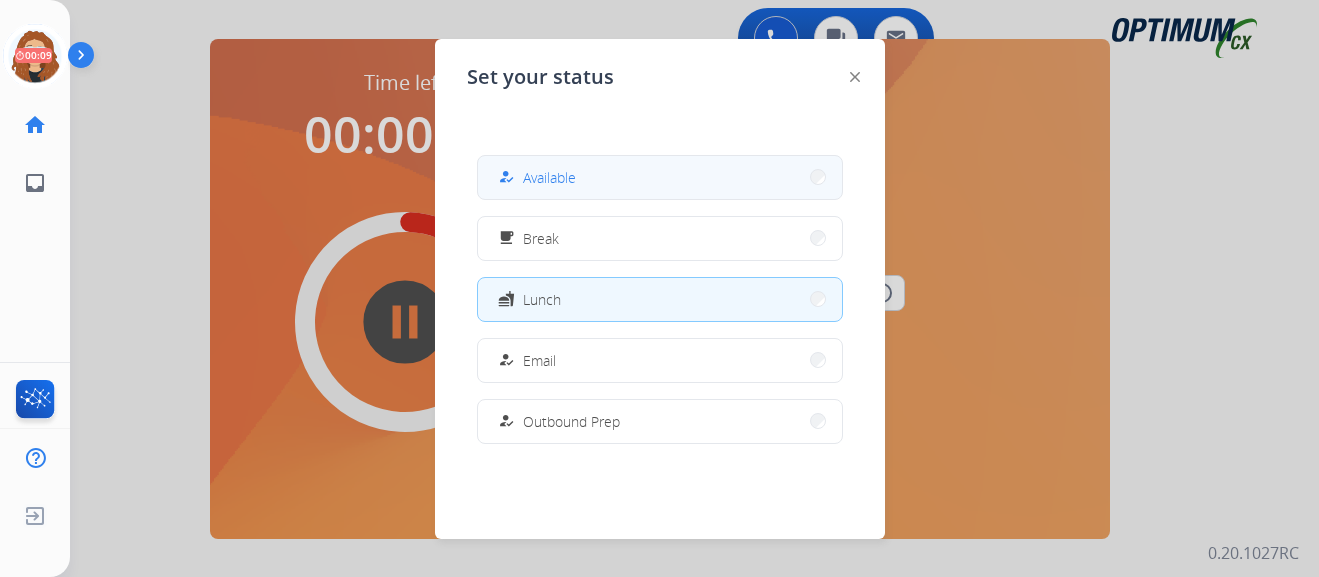click on "how_to_reg Available" at bounding box center (660, 177) 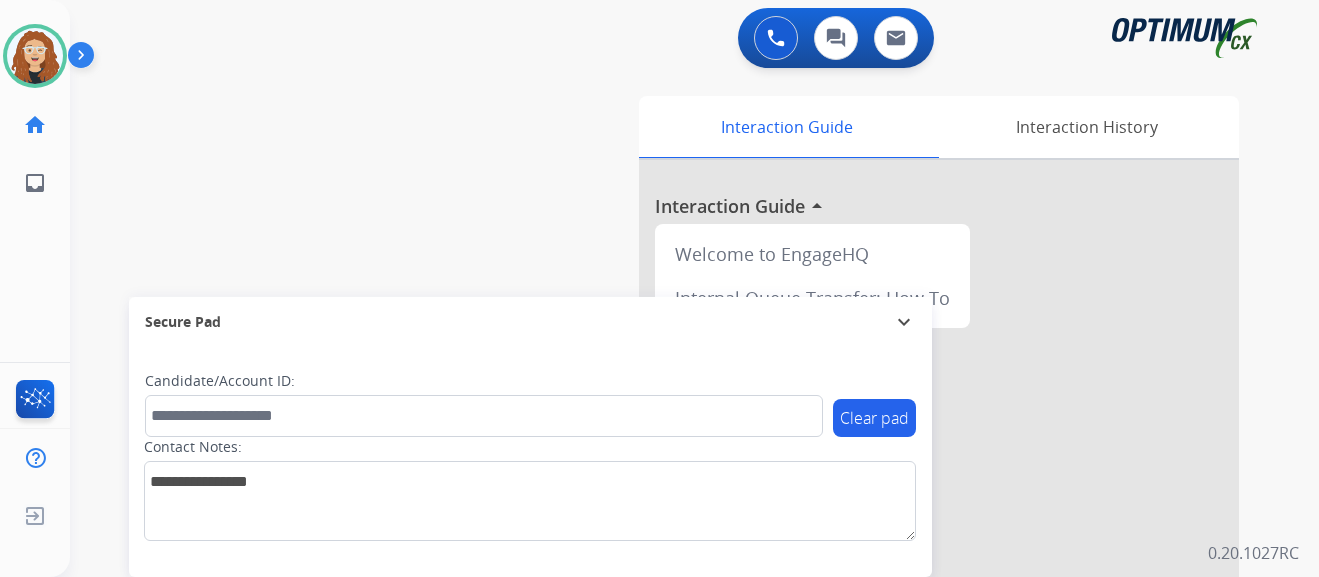 click on "swap_horiz Break voice bridge close_fullscreen Connect 3-Way Call merge_type Separate 3-Way Call  Interaction Guide   Interaction History  Interaction Guide arrow_drop_up  Welcome to EngageHQ   Internal Queue Transfer: How To  Secure Pad expand_more Clear pad Candidate/Account ID: Contact Notes:" at bounding box center [670, 489] 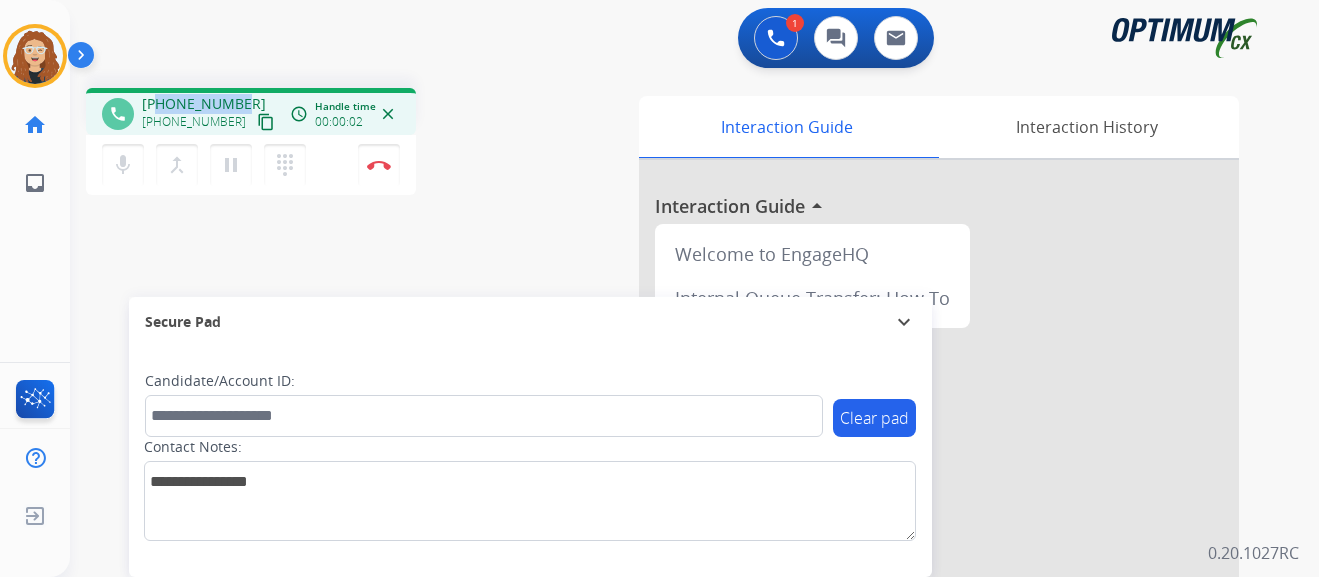 drag, startPoint x: 157, startPoint y: 102, endPoint x: 238, endPoint y: 93, distance: 81.49847 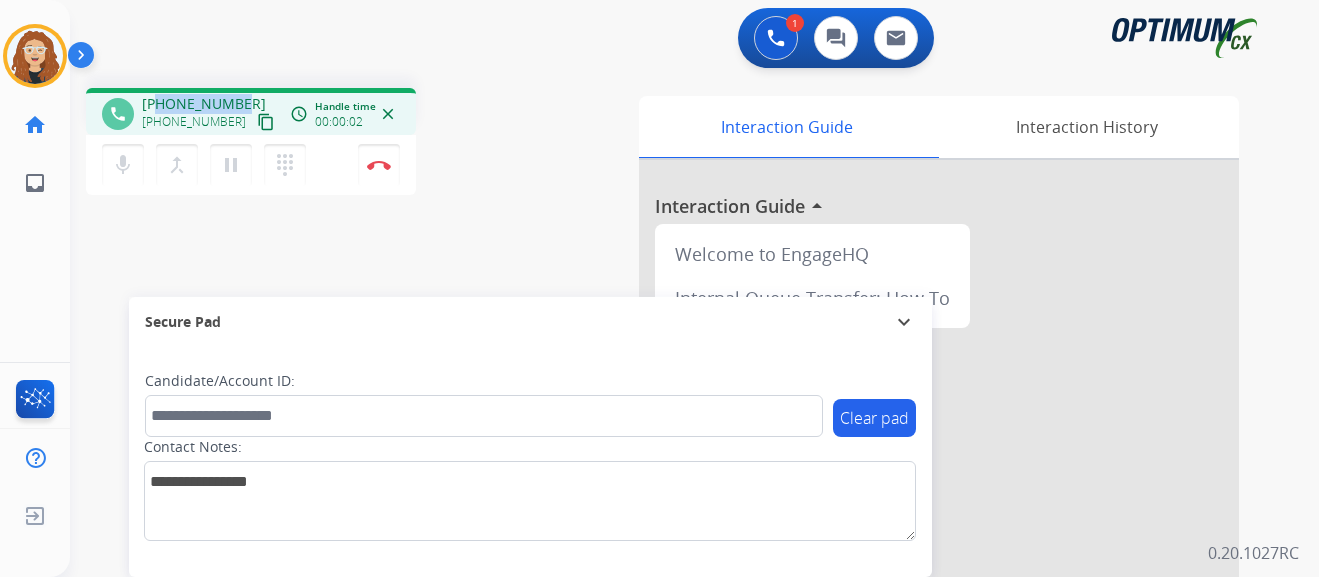 click on "phone [PHONE_NUMBER] [PHONE_NUMBER] content_copy access_time Call metrics Queue   00:09 Hold   00:00 Talk   00:03 Total   00:11 Handle time 00:00:02 close" at bounding box center [251, 111] 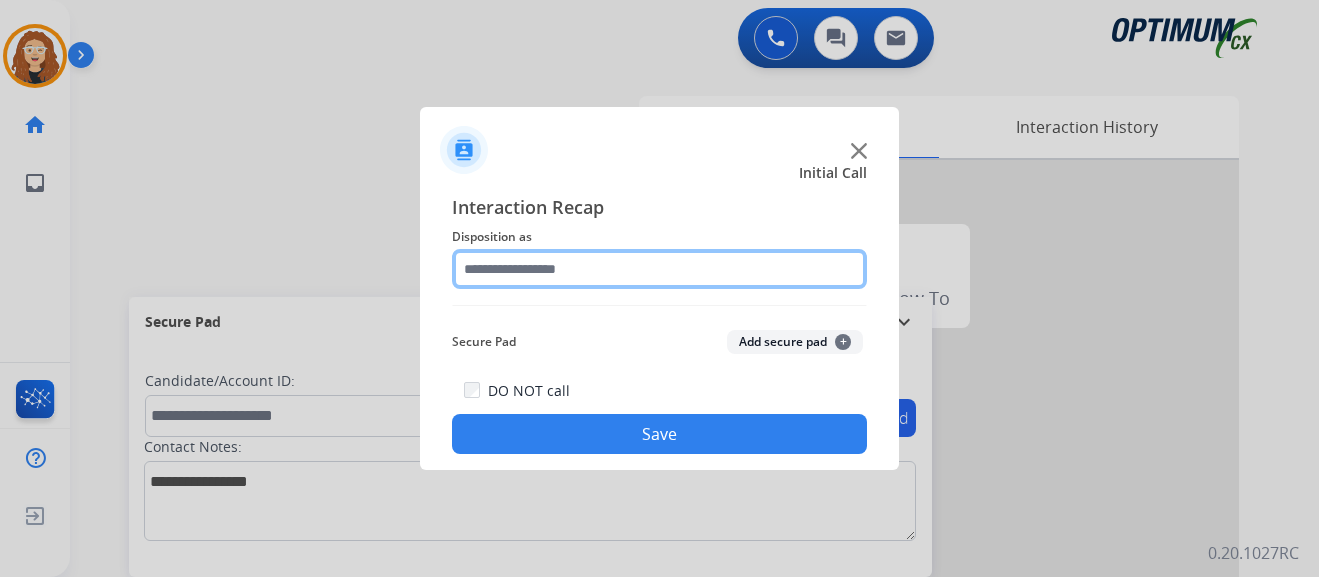 click 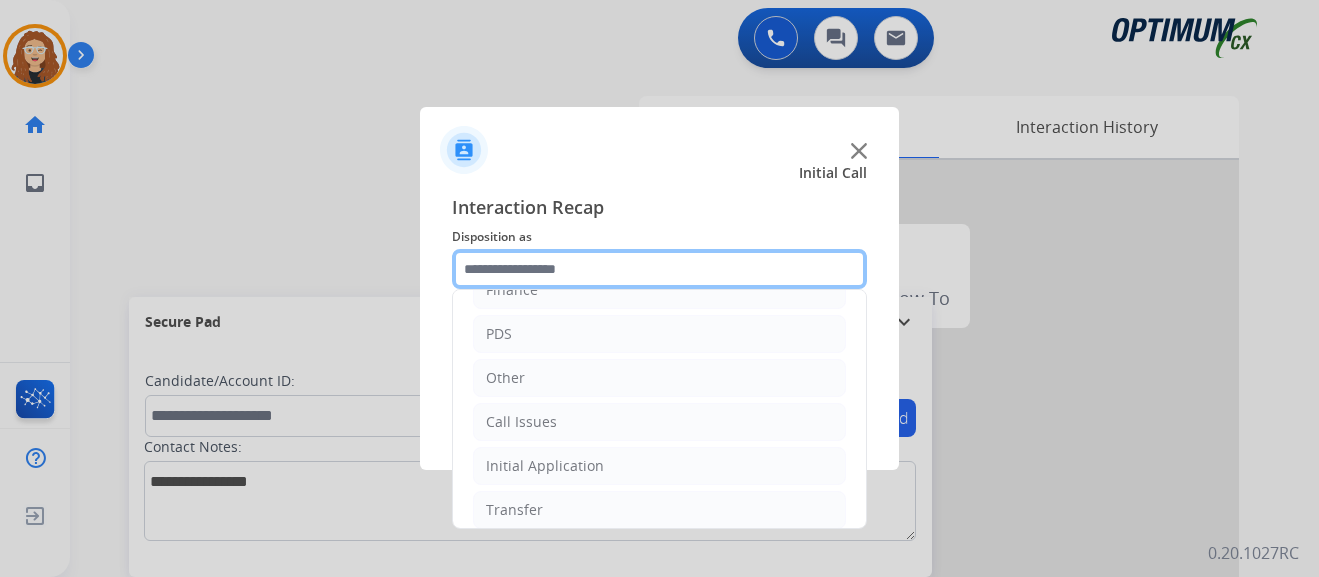 scroll, scrollTop: 136, scrollLeft: 0, axis: vertical 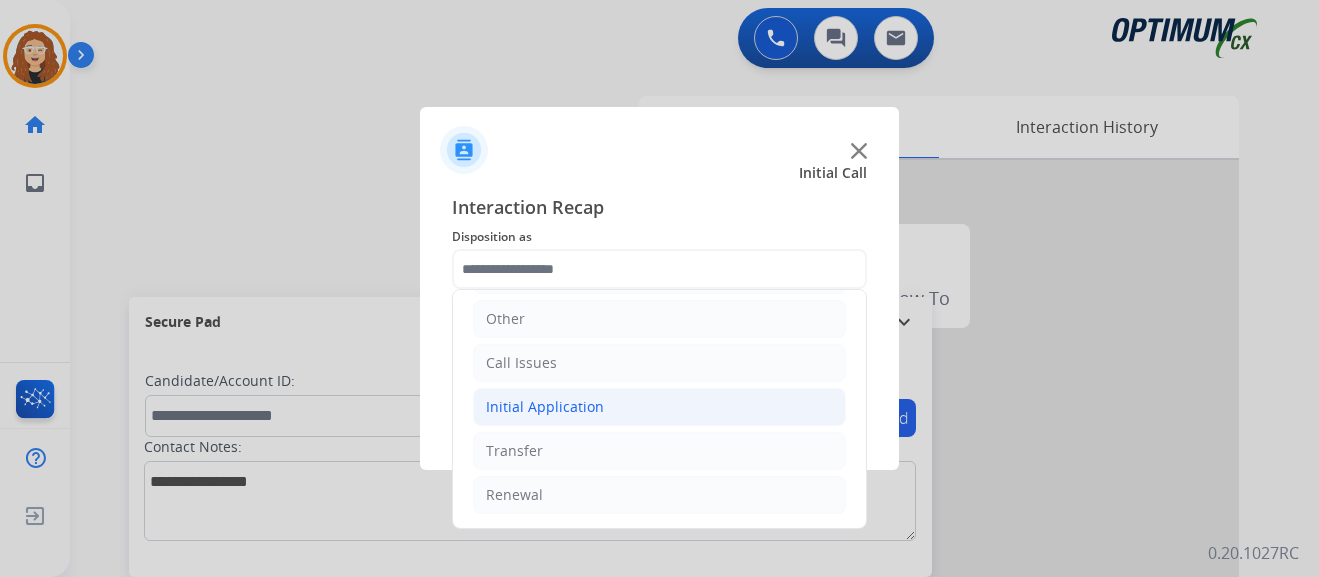 click on "Initial Application" 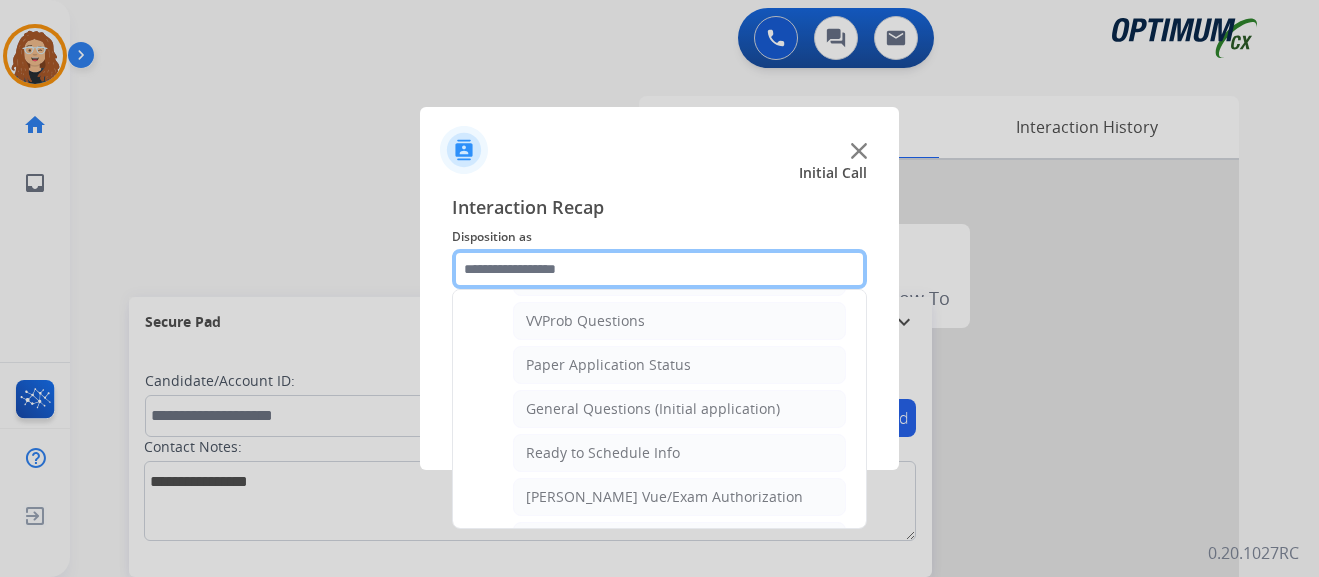 scroll, scrollTop: 1158, scrollLeft: 0, axis: vertical 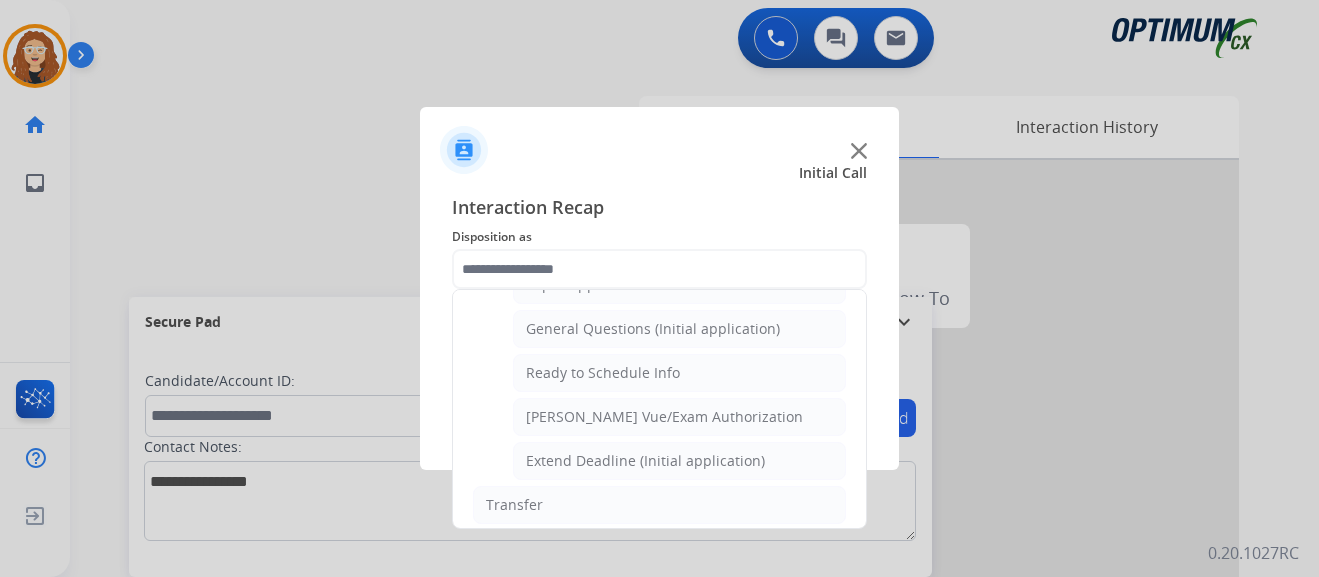 click on "General Questions (Initial application)" 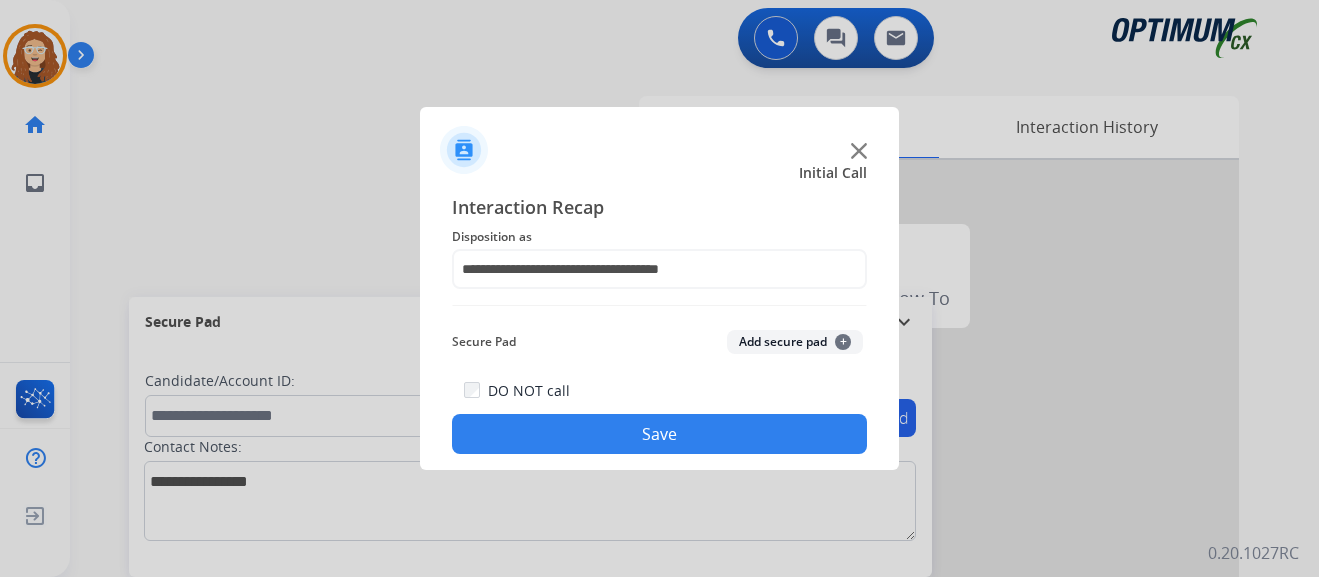 drag, startPoint x: 615, startPoint y: 422, endPoint x: 652, endPoint y: 192, distance: 232.95708 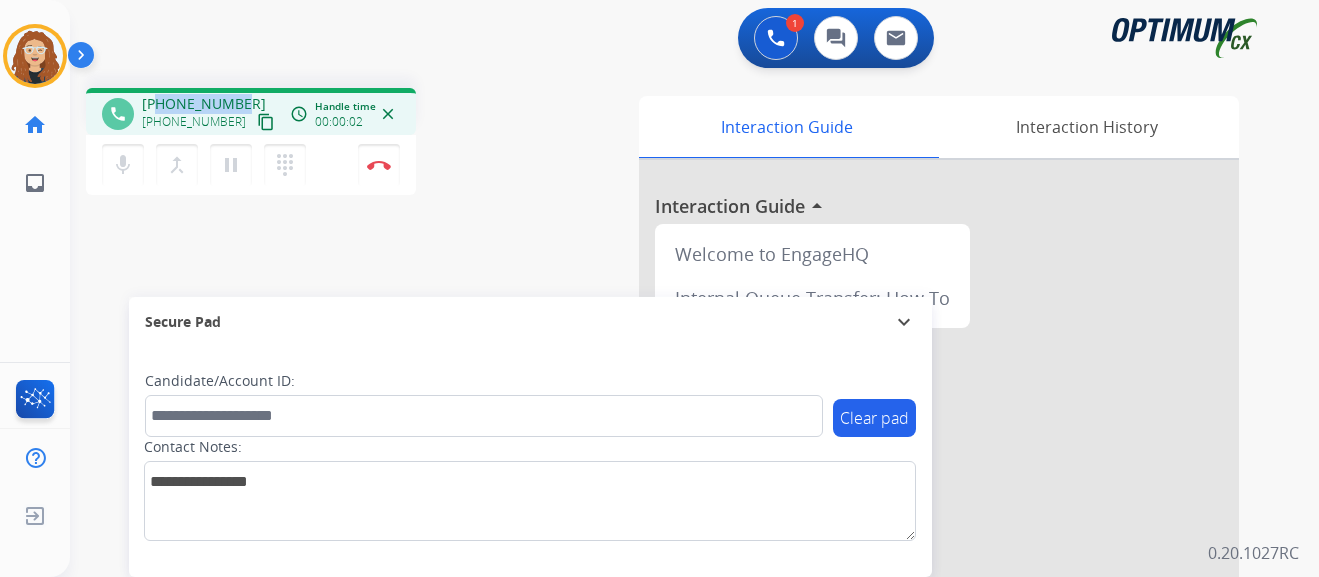 drag, startPoint x: 161, startPoint y: 104, endPoint x: 238, endPoint y: 98, distance: 77.23341 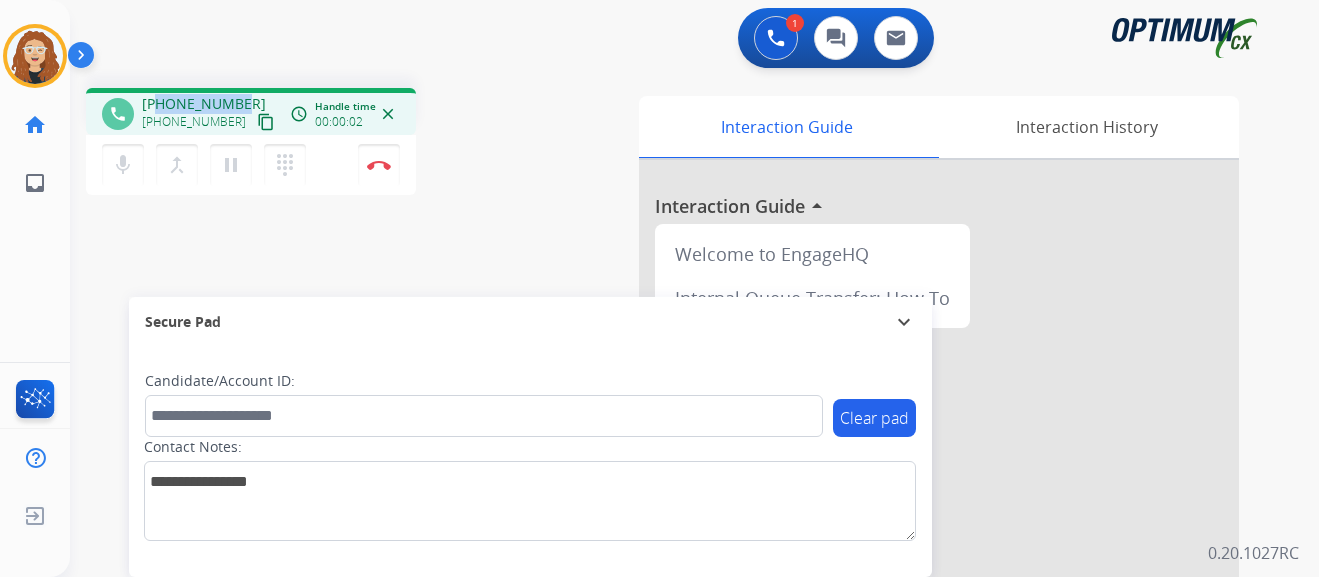 click on "[PHONE_NUMBER] [PHONE_NUMBER] content_copy" at bounding box center (210, 114) 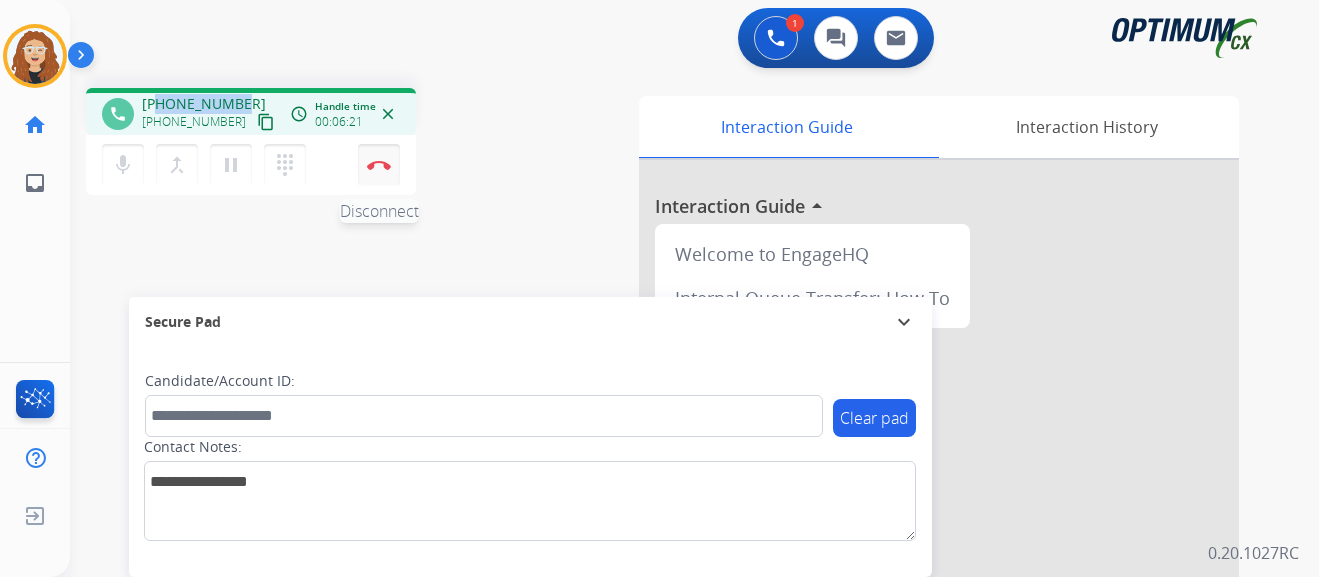 click at bounding box center (379, 165) 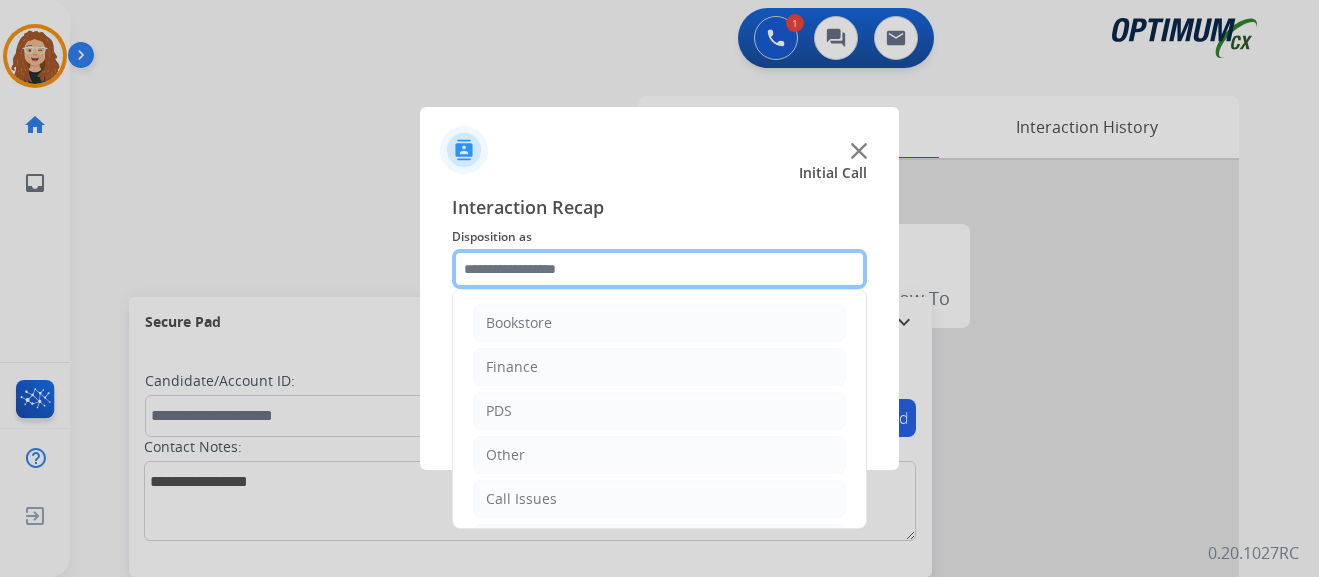 click 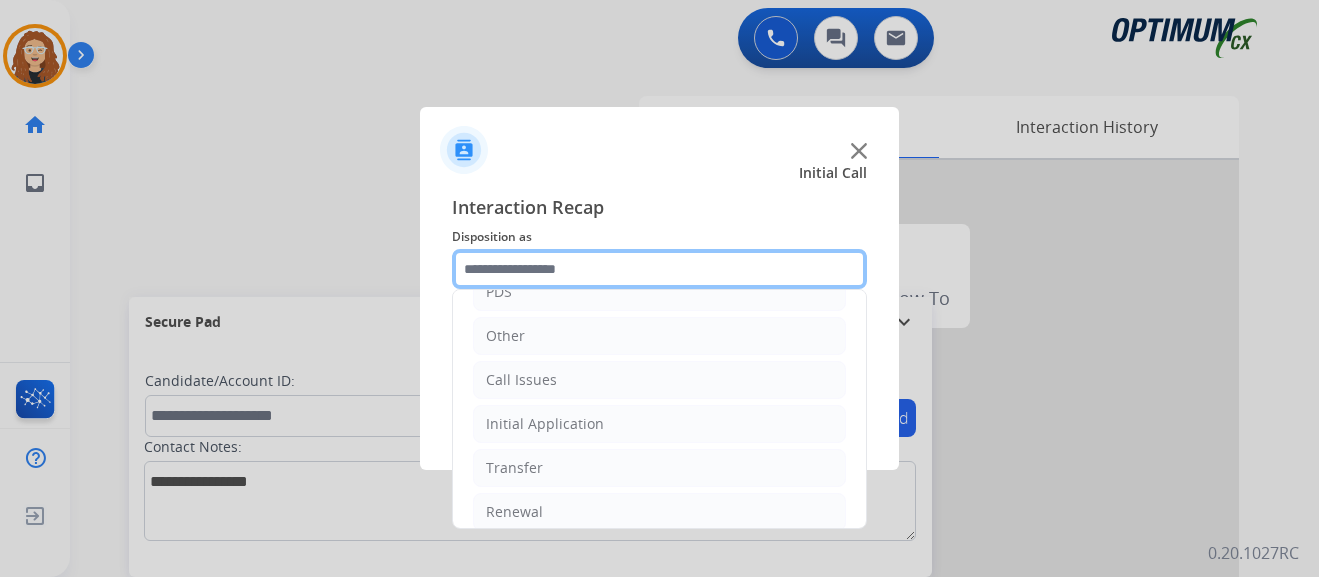 scroll, scrollTop: 136, scrollLeft: 0, axis: vertical 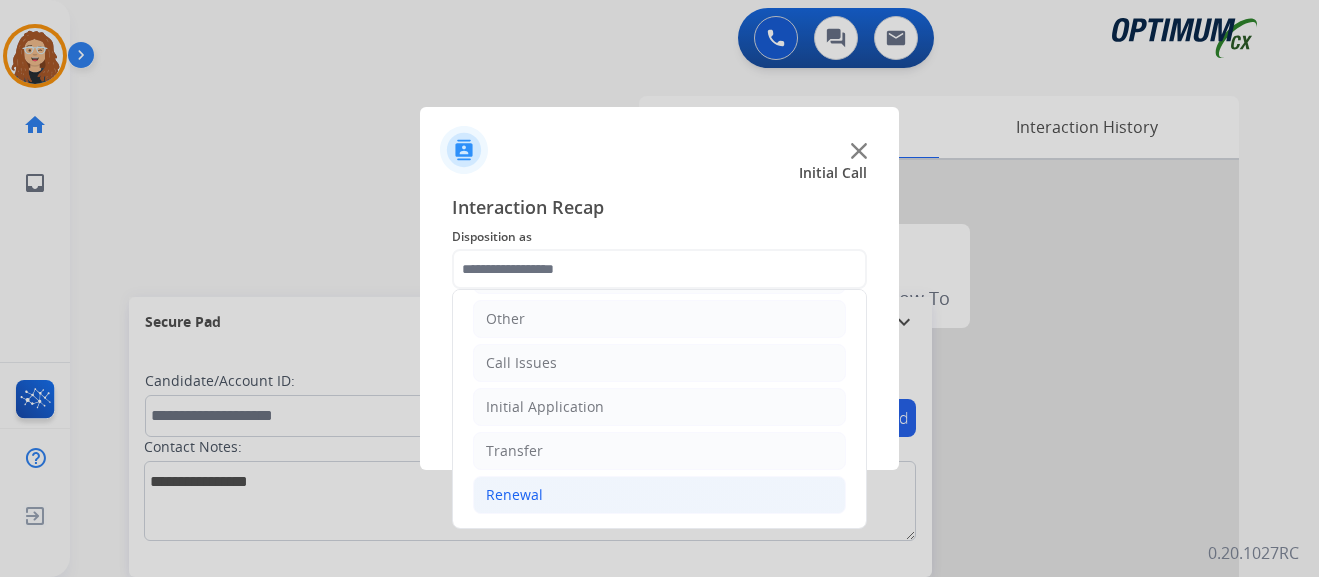 drag, startPoint x: 588, startPoint y: 495, endPoint x: 617, endPoint y: 500, distance: 29.427877 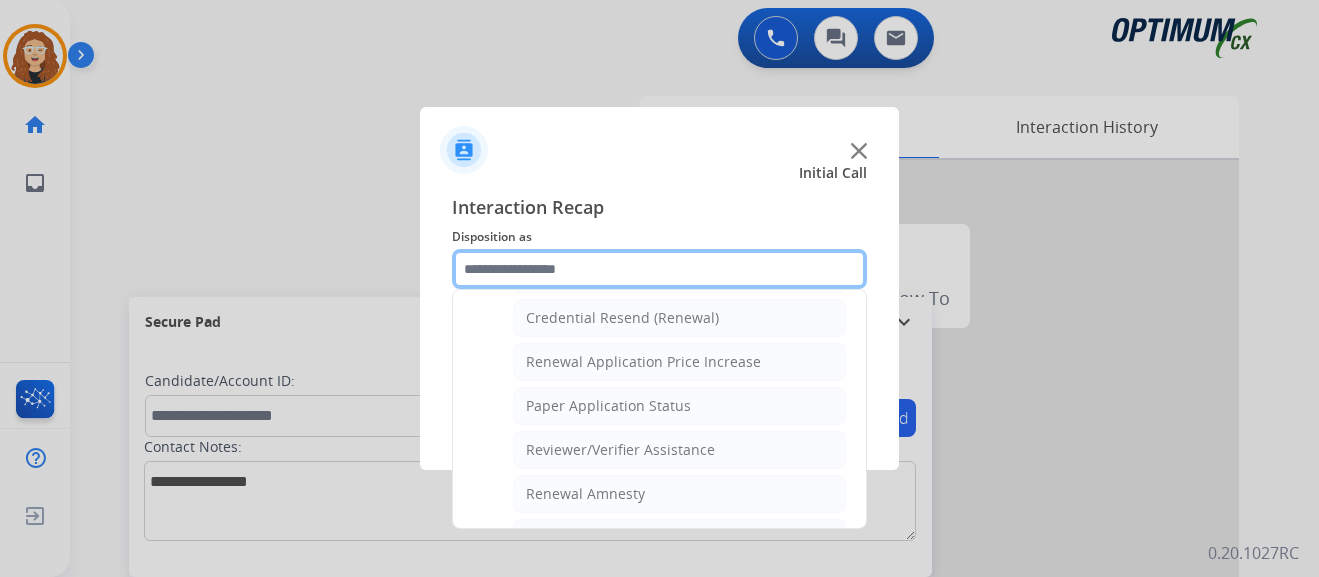 scroll, scrollTop: 645, scrollLeft: 0, axis: vertical 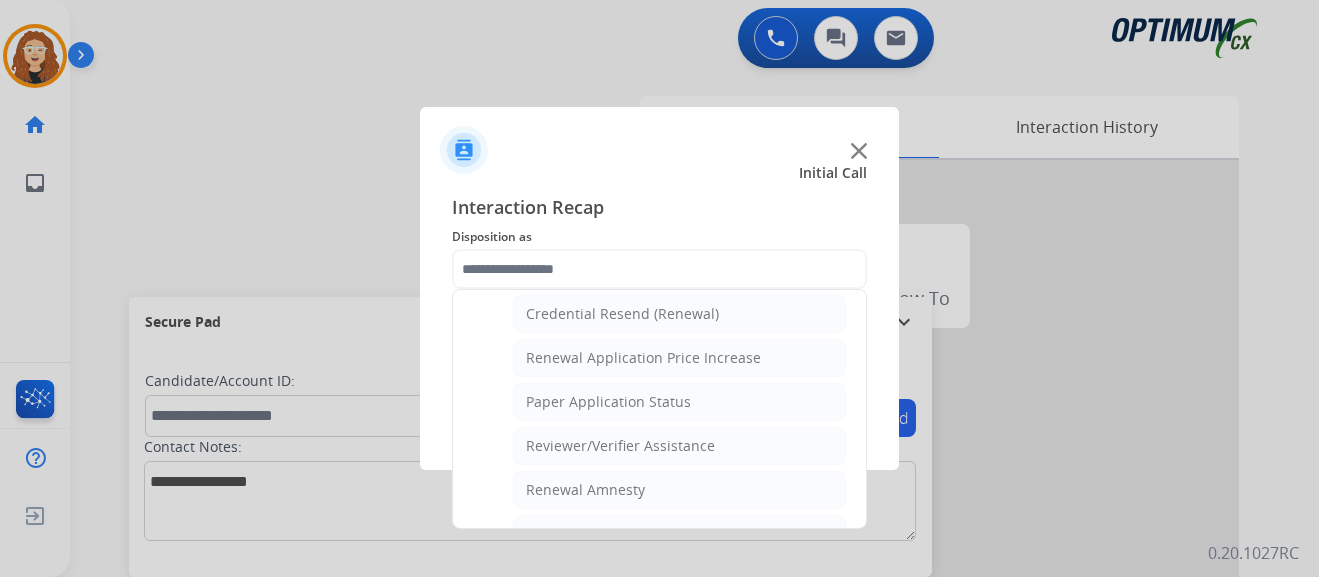 drag, startPoint x: 665, startPoint y: 483, endPoint x: 776, endPoint y: 489, distance: 111.16204 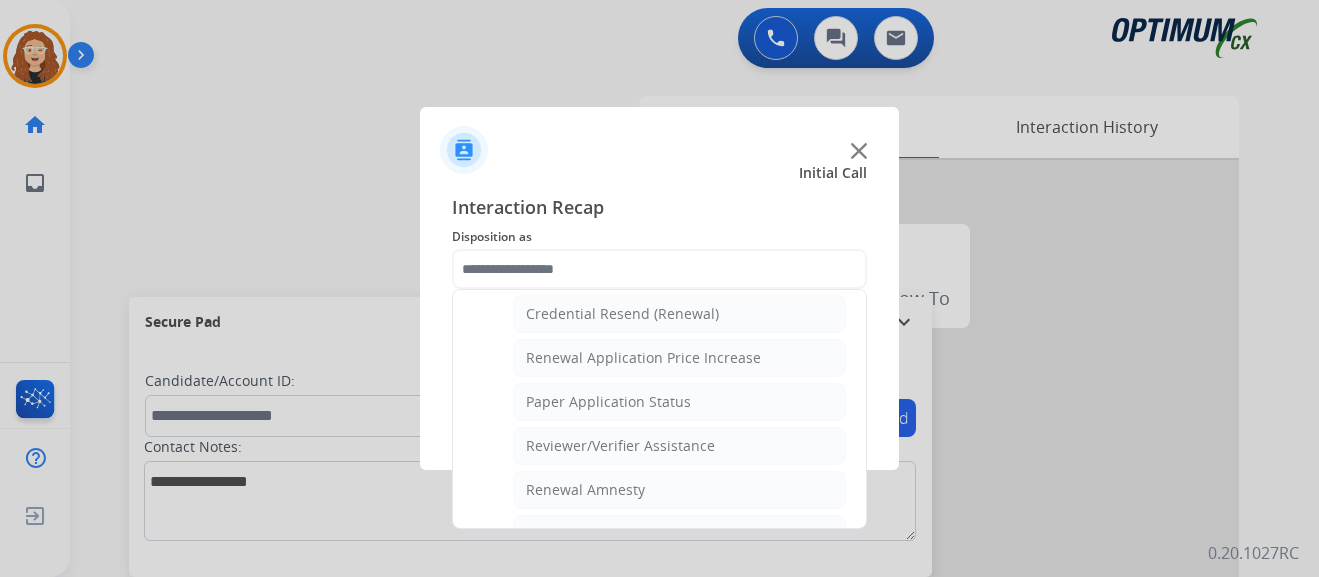 click on "Renewal Amnesty" 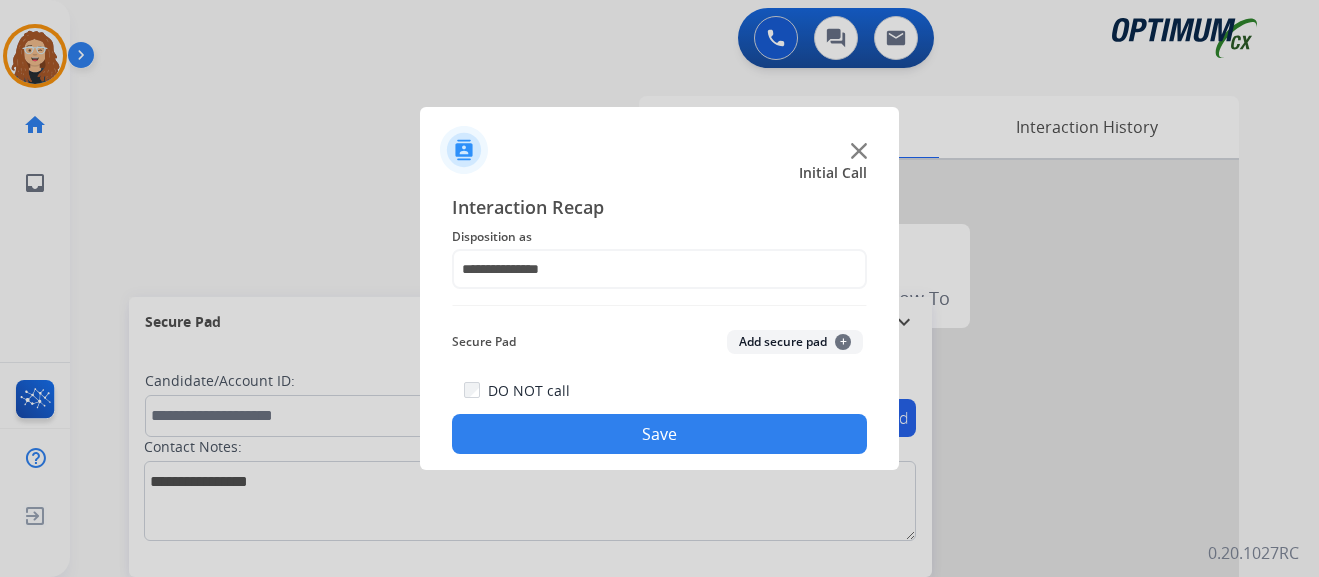 click on "Save" 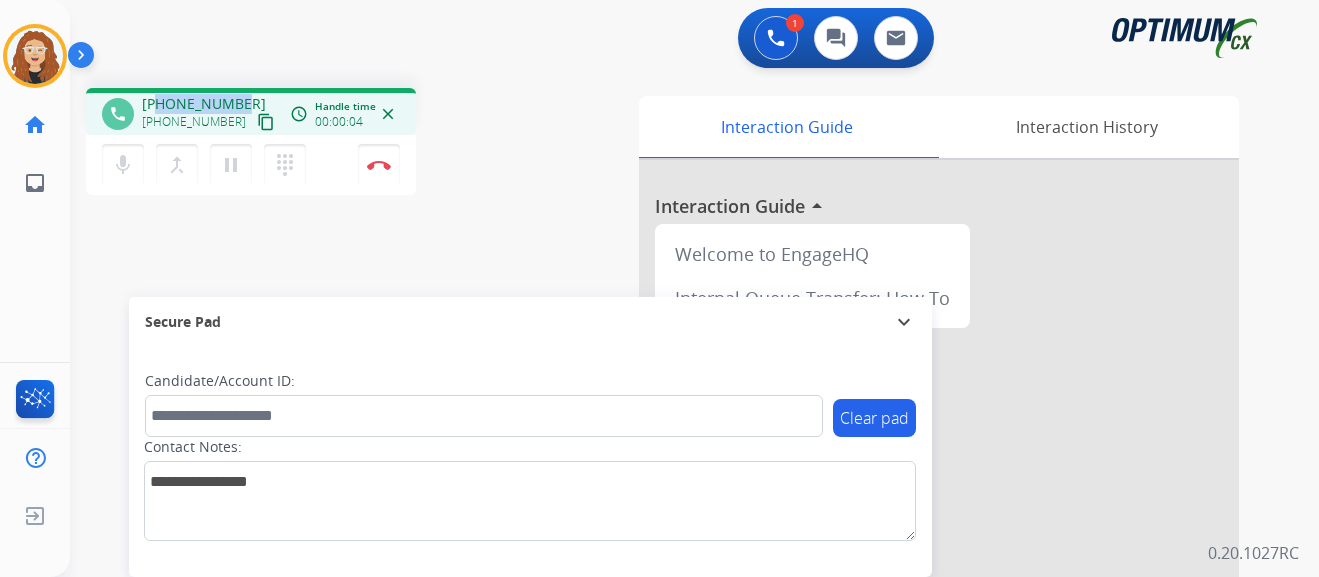 drag, startPoint x: 159, startPoint y: 105, endPoint x: 243, endPoint y: 96, distance: 84.48077 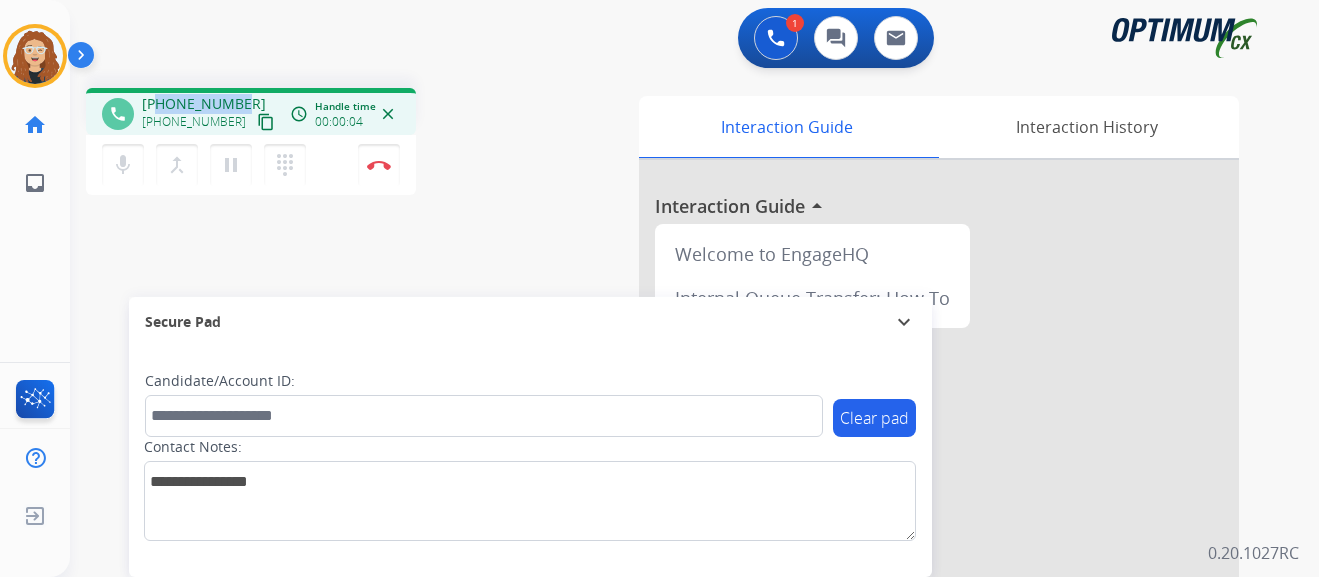 click on "[PHONE_NUMBER] [PHONE_NUMBER] content_copy" at bounding box center (210, 114) 